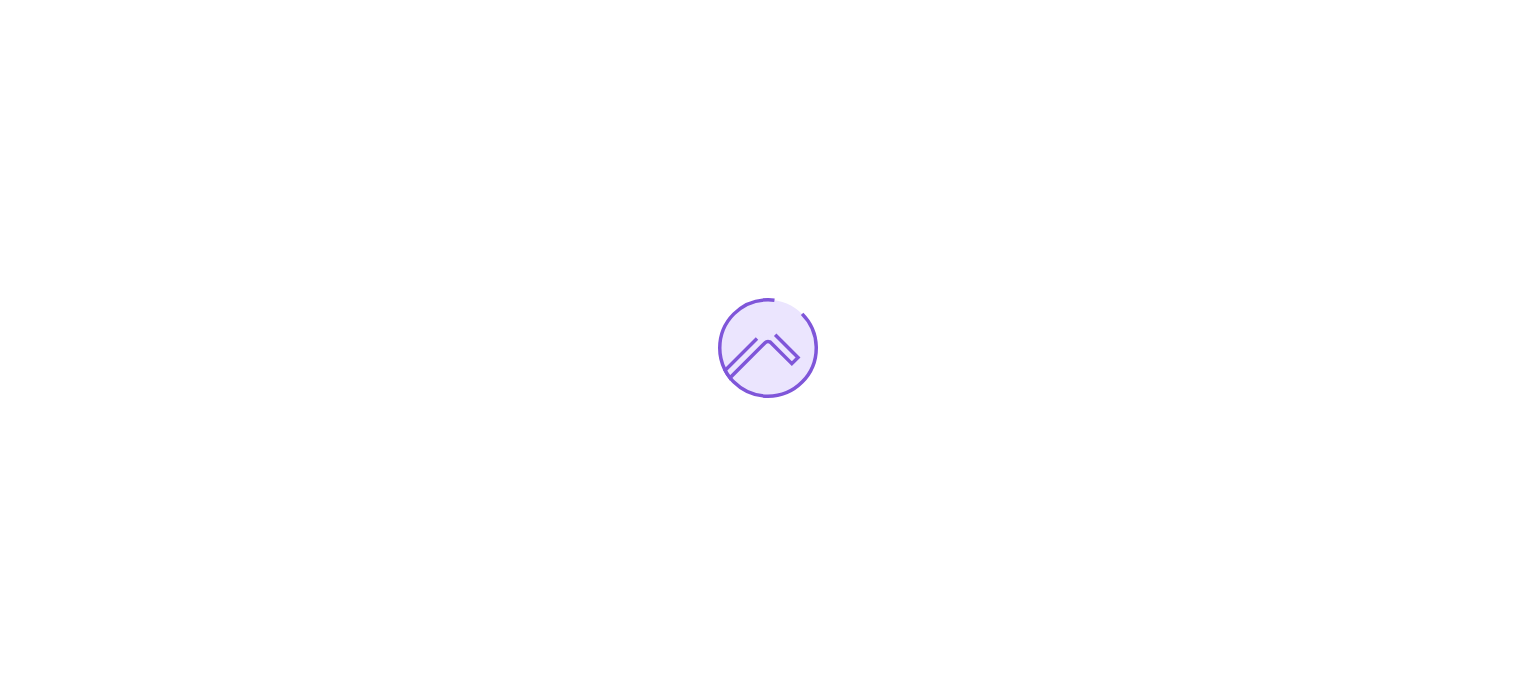 scroll, scrollTop: 0, scrollLeft: 0, axis: both 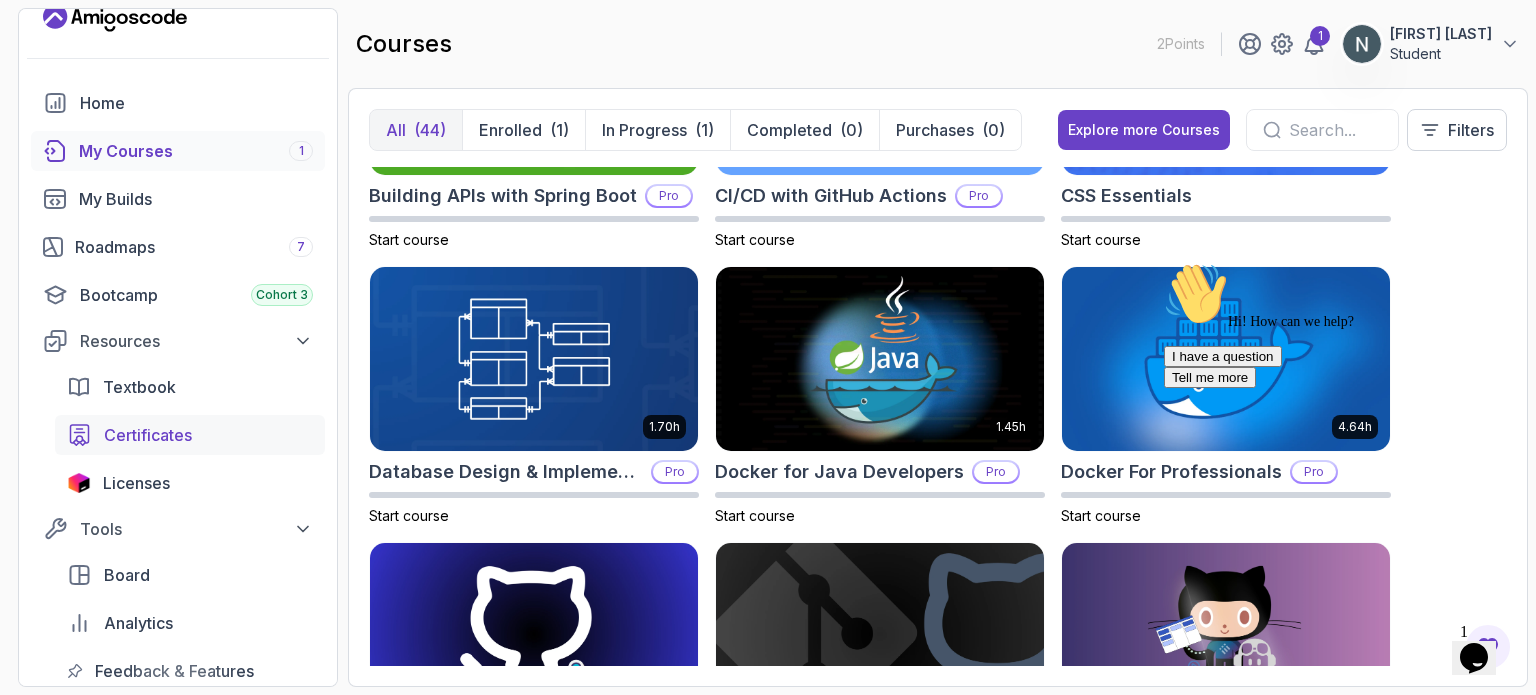click on "Certificates" at bounding box center [148, 435] 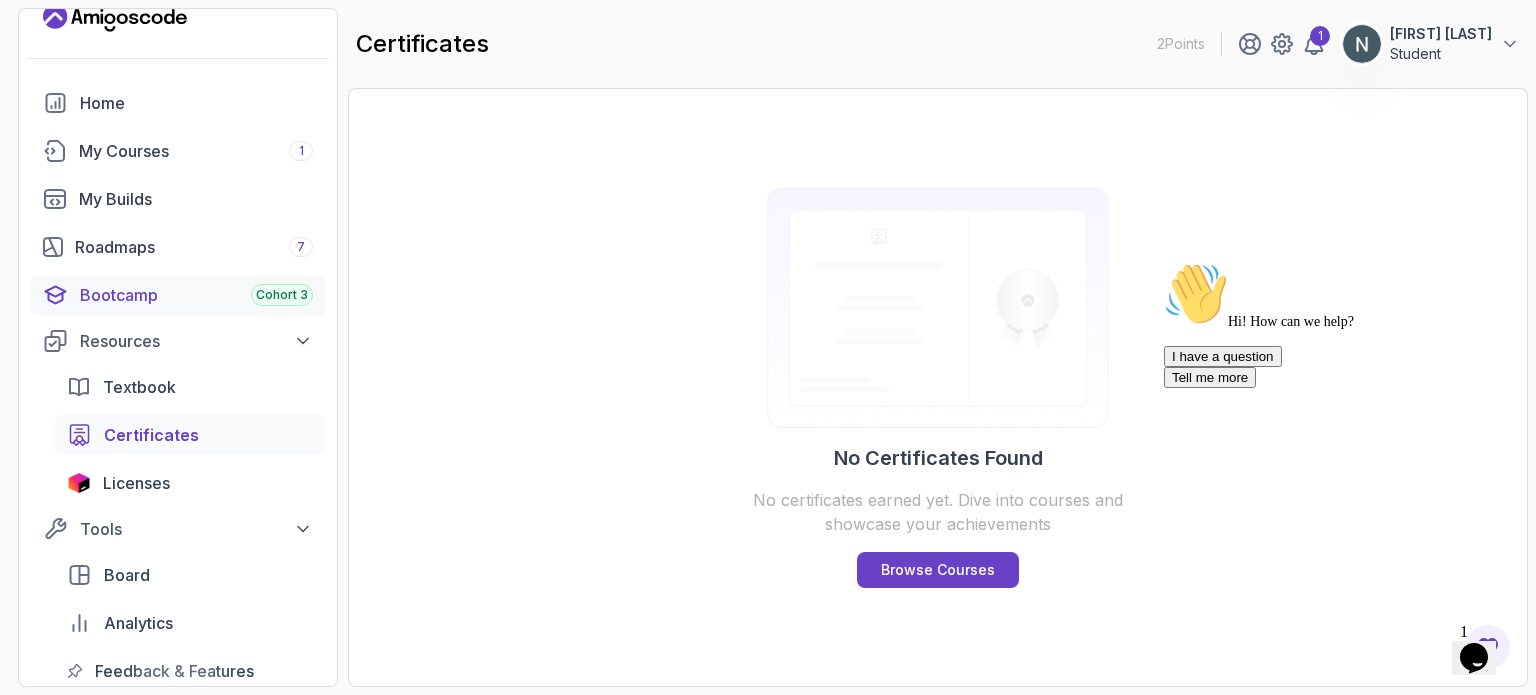 scroll, scrollTop: 0, scrollLeft: 0, axis: both 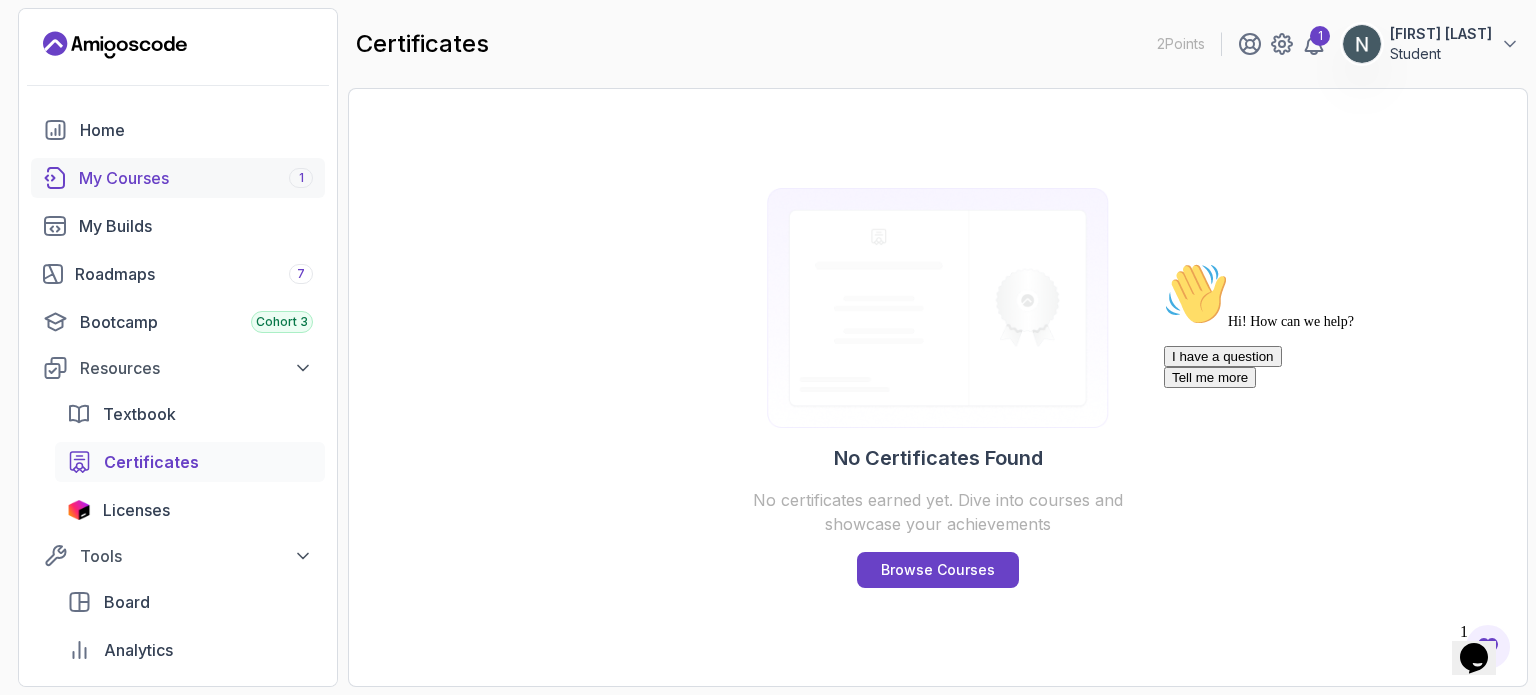 click on "My Courses 1" at bounding box center (178, 178) 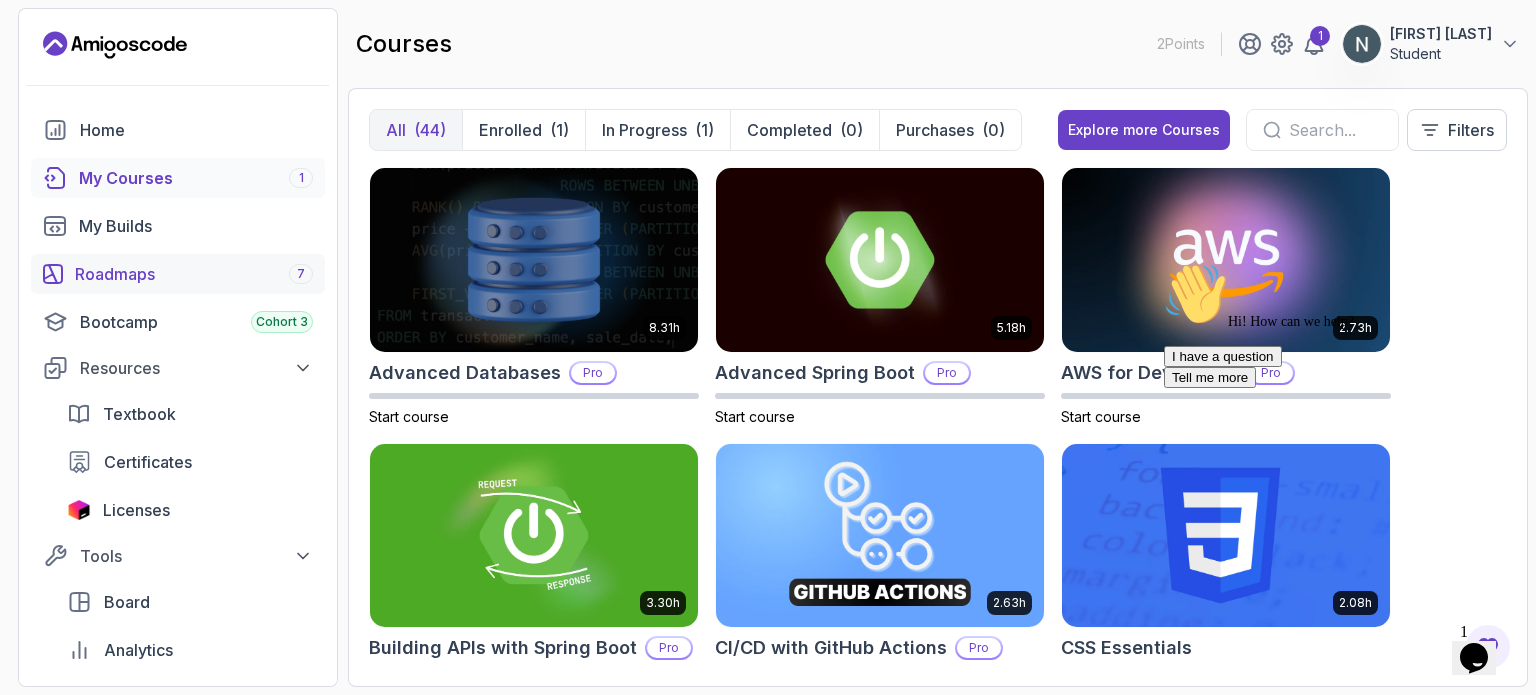 click on "Roadmaps 7" at bounding box center [194, 274] 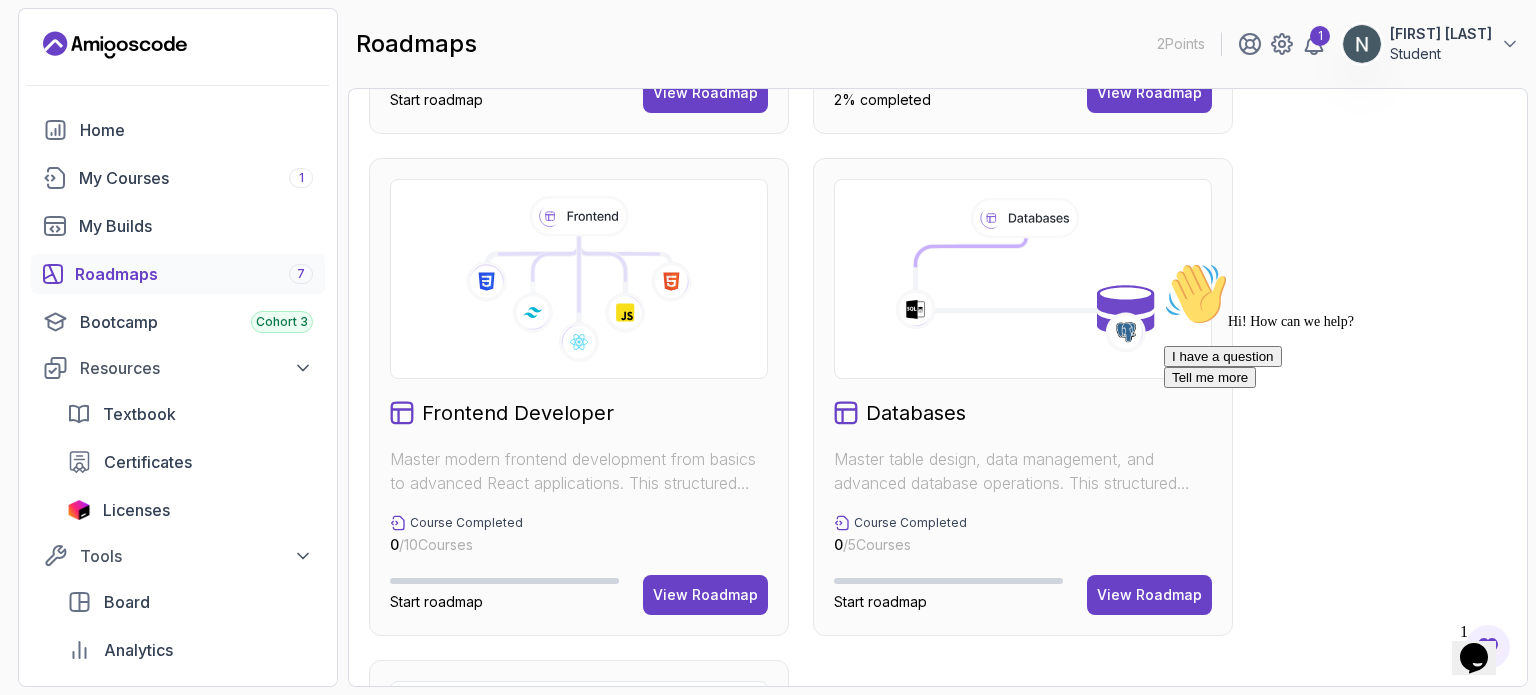 scroll, scrollTop: 976, scrollLeft: 0, axis: vertical 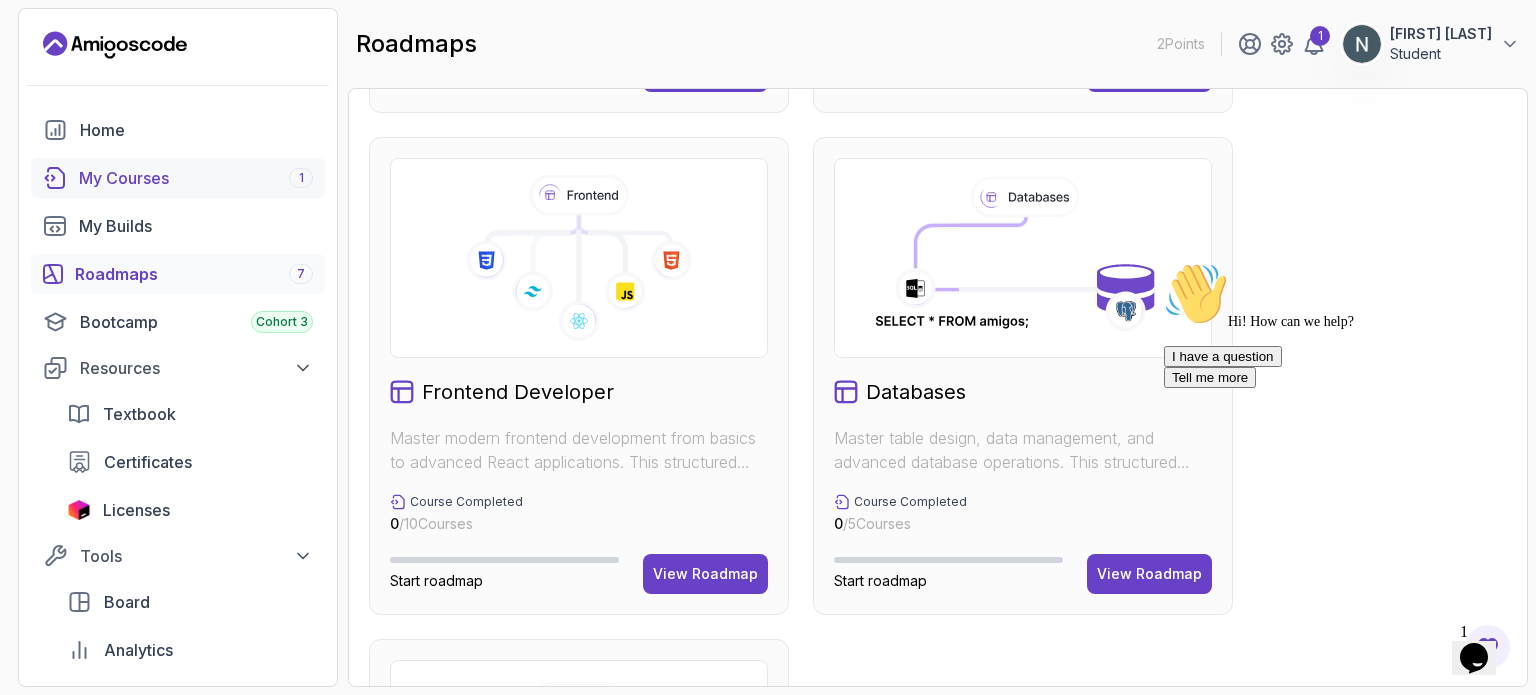 click on "My Courses 1" at bounding box center (196, 178) 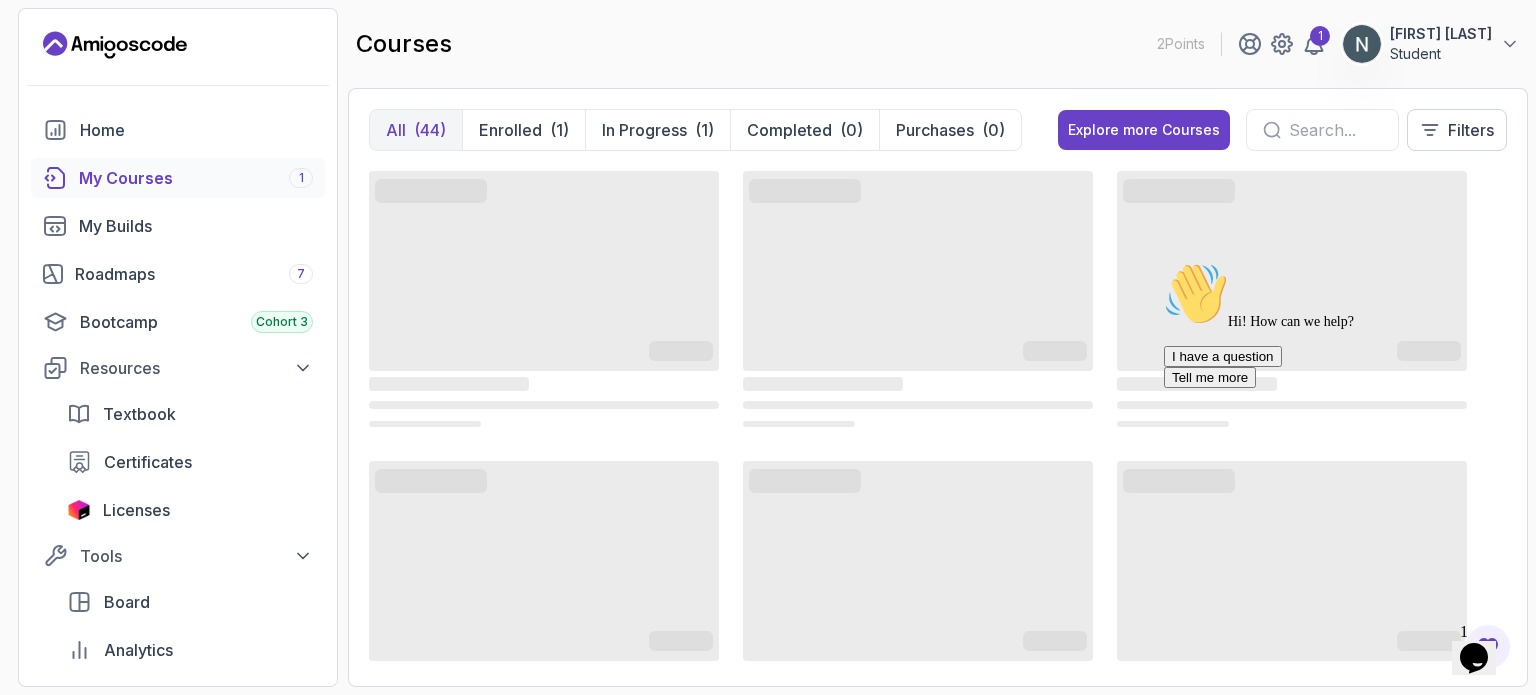 scroll, scrollTop: 0, scrollLeft: 0, axis: both 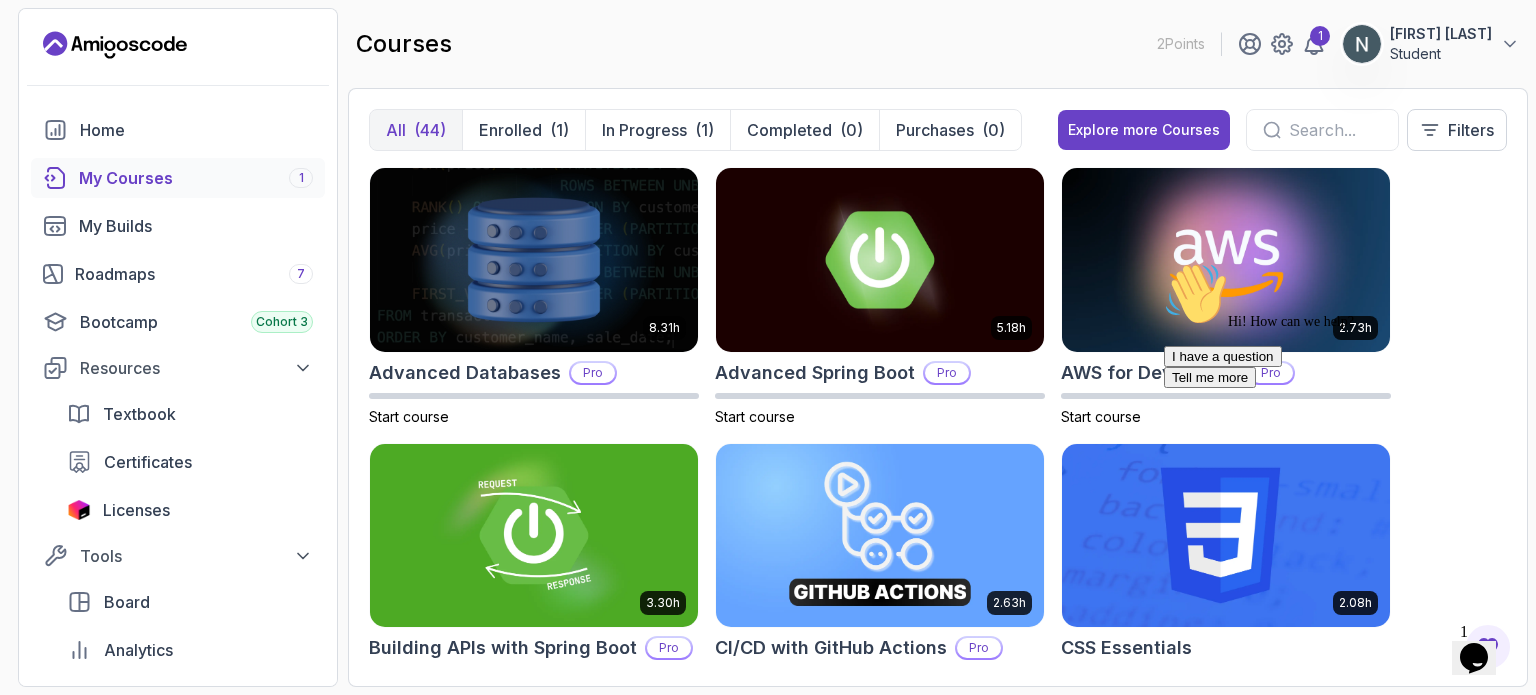 click on "My Courses 1" at bounding box center [196, 178] 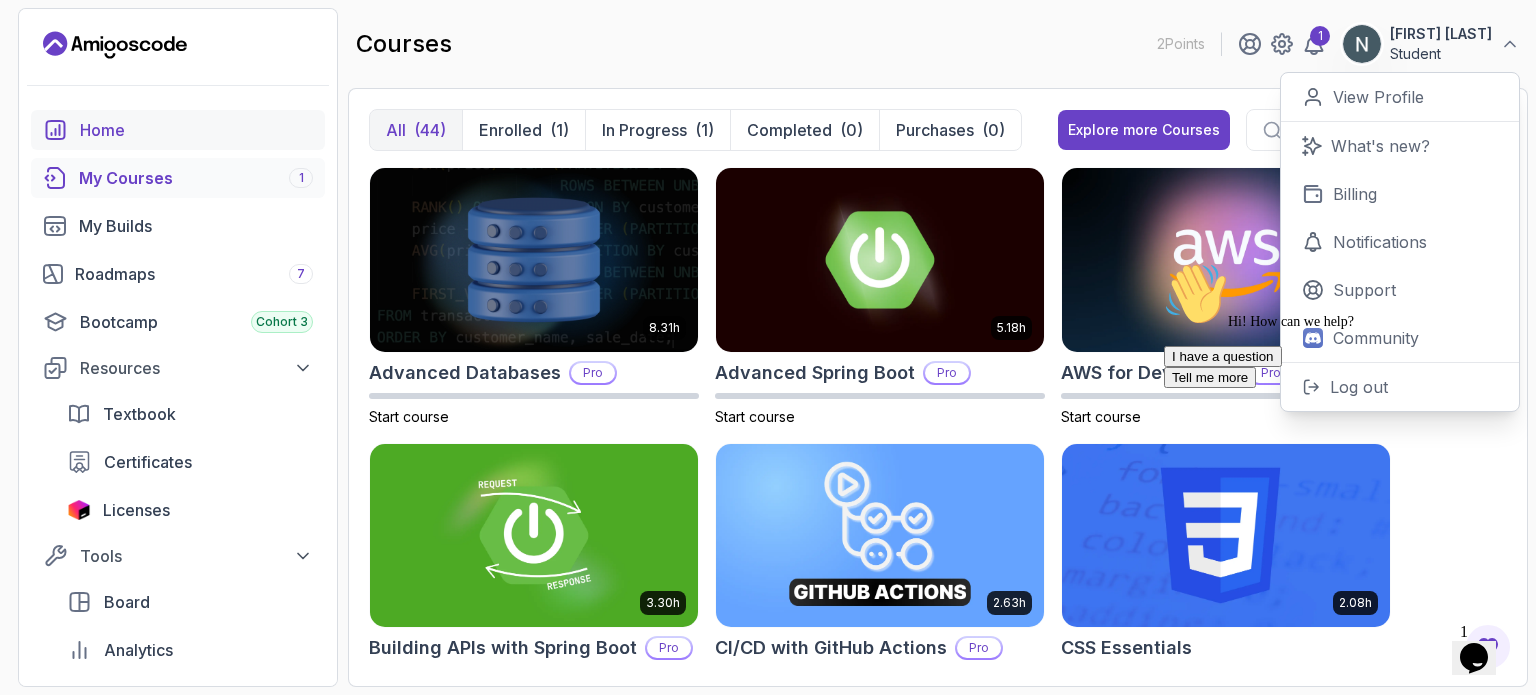 click on "Home" at bounding box center [196, 130] 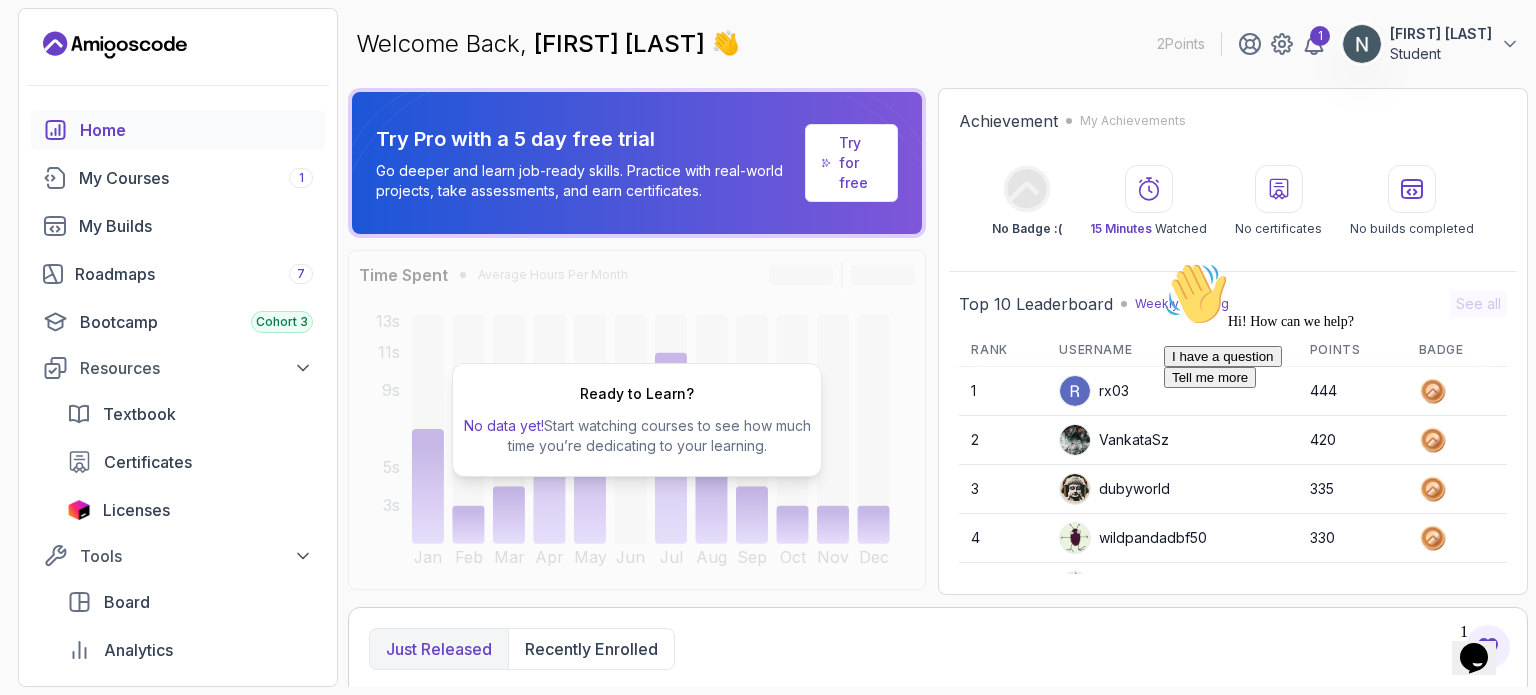 scroll, scrollTop: 280, scrollLeft: 0, axis: vertical 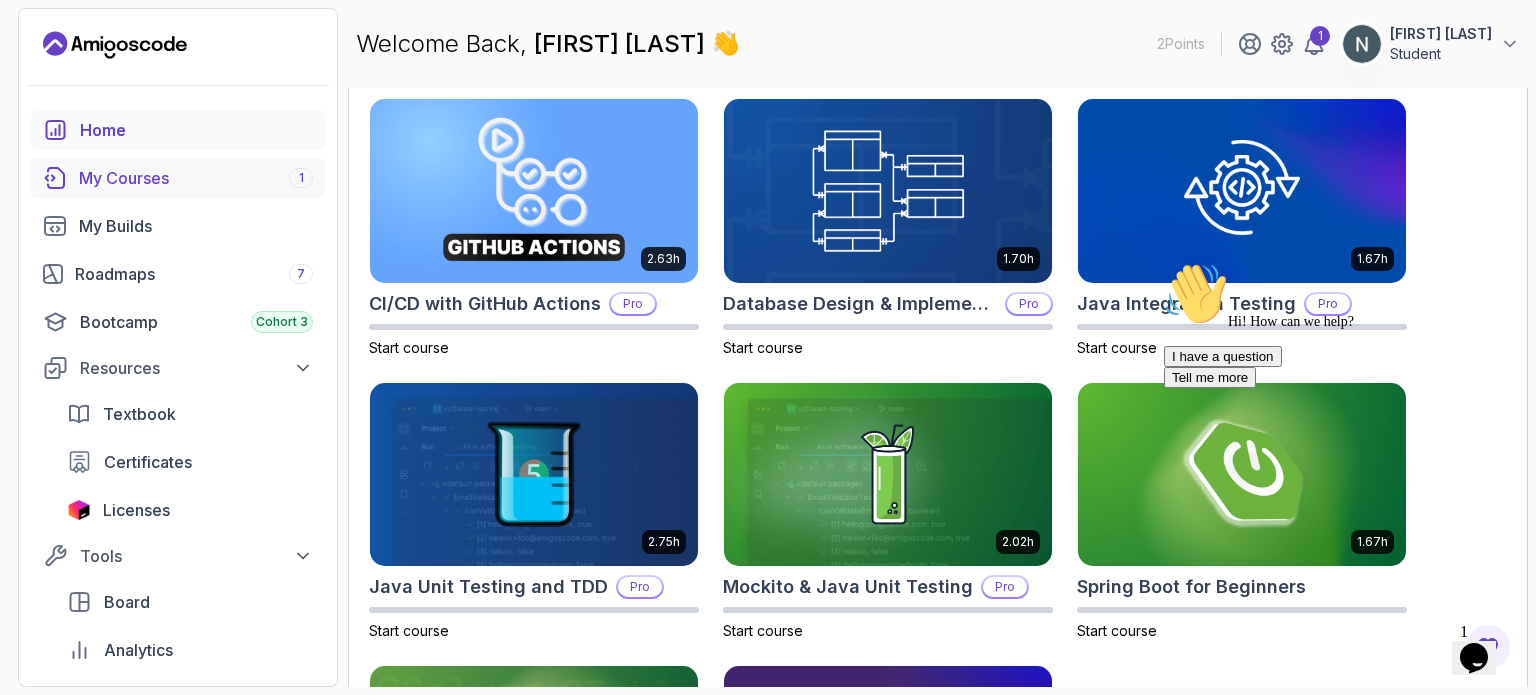 click on "My Courses 1" at bounding box center [196, 178] 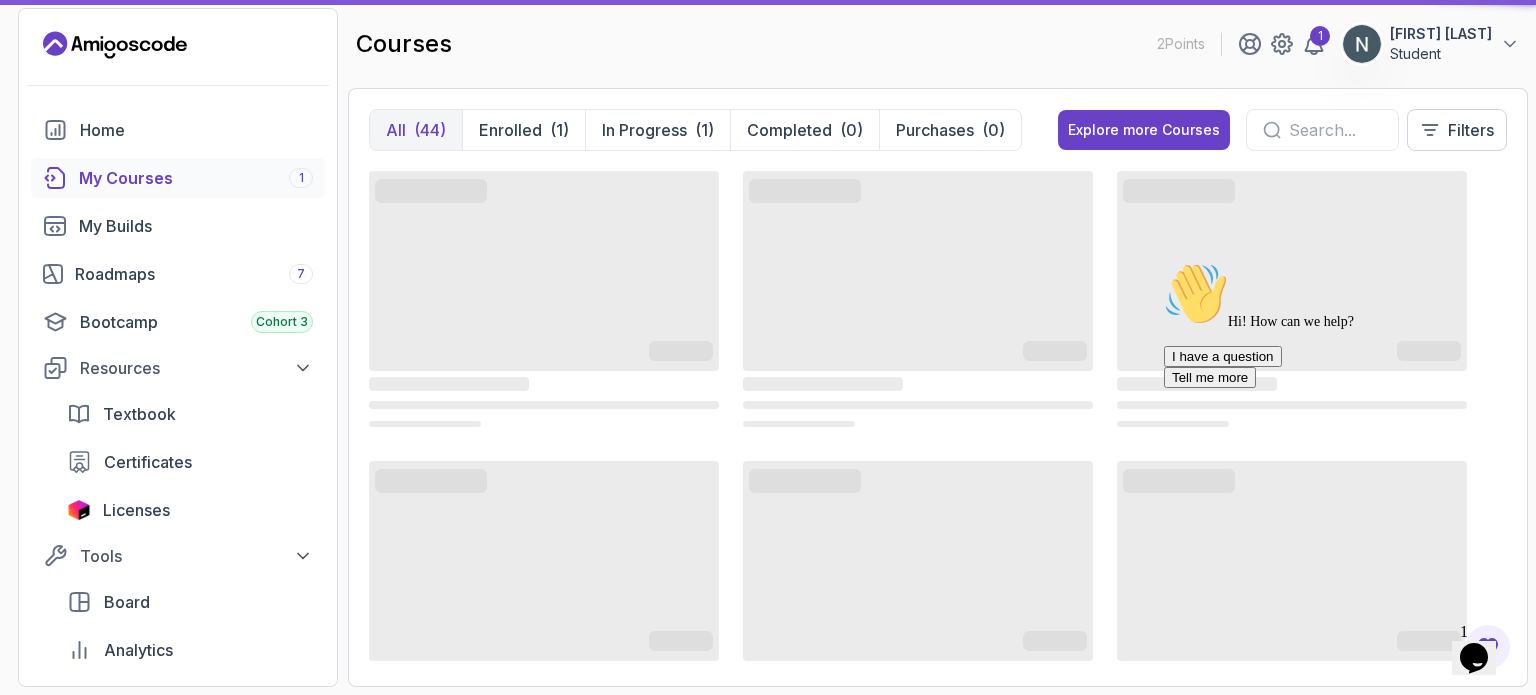 scroll, scrollTop: 0, scrollLeft: 0, axis: both 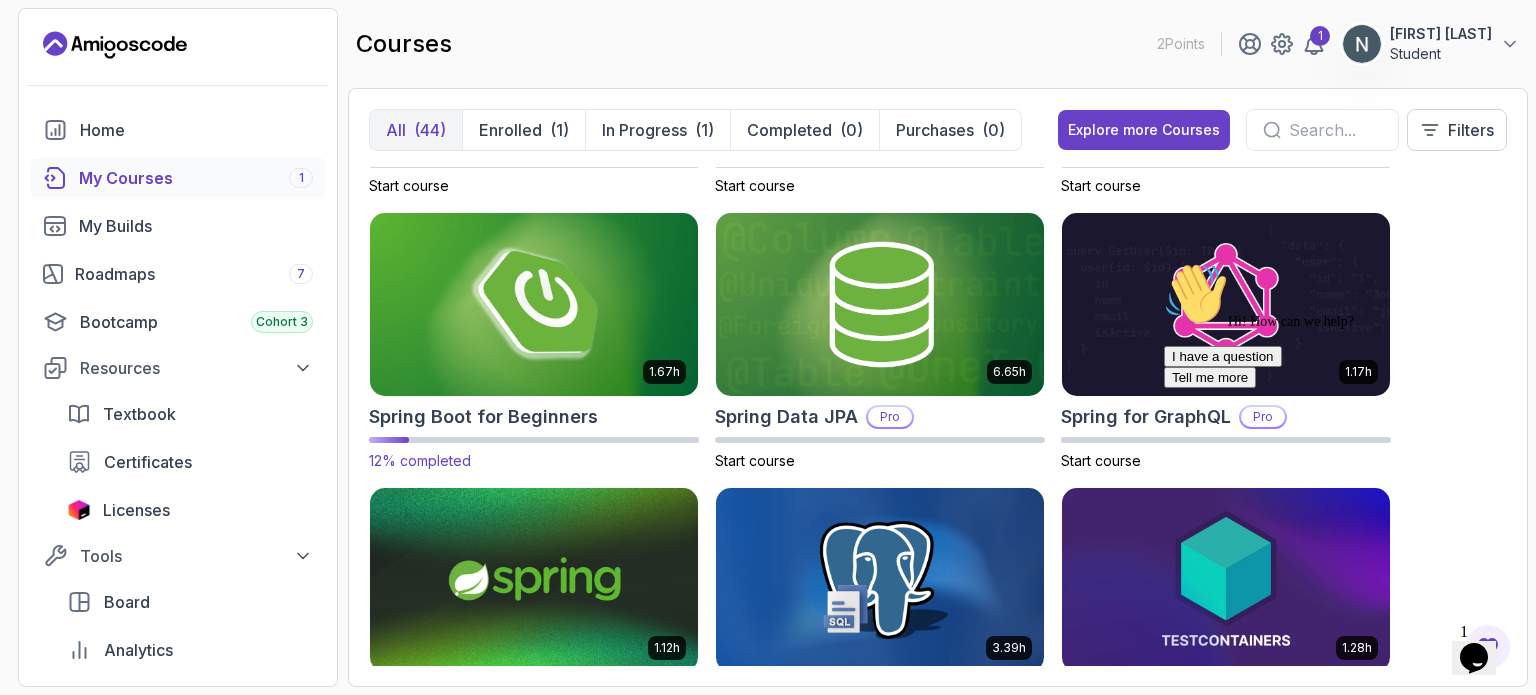 click at bounding box center [534, 304] 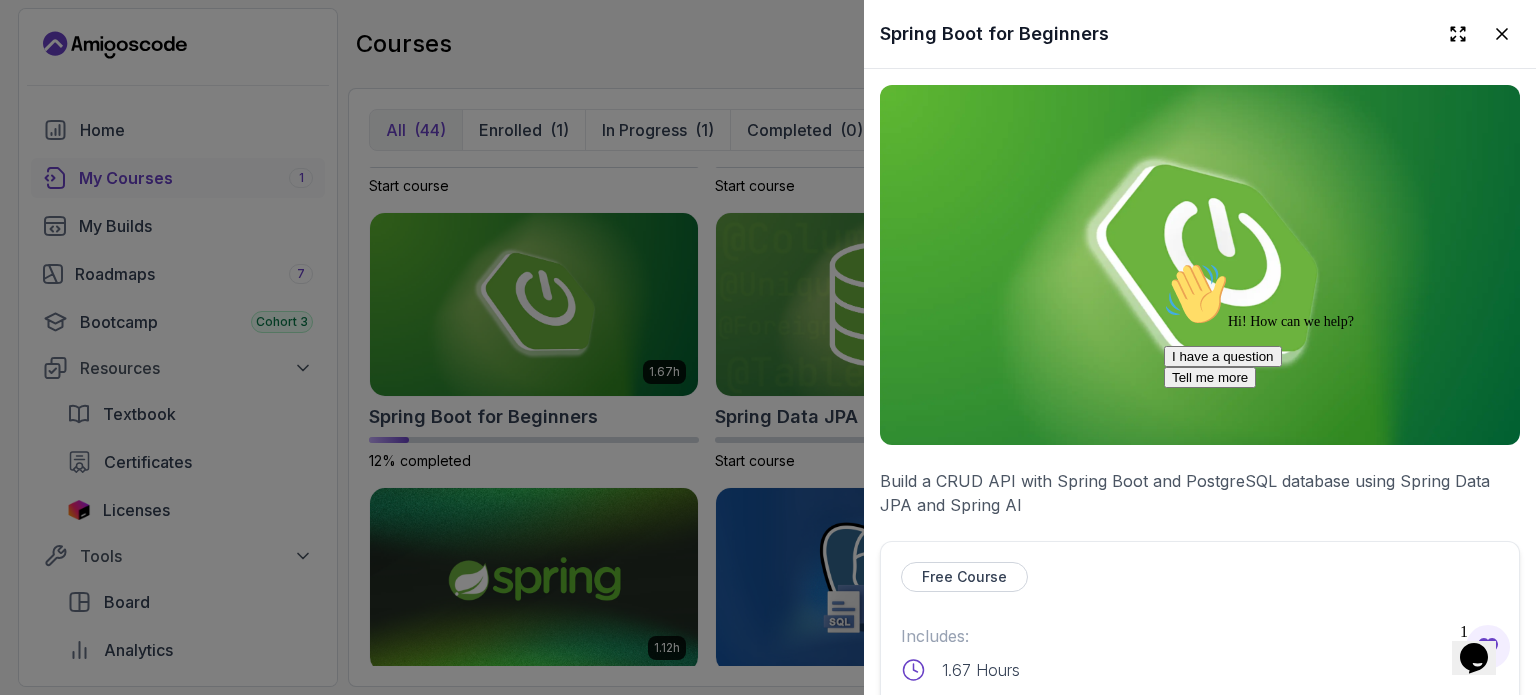 click at bounding box center (1200, 265) 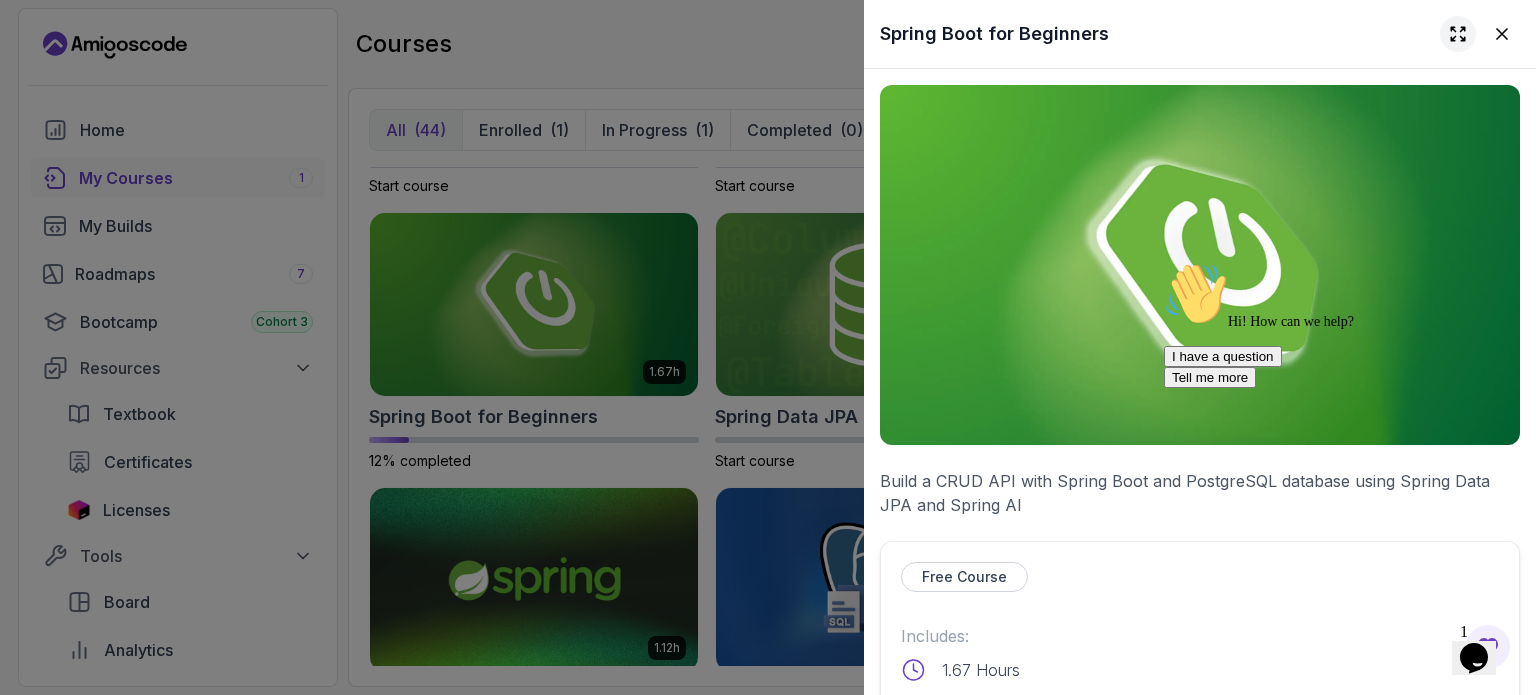 click 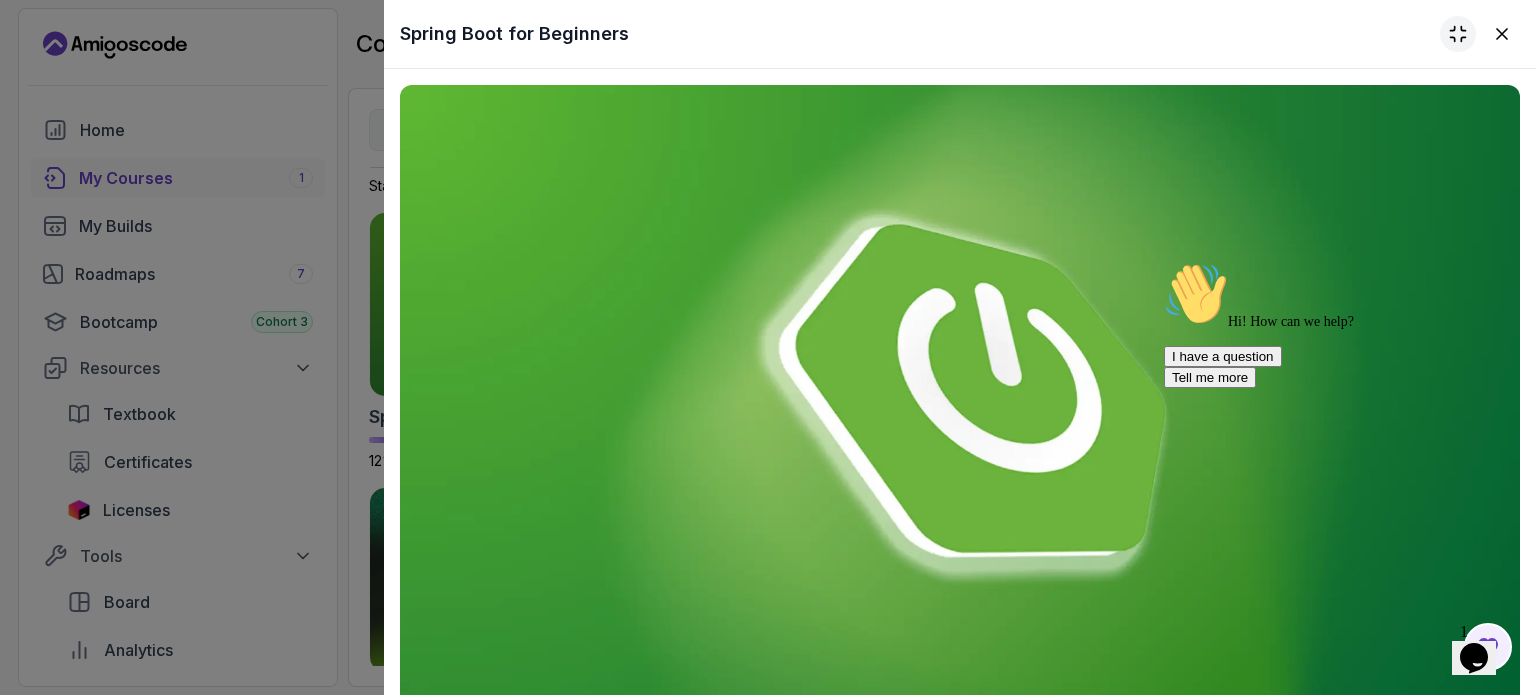 click 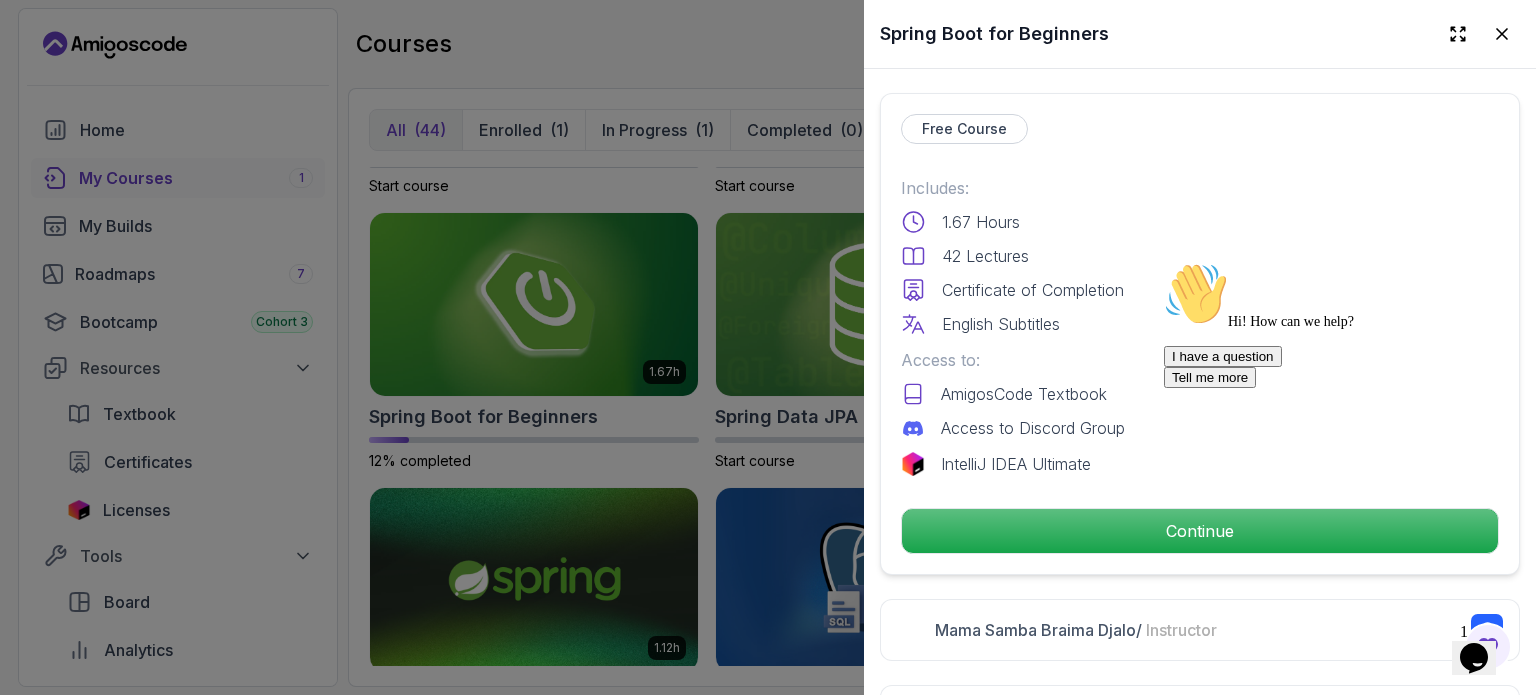 scroll, scrollTop: 450, scrollLeft: 0, axis: vertical 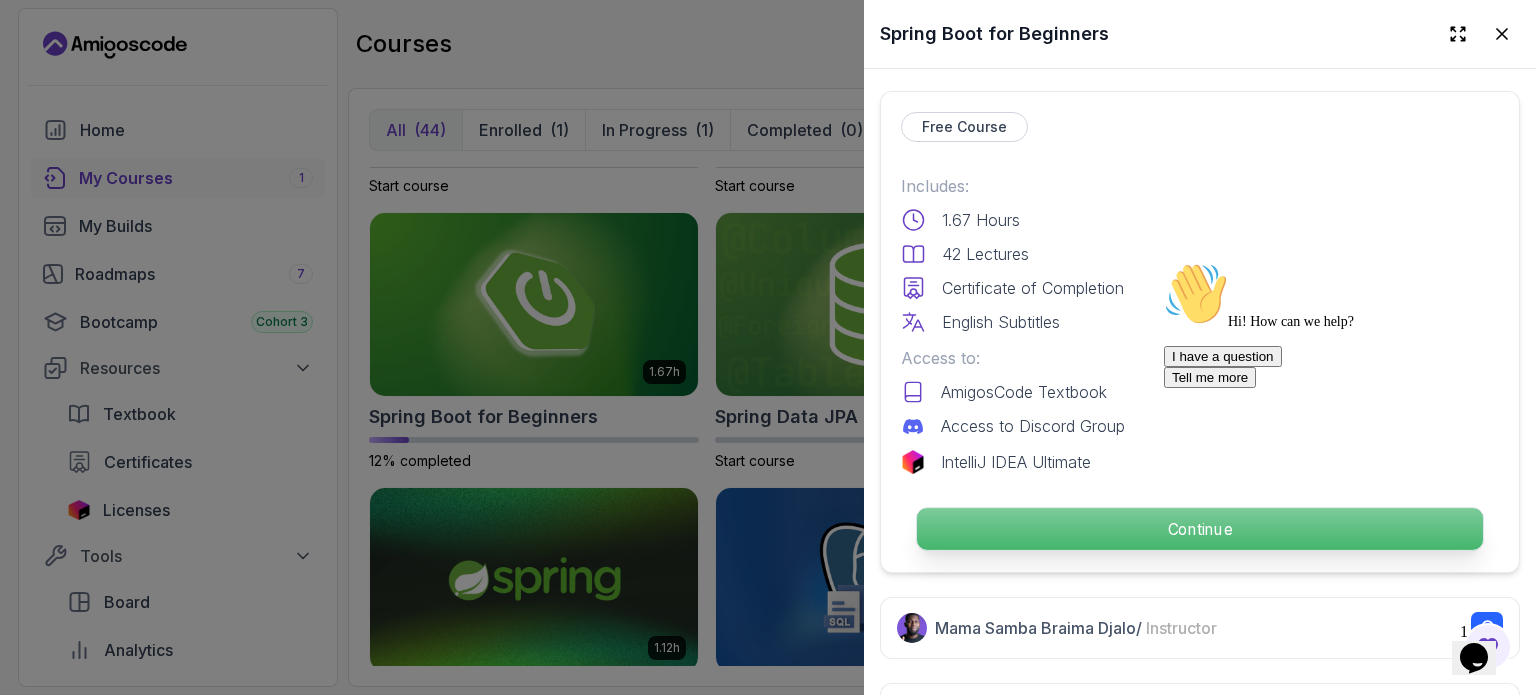 click on "Continue" at bounding box center (1200, 529) 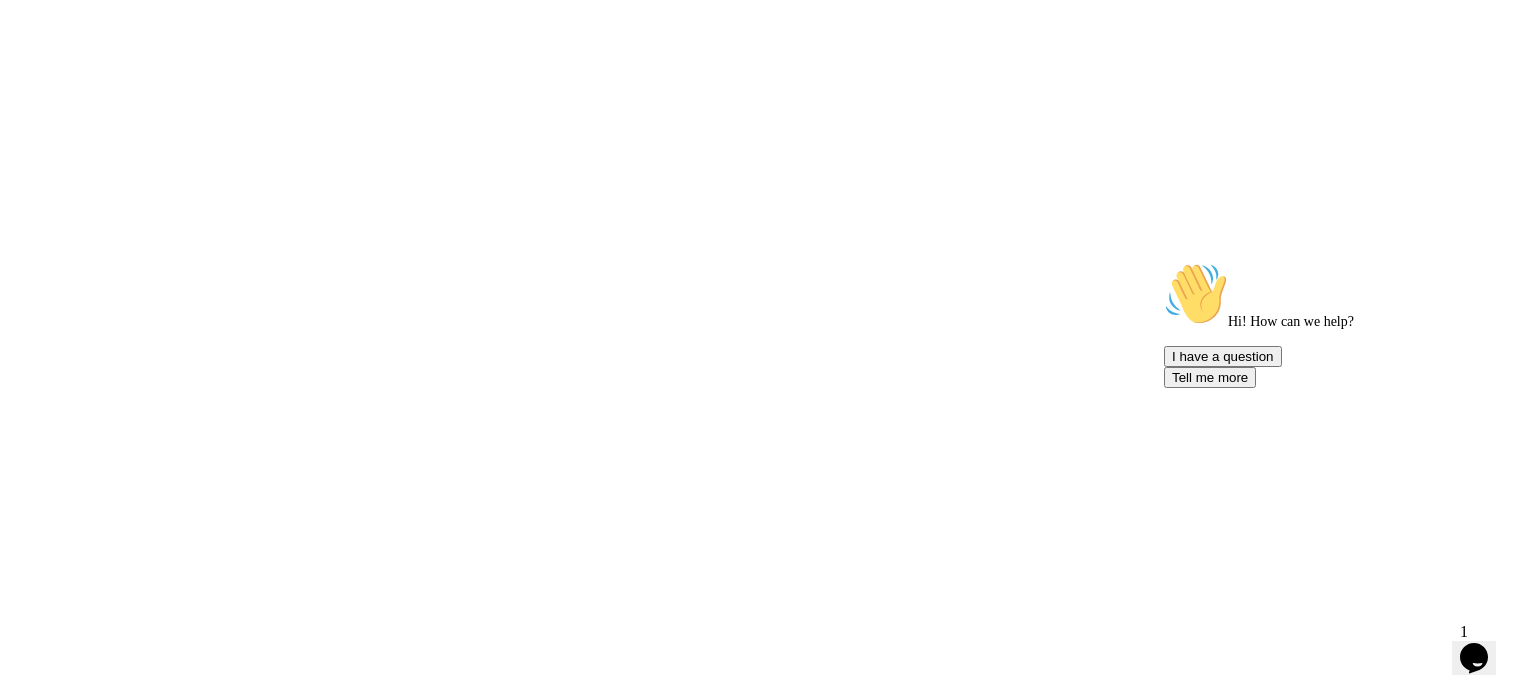 click on "3s" at bounding box center (768, 0) 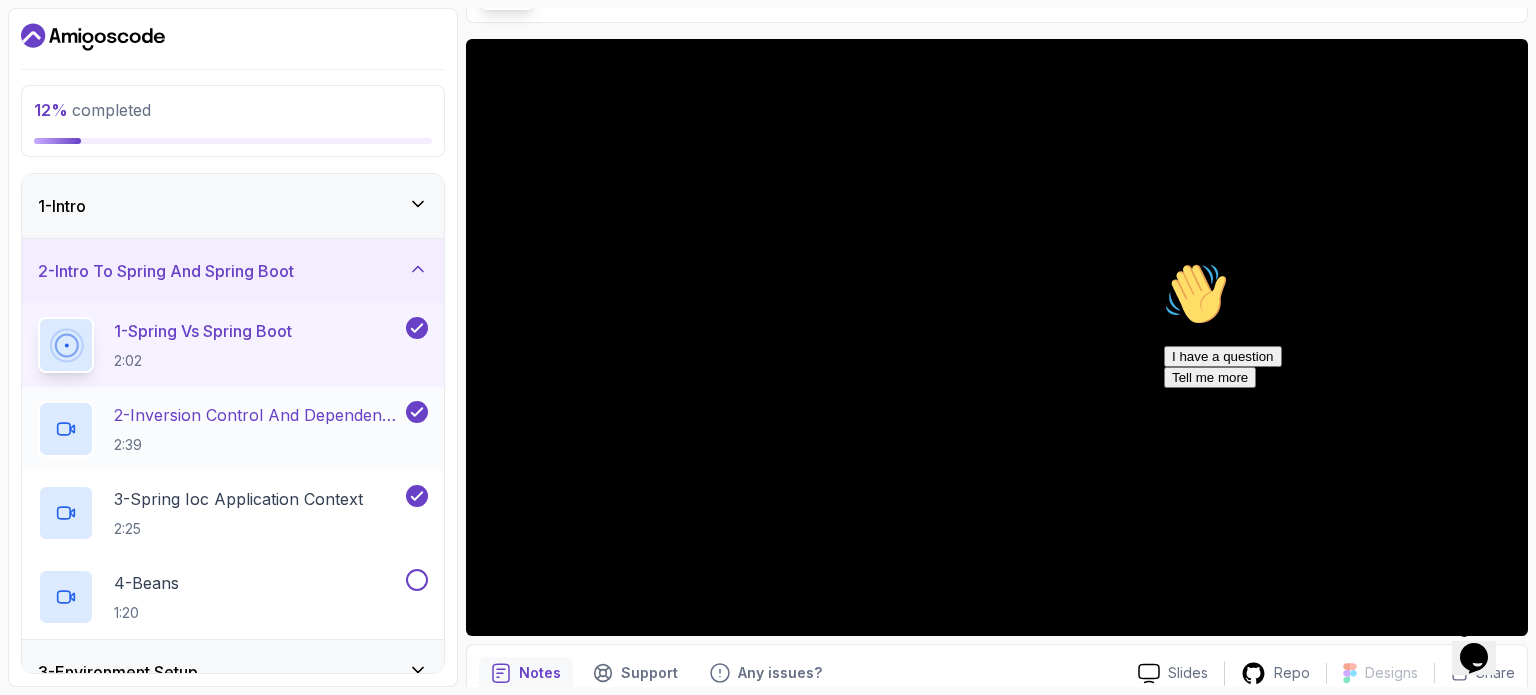 scroll, scrollTop: 140, scrollLeft: 0, axis: vertical 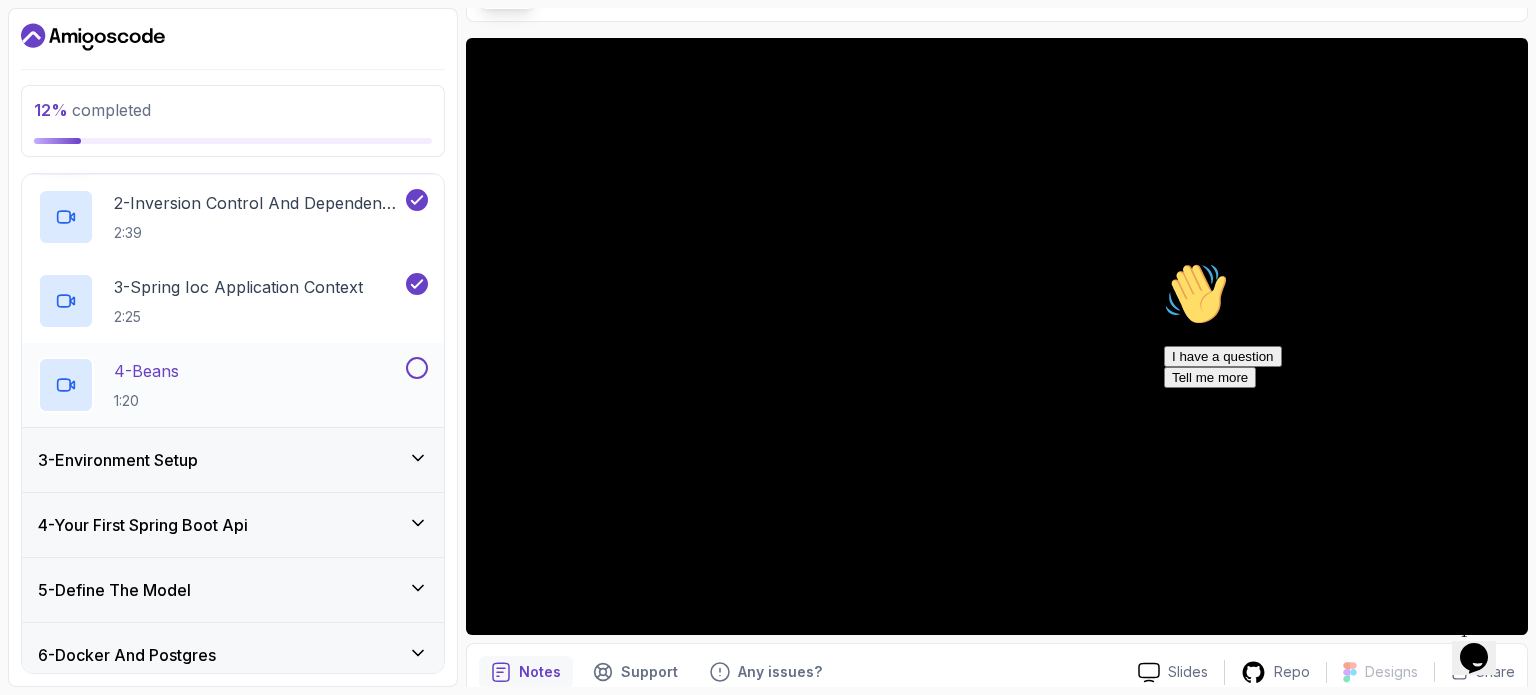 click on "4  -  Beans 1:20" at bounding box center [220, 385] 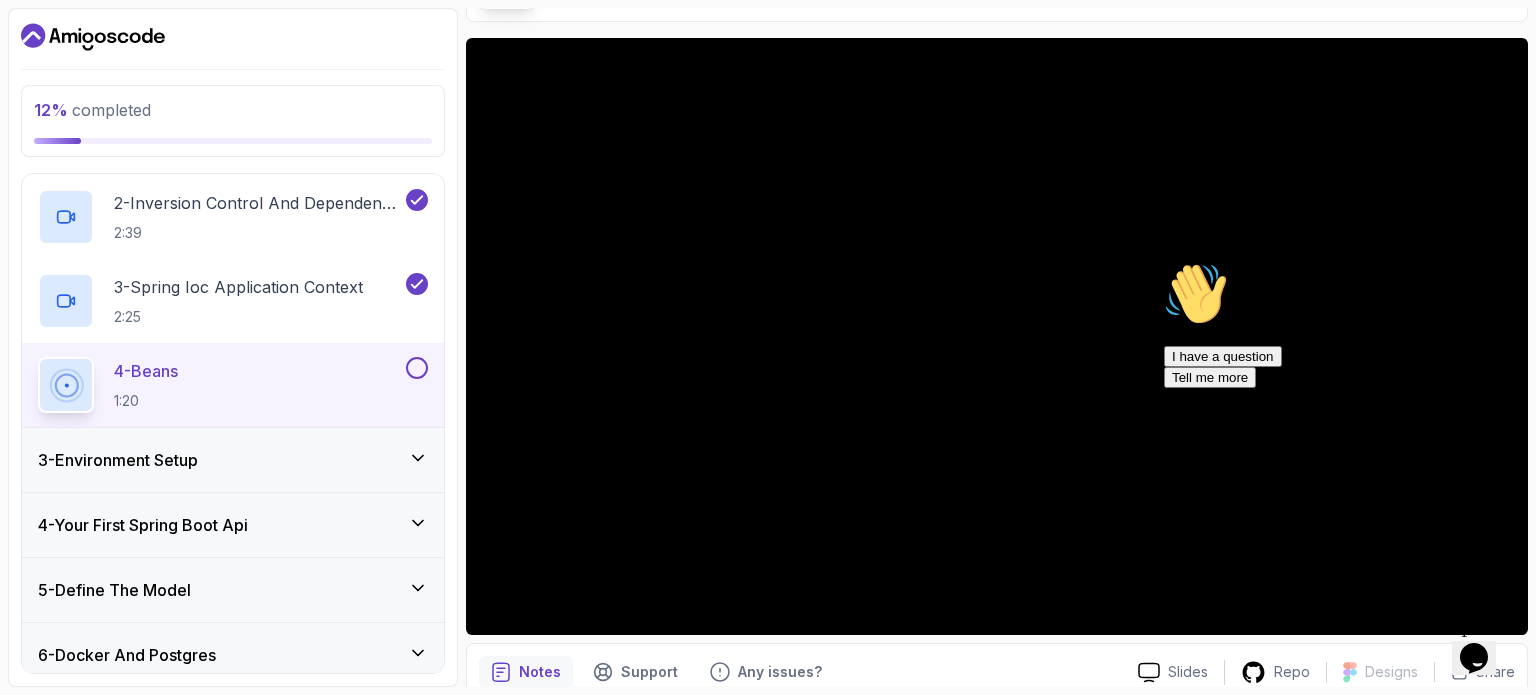 click at bounding box center [417, 368] 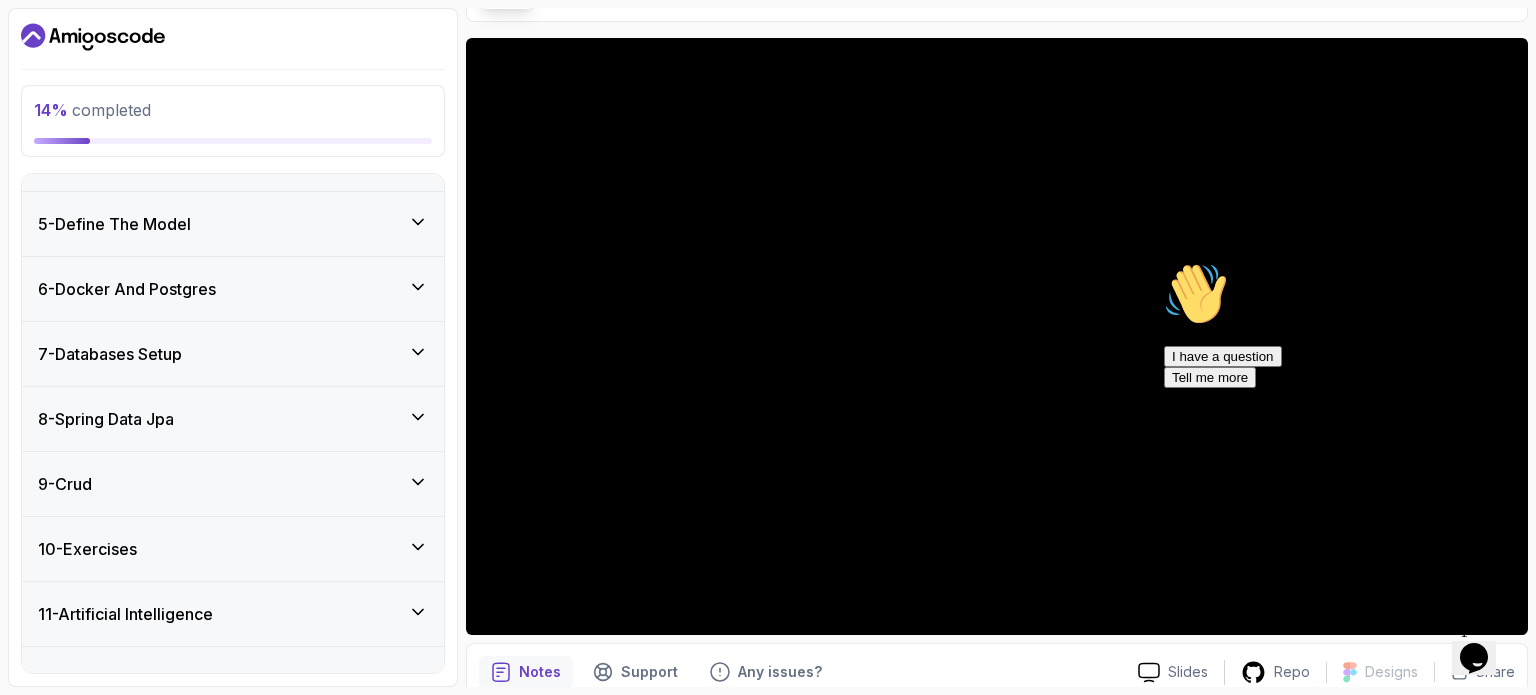 scroll, scrollTop: 612, scrollLeft: 0, axis: vertical 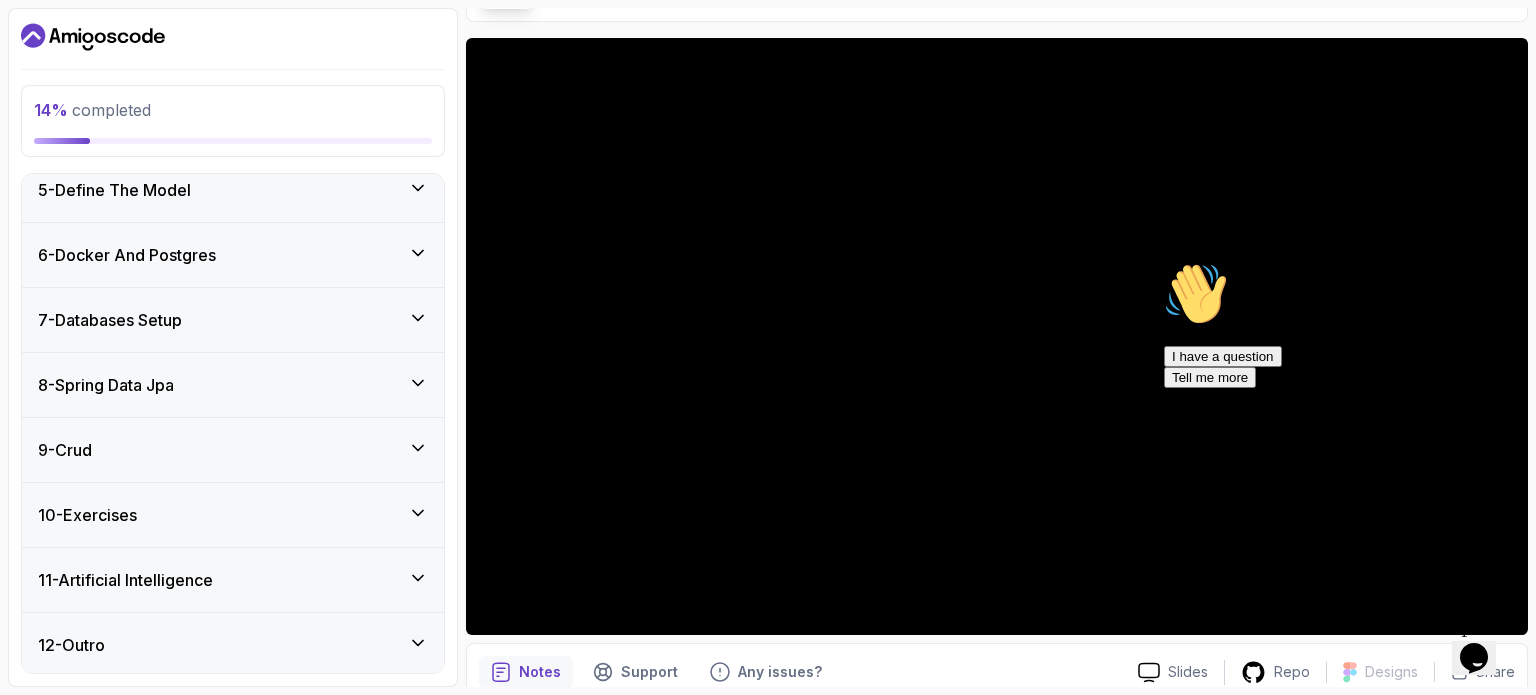 click on "10  -  Exercises" at bounding box center [233, 515] 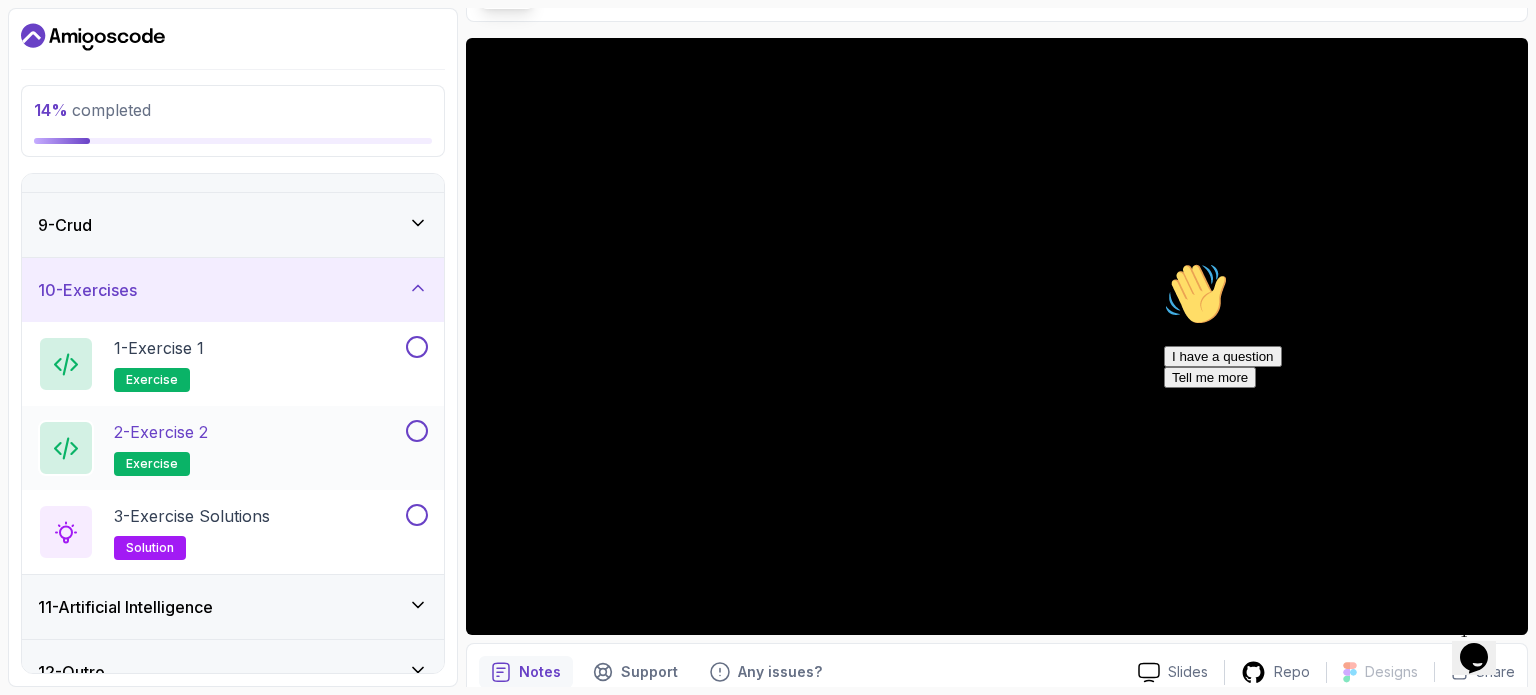 scroll, scrollTop: 503, scrollLeft: 0, axis: vertical 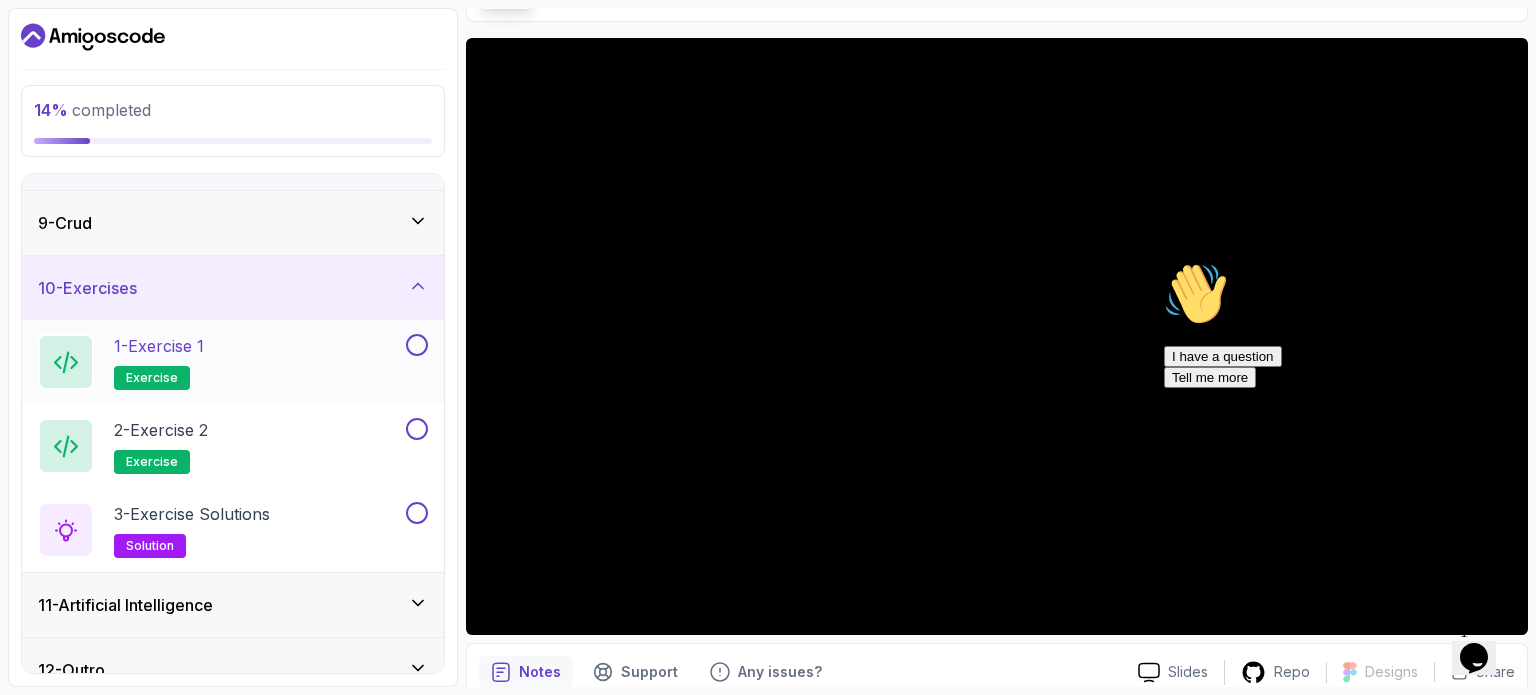 click on "1  -  Exercise 1 exercise" at bounding box center (220, 362) 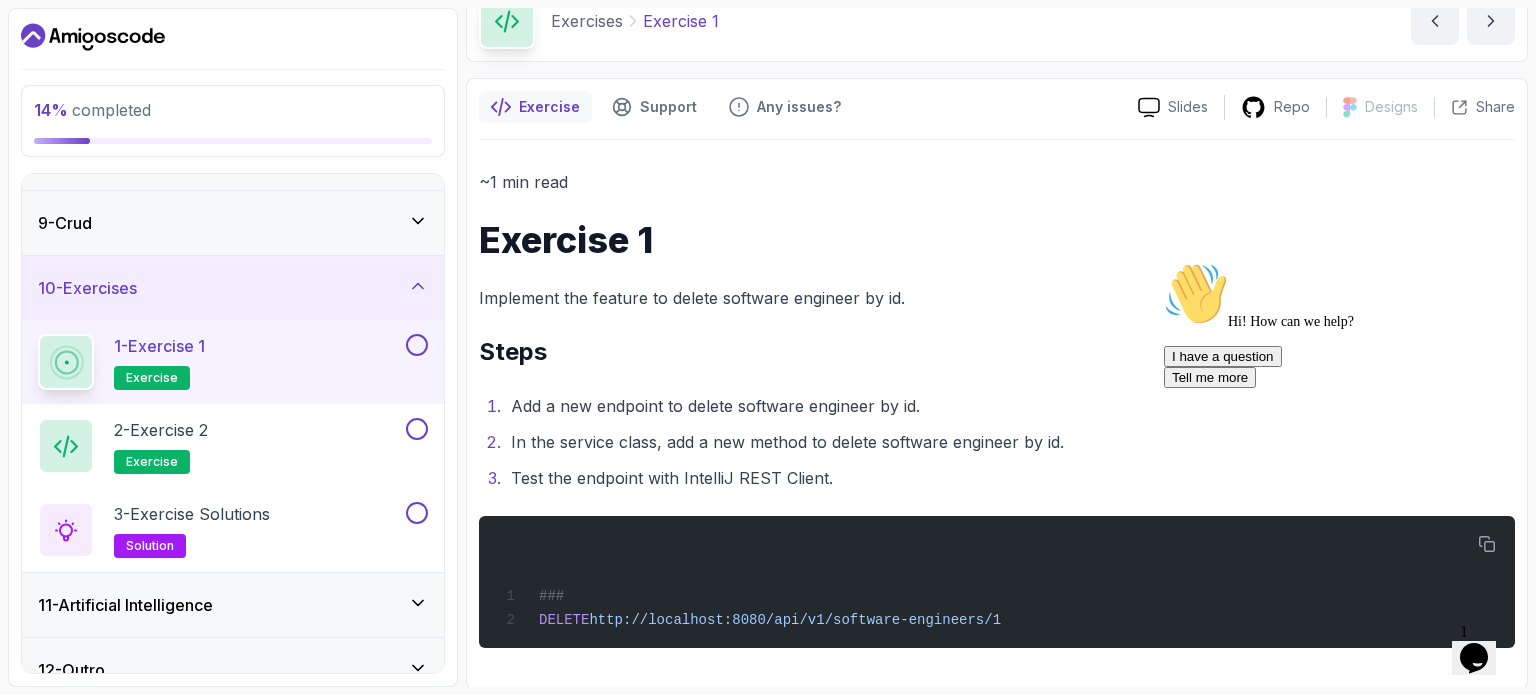 scroll, scrollTop: 100, scrollLeft: 0, axis: vertical 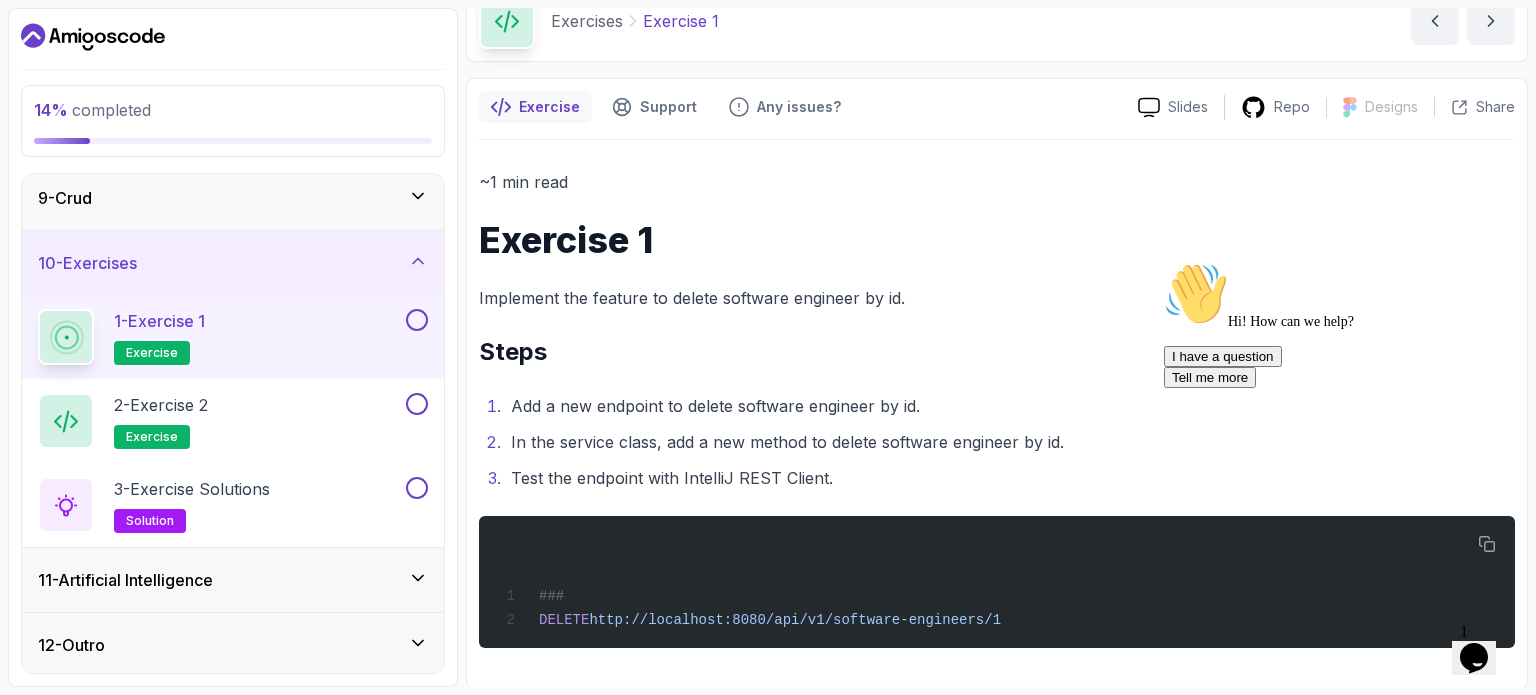 click on "12  -  Outro" at bounding box center [233, 645] 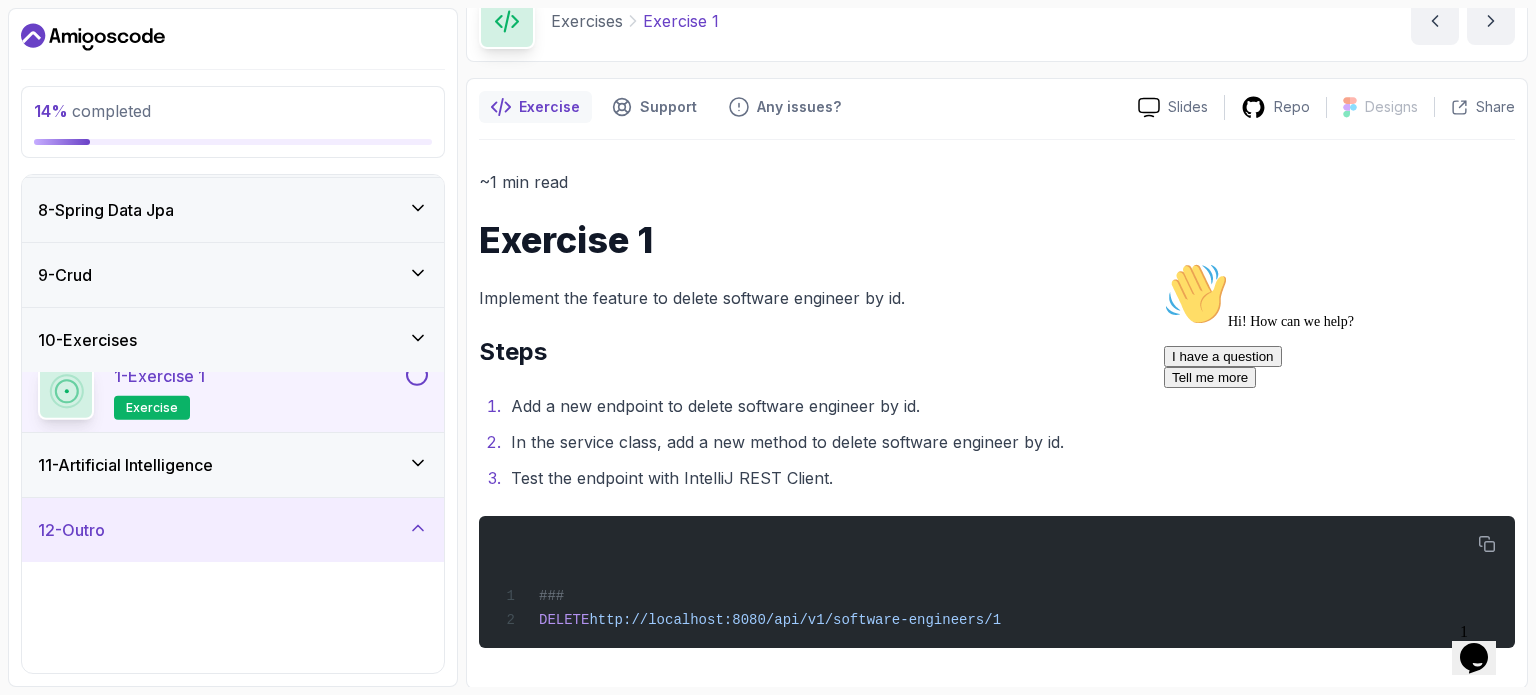 scroll, scrollTop: 444, scrollLeft: 0, axis: vertical 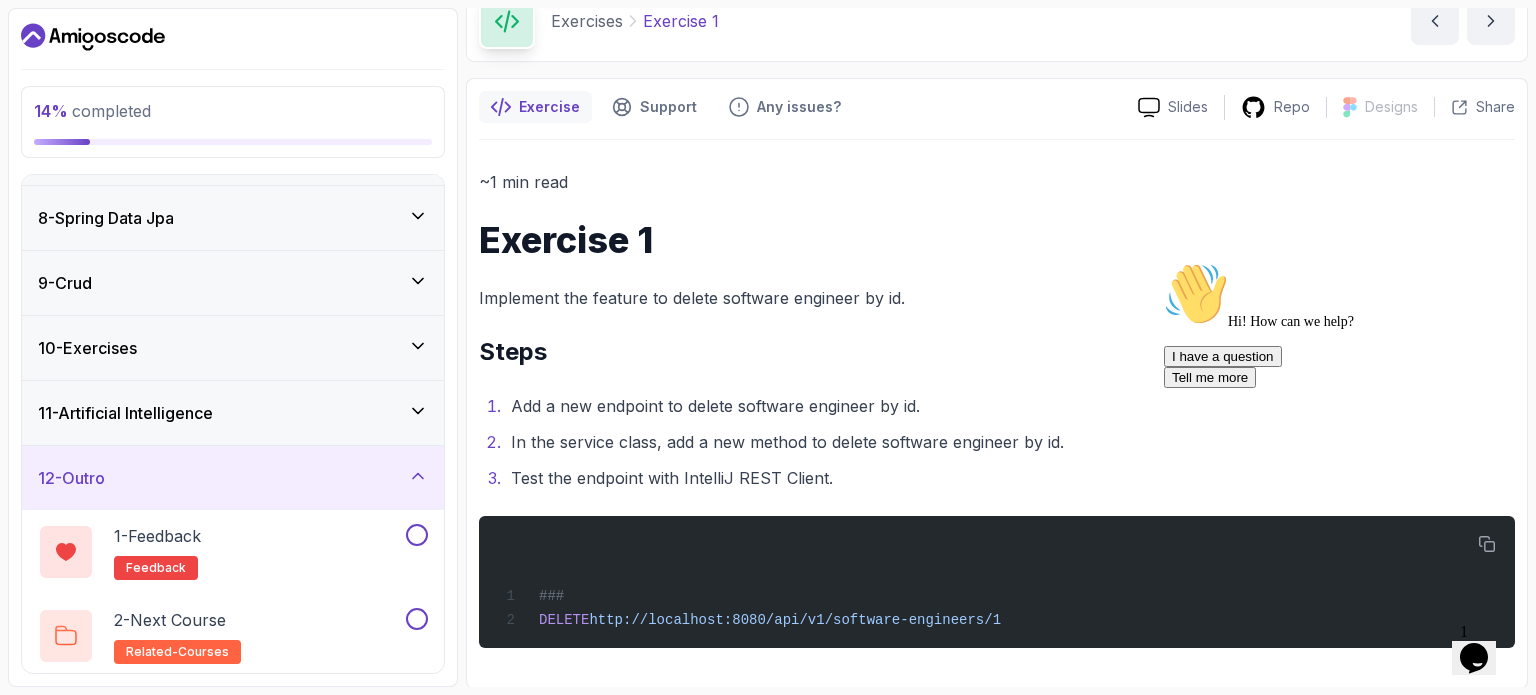 click on "12  -  Outro" at bounding box center (233, 478) 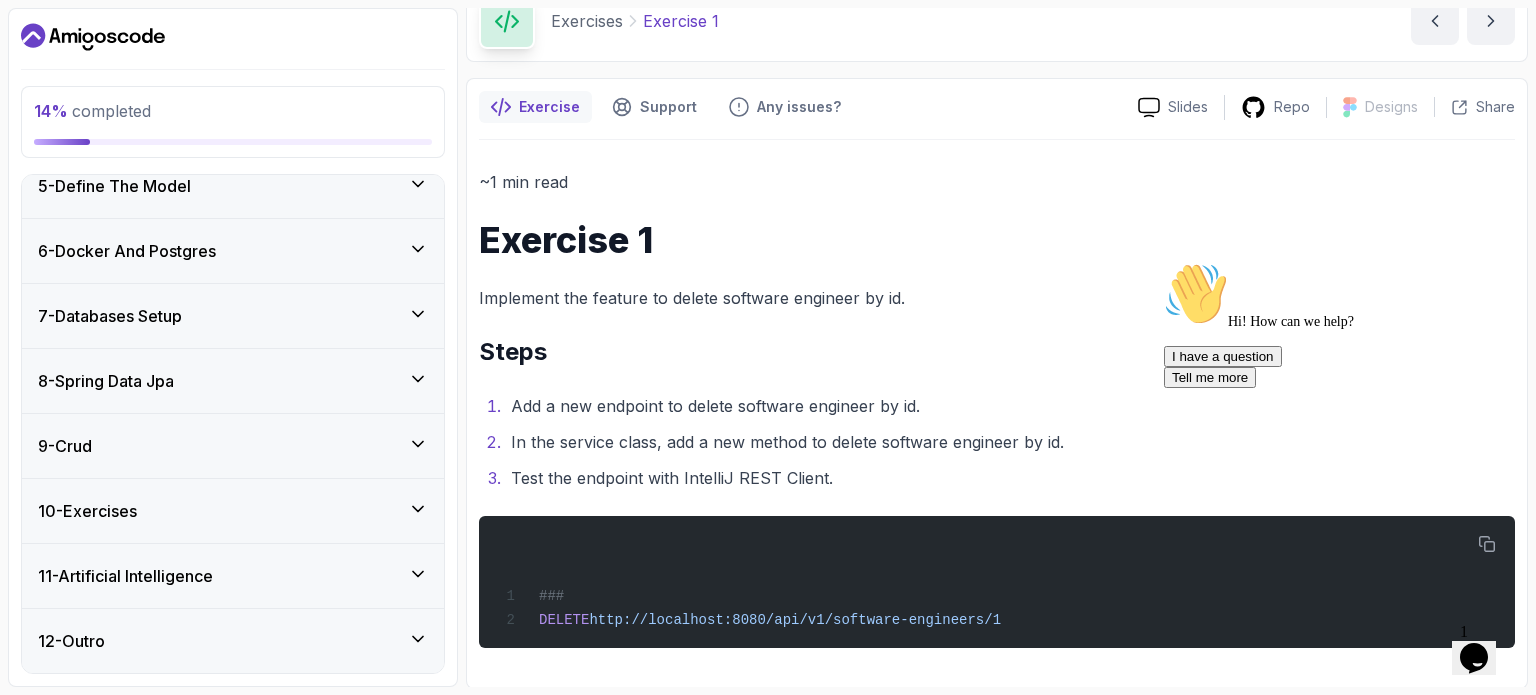 scroll, scrollTop: 276, scrollLeft: 0, axis: vertical 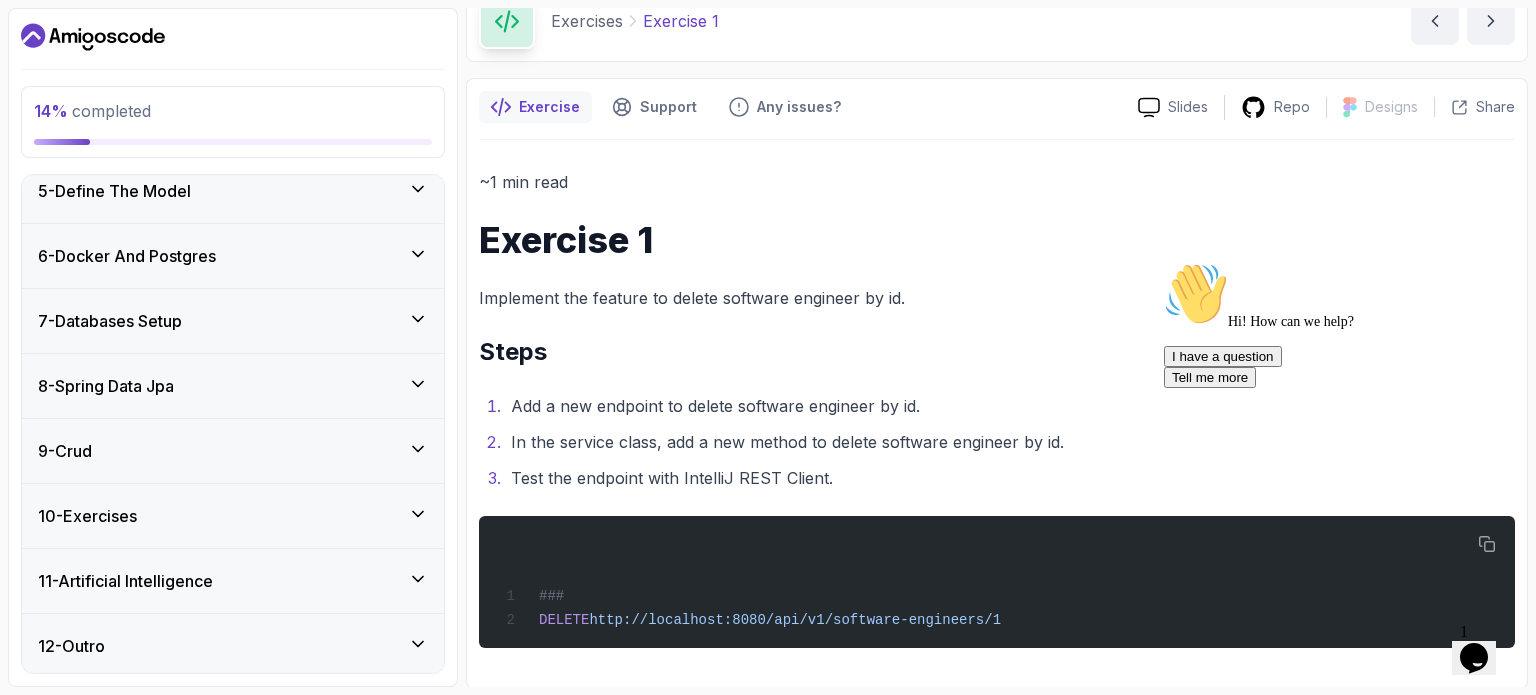click on "7  -  Databases Setup" at bounding box center [233, 321] 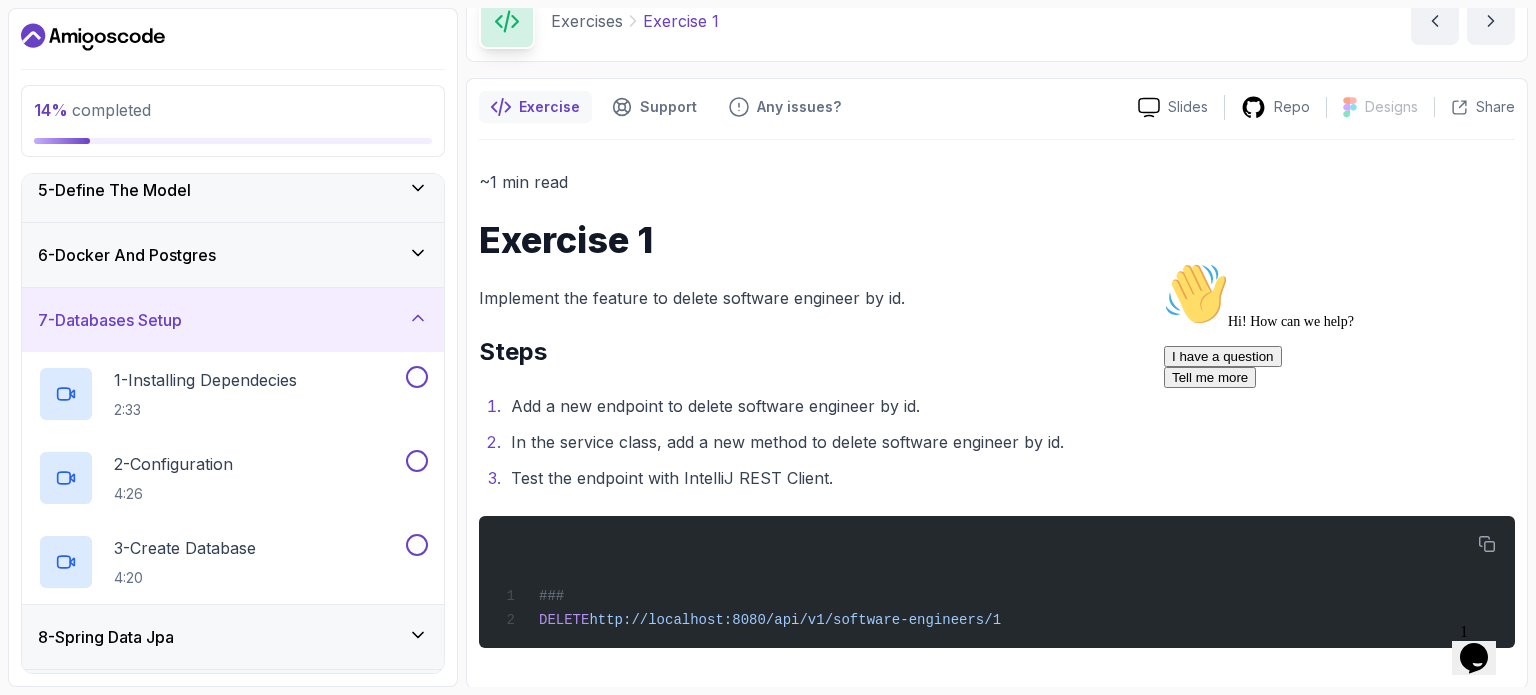 click on "7  -  Databases Setup" at bounding box center [233, 320] 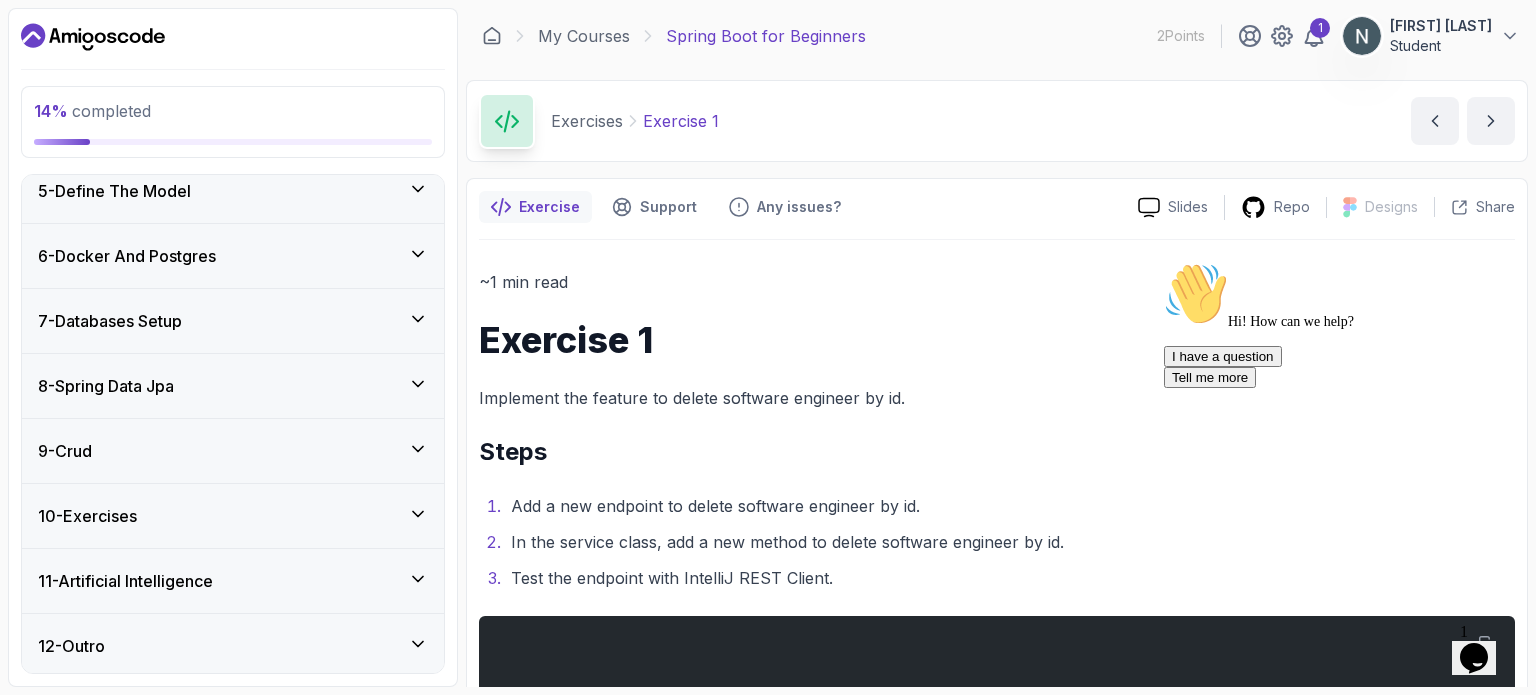 scroll, scrollTop: 100, scrollLeft: 0, axis: vertical 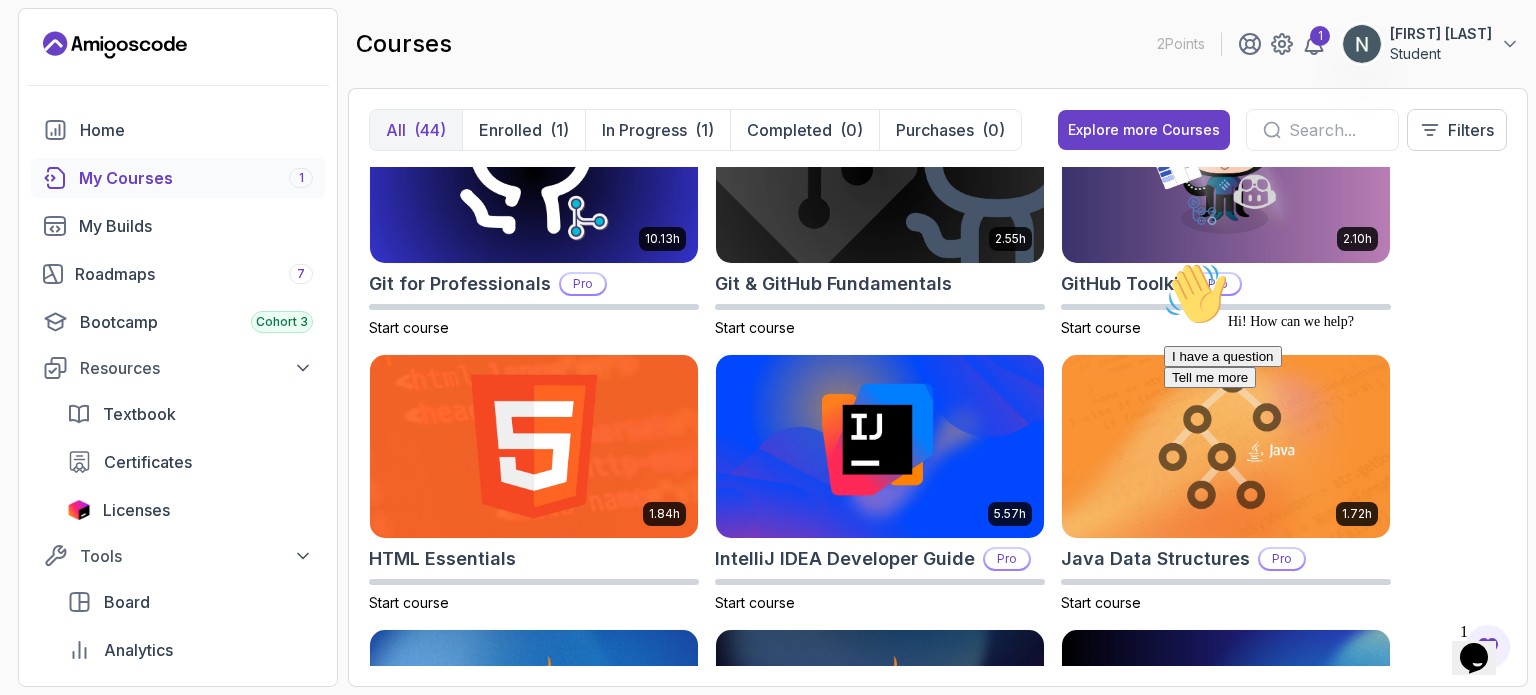 click on "My Courses 1" at bounding box center (196, 178) 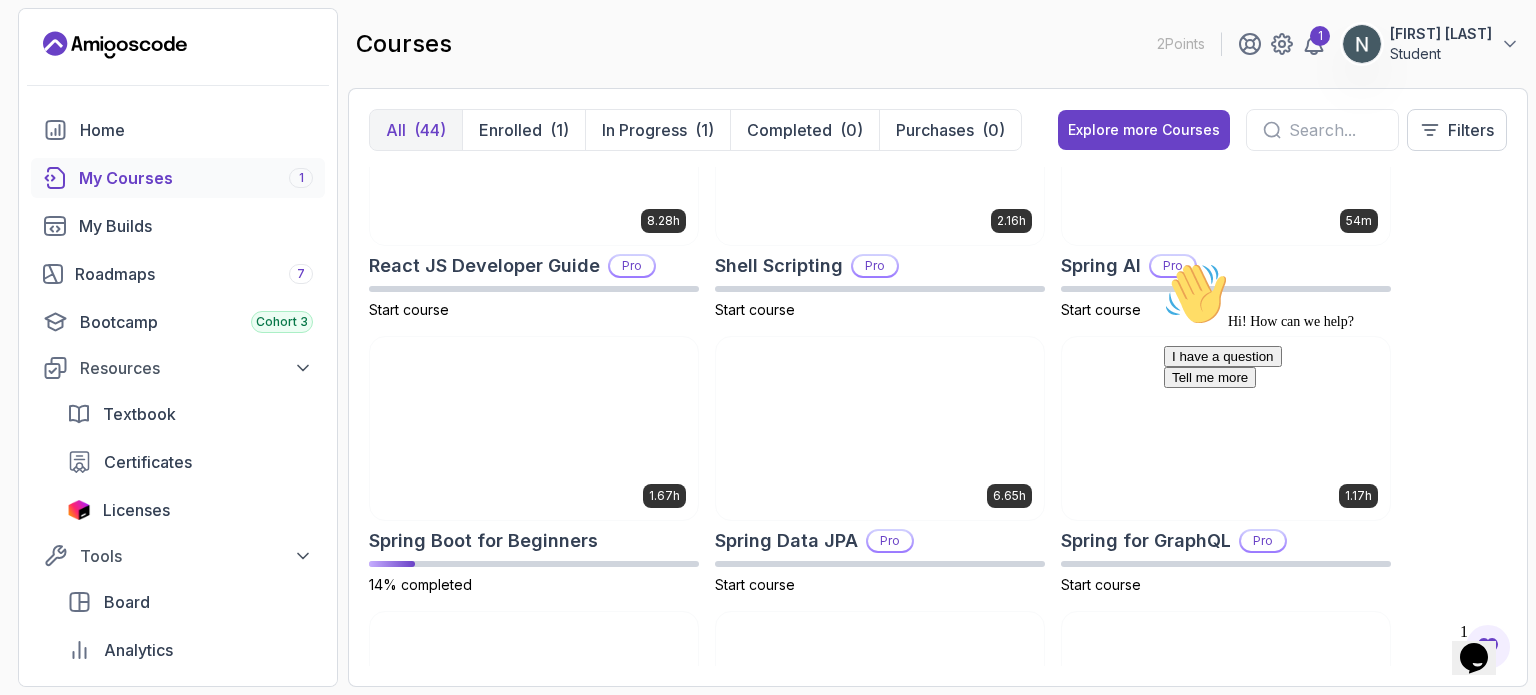 scroll, scrollTop: 3134, scrollLeft: 0, axis: vertical 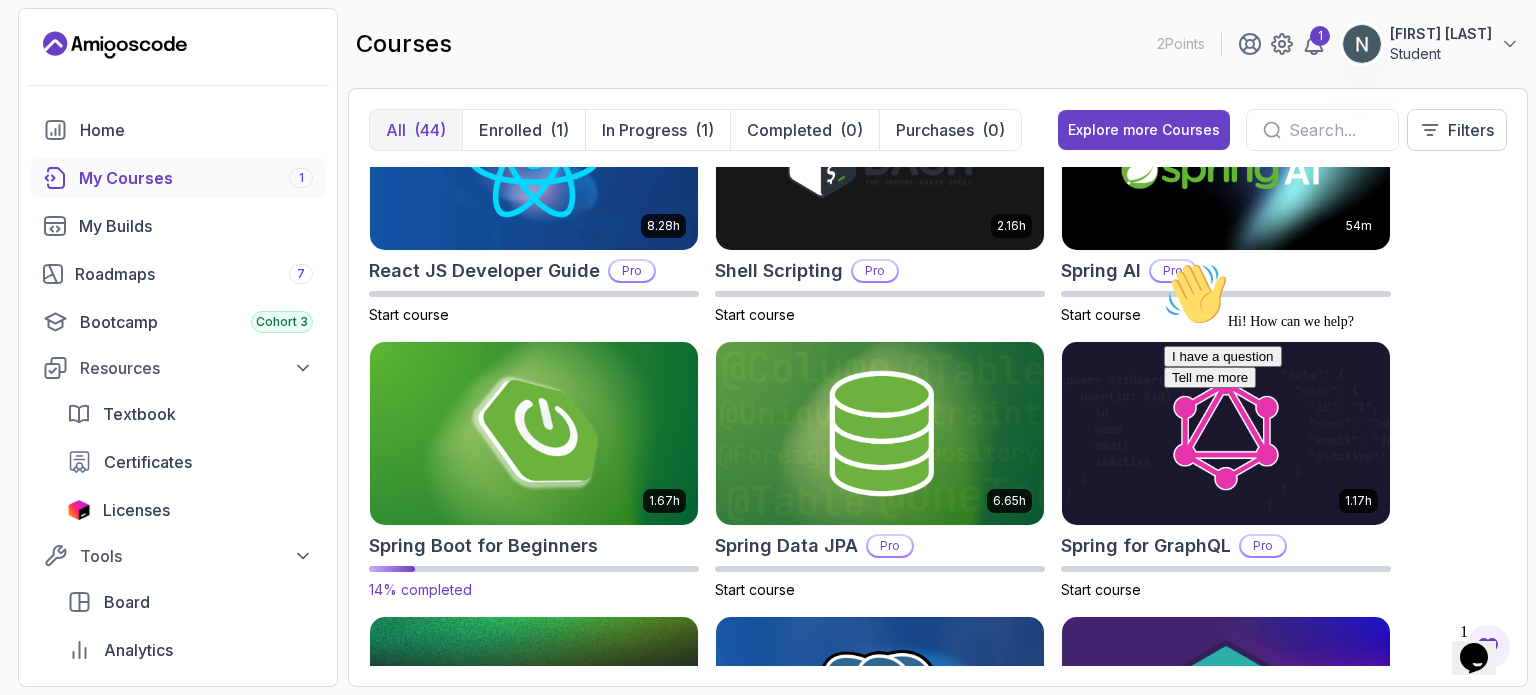 click at bounding box center (534, 433) 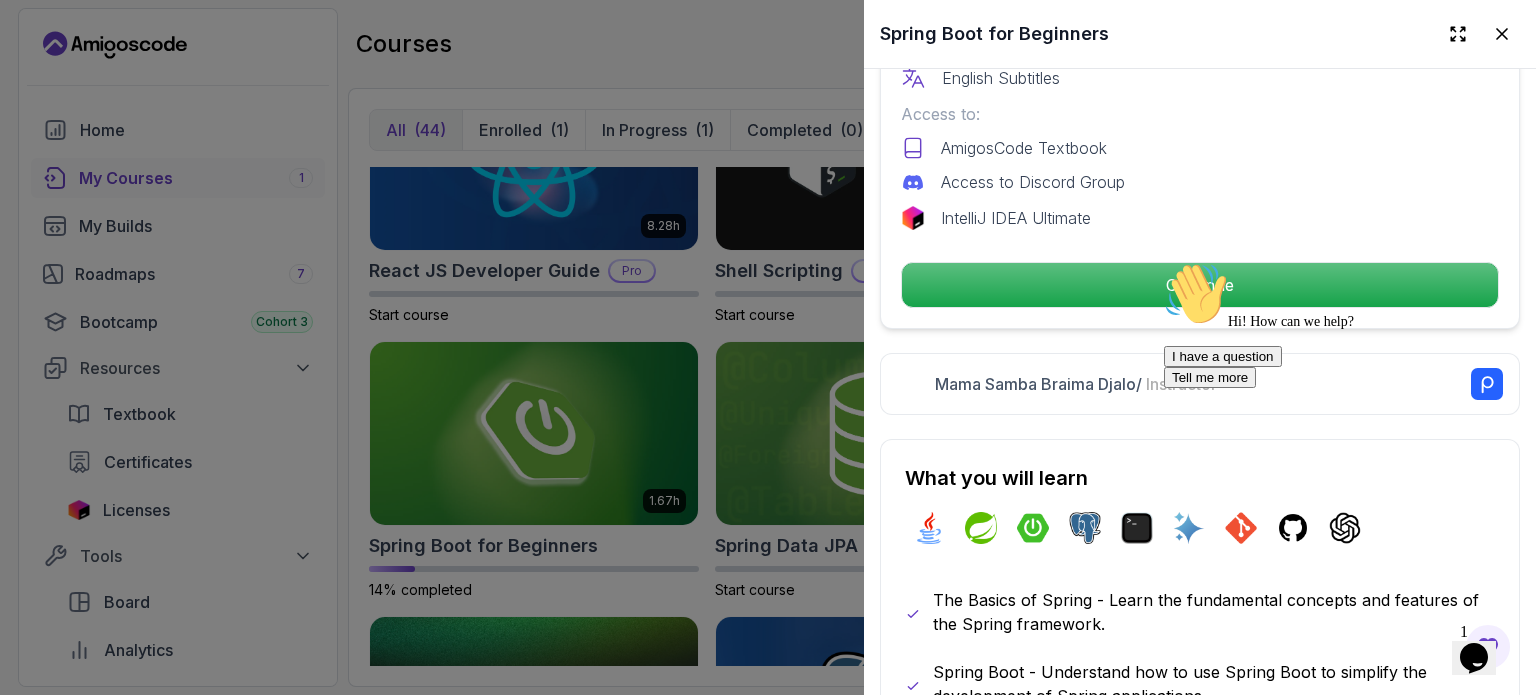 scroll, scrollTop: 680, scrollLeft: 0, axis: vertical 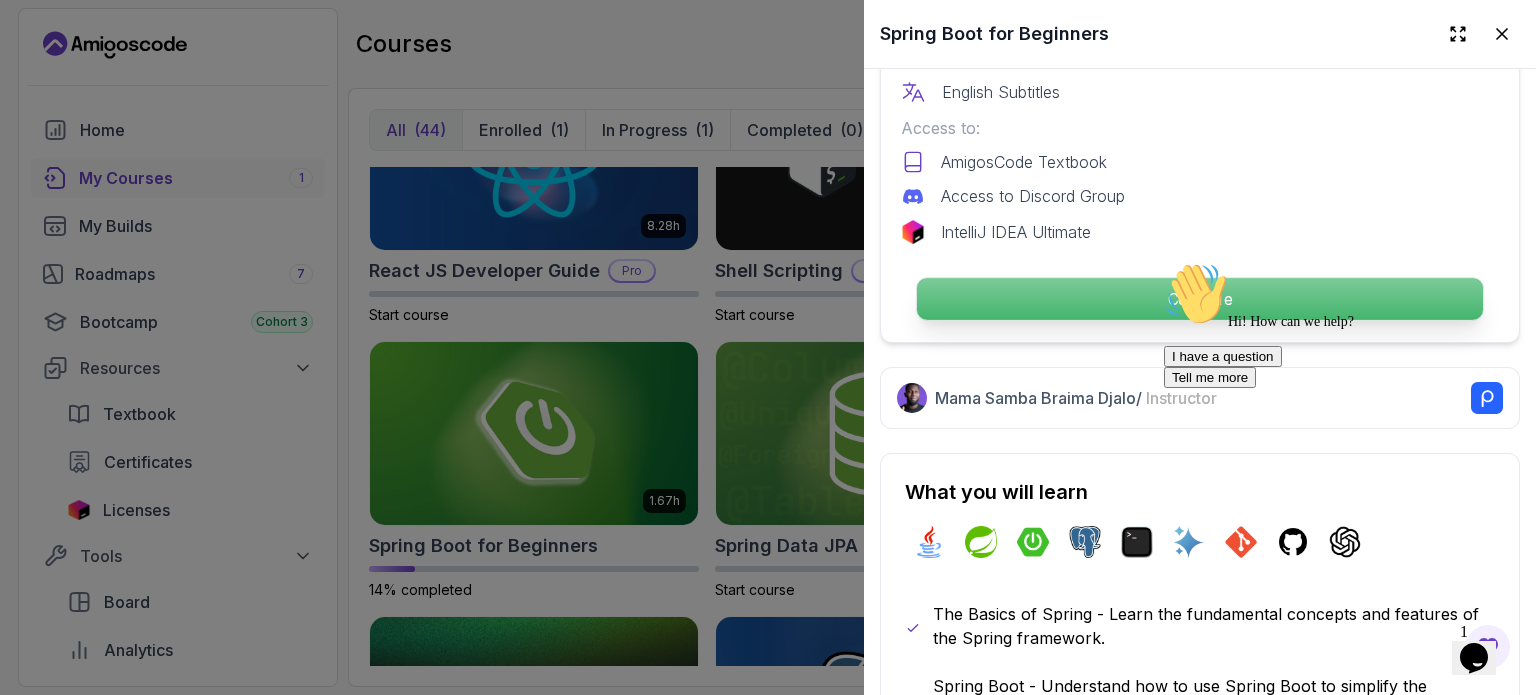 click on "Continue" at bounding box center (1200, 299) 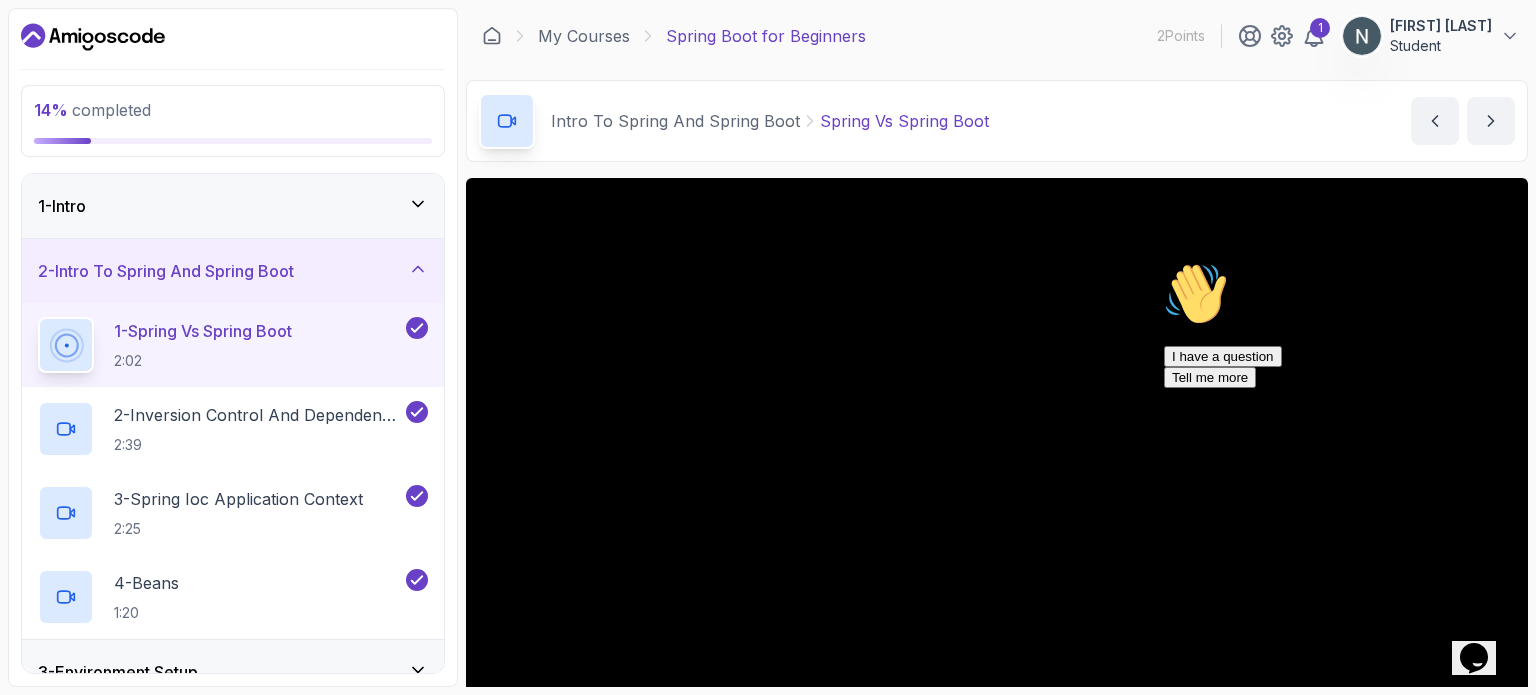 scroll, scrollTop: 226, scrollLeft: 0, axis: vertical 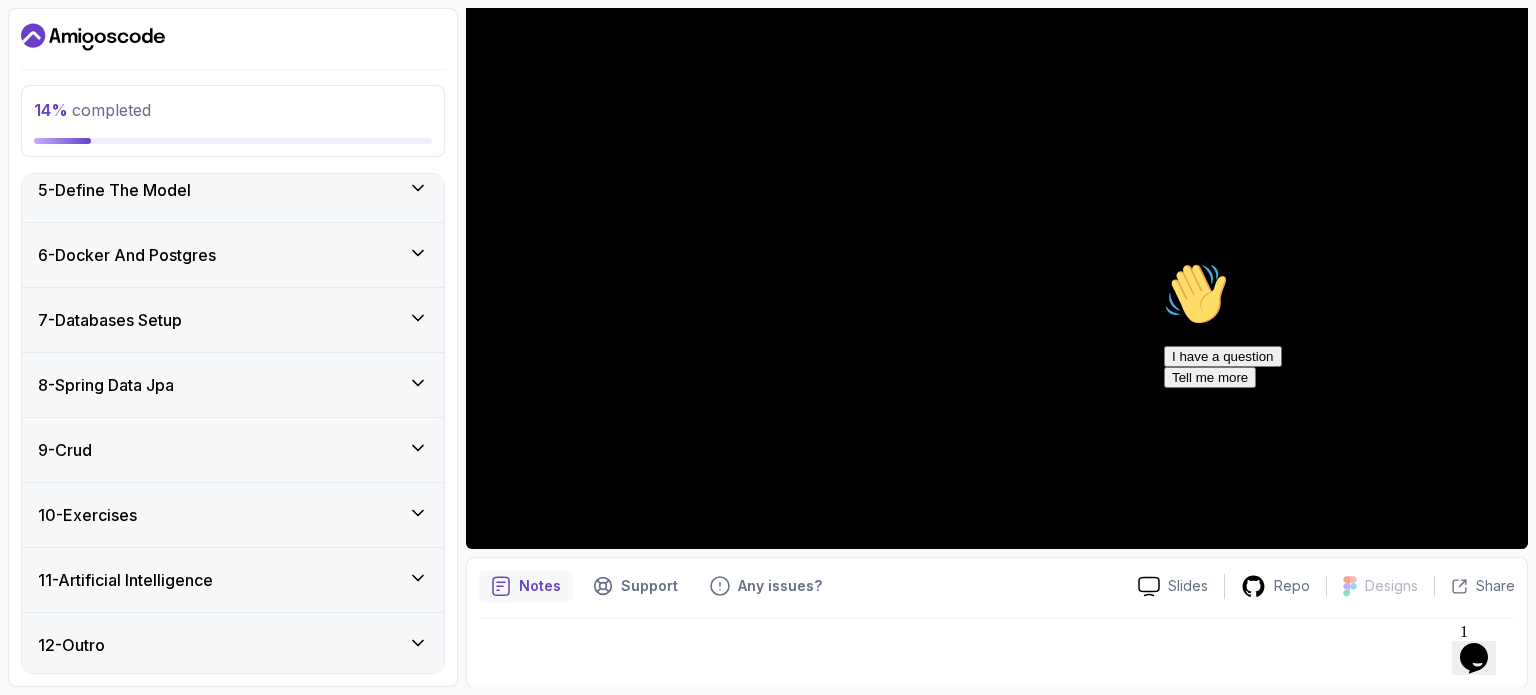 click on "5  -  Define The Model" at bounding box center [233, 190] 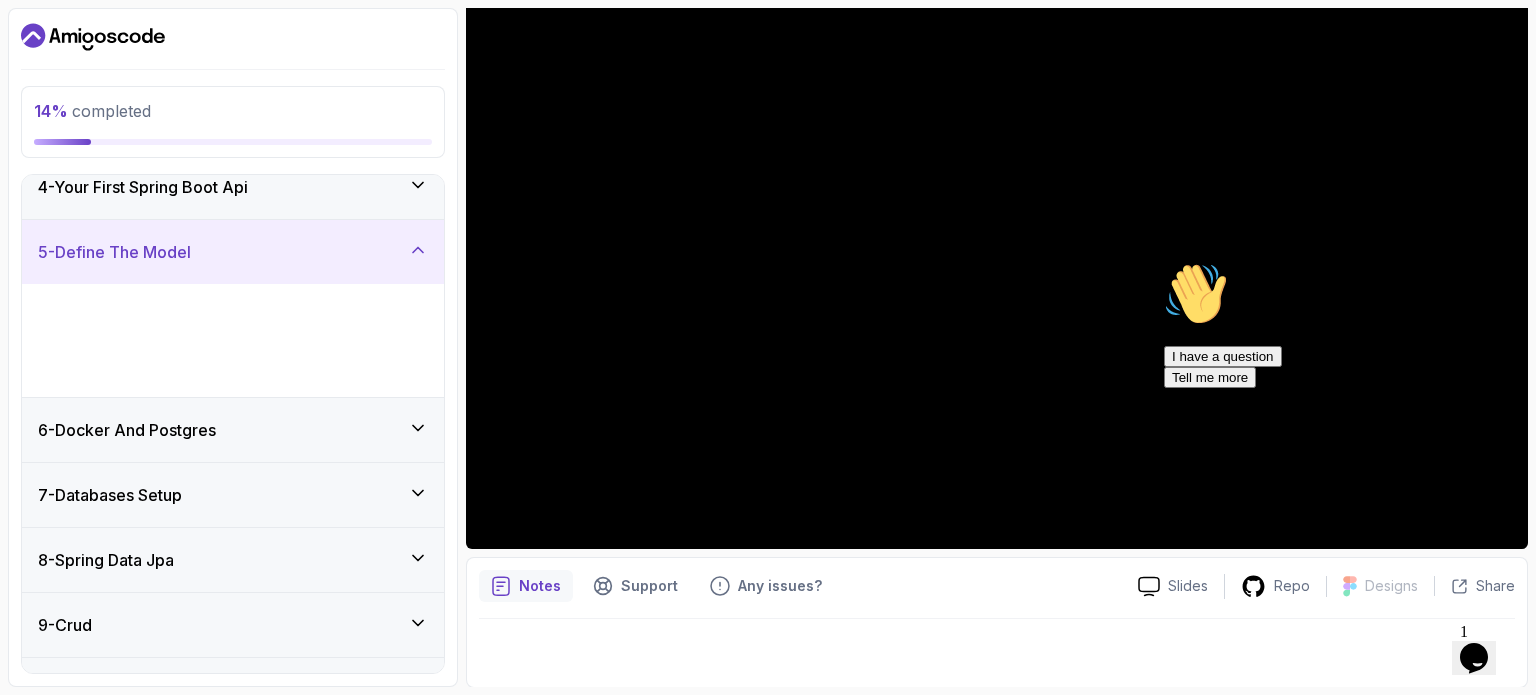 scroll, scrollTop: 276, scrollLeft: 0, axis: vertical 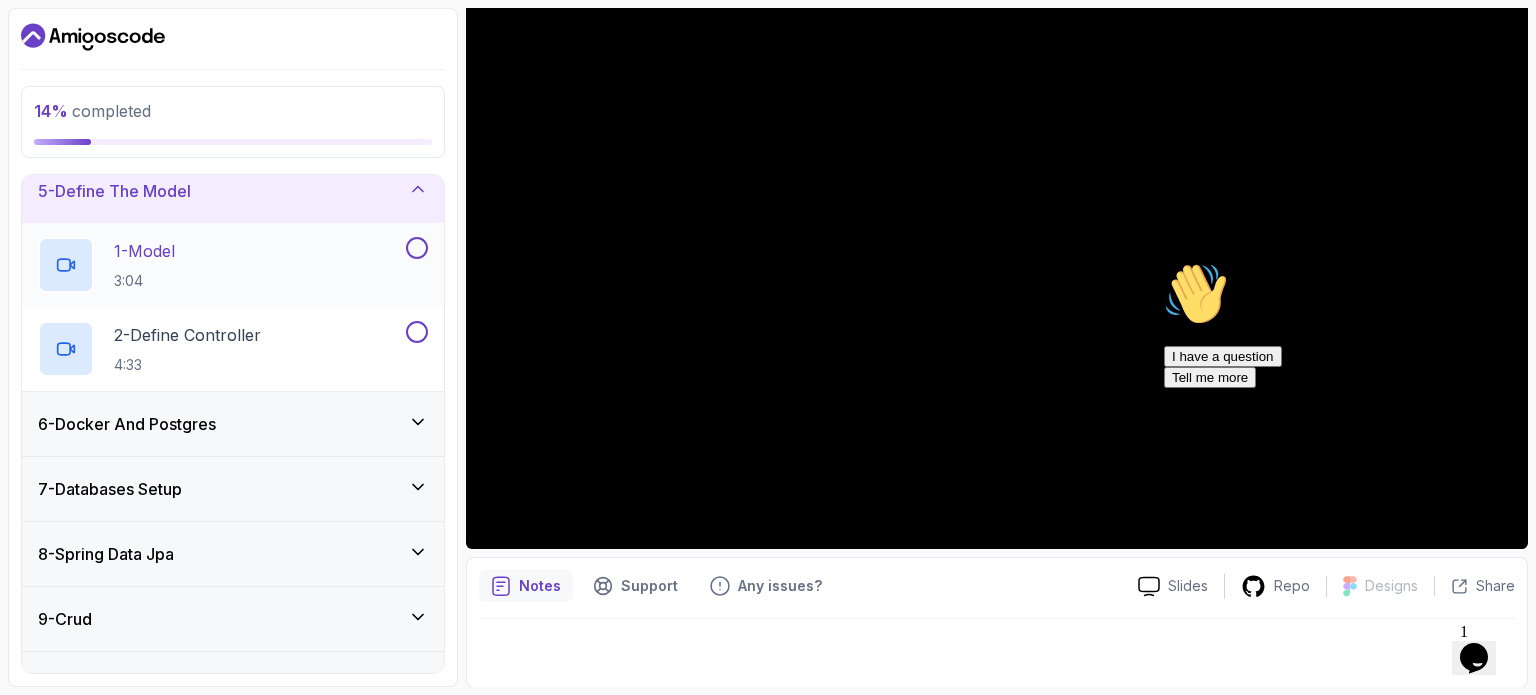 click at bounding box center (417, 248) 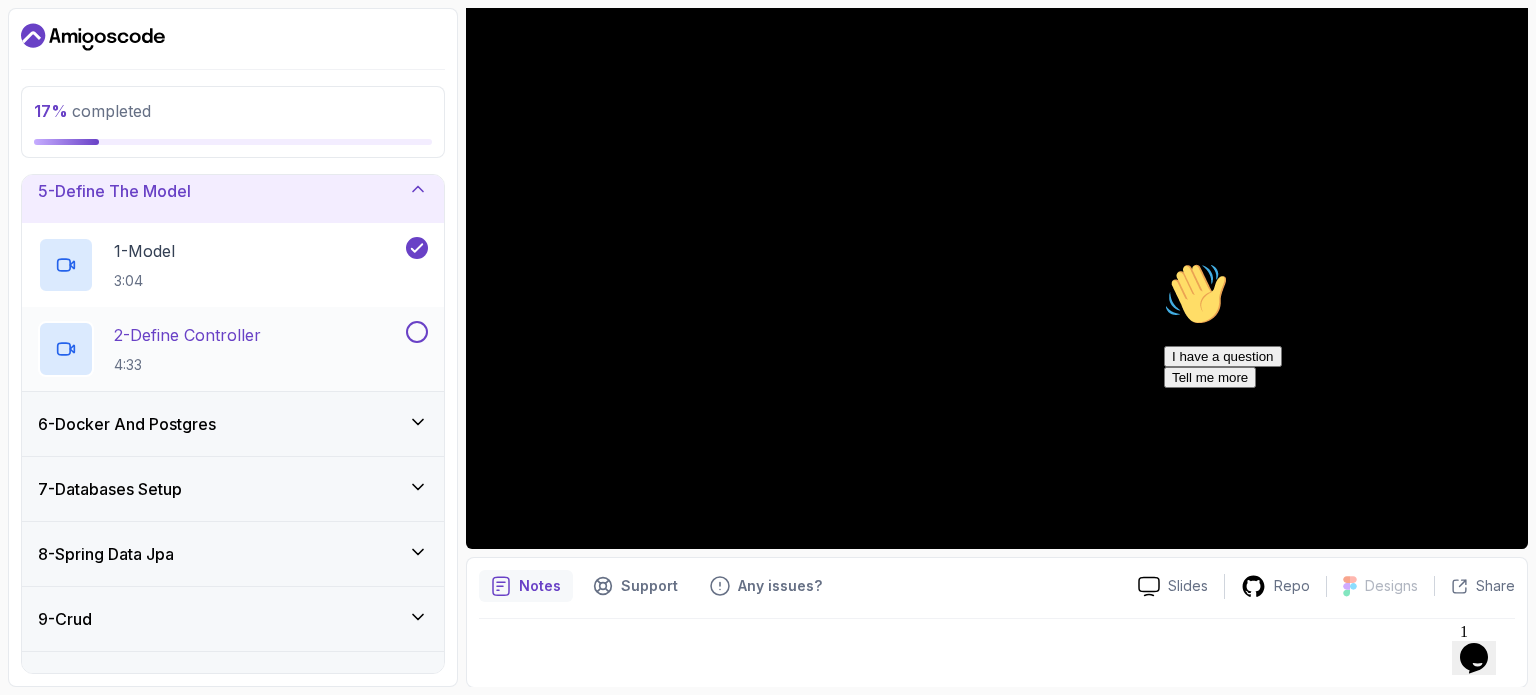 click at bounding box center (417, 332) 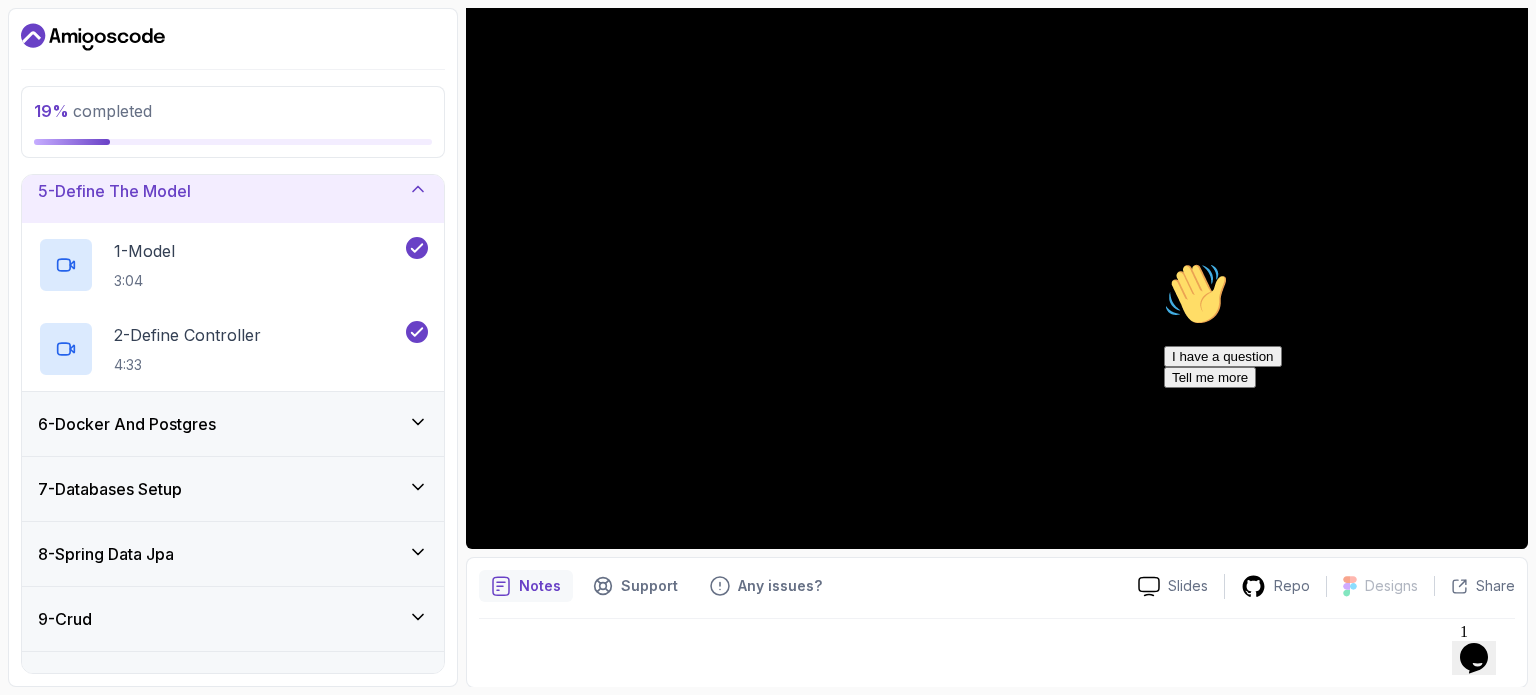 click on "6  -  Docker And Postgres" at bounding box center (233, 424) 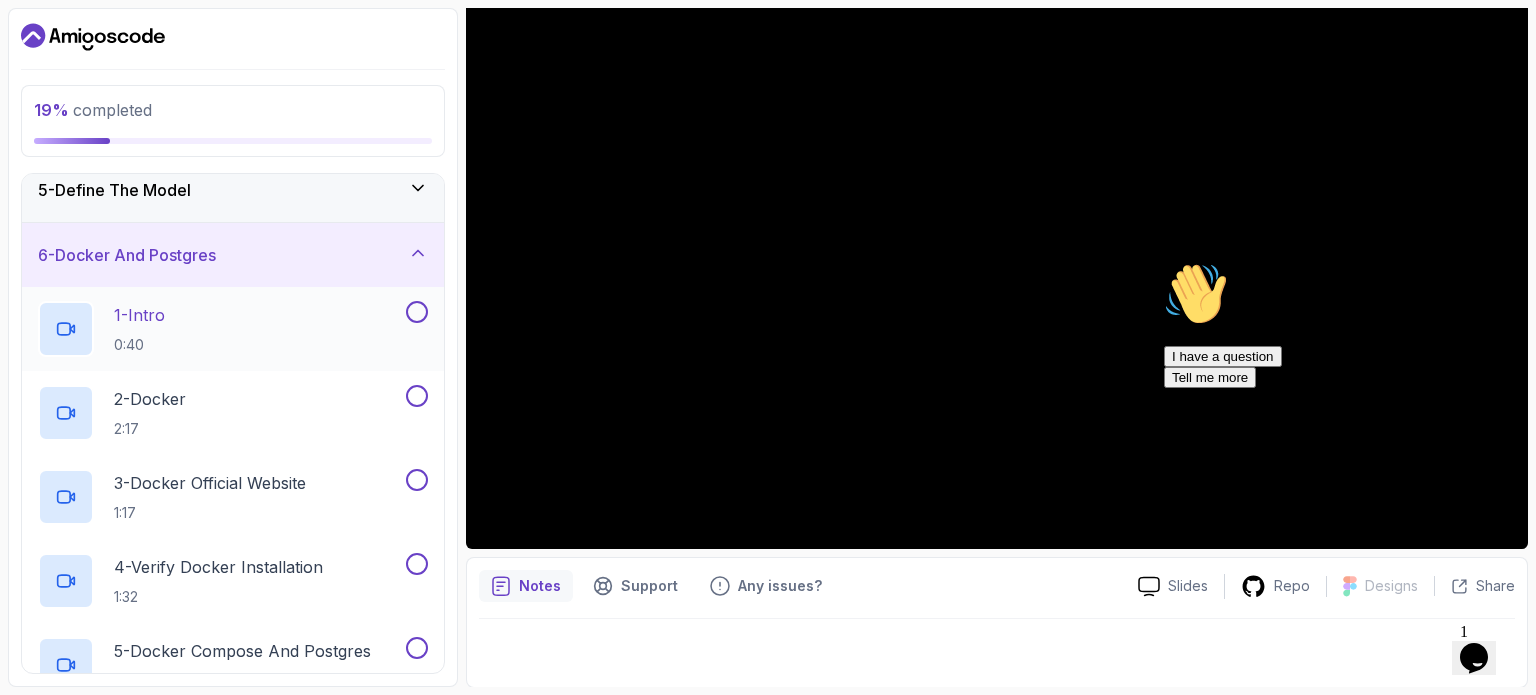 click at bounding box center [417, 312] 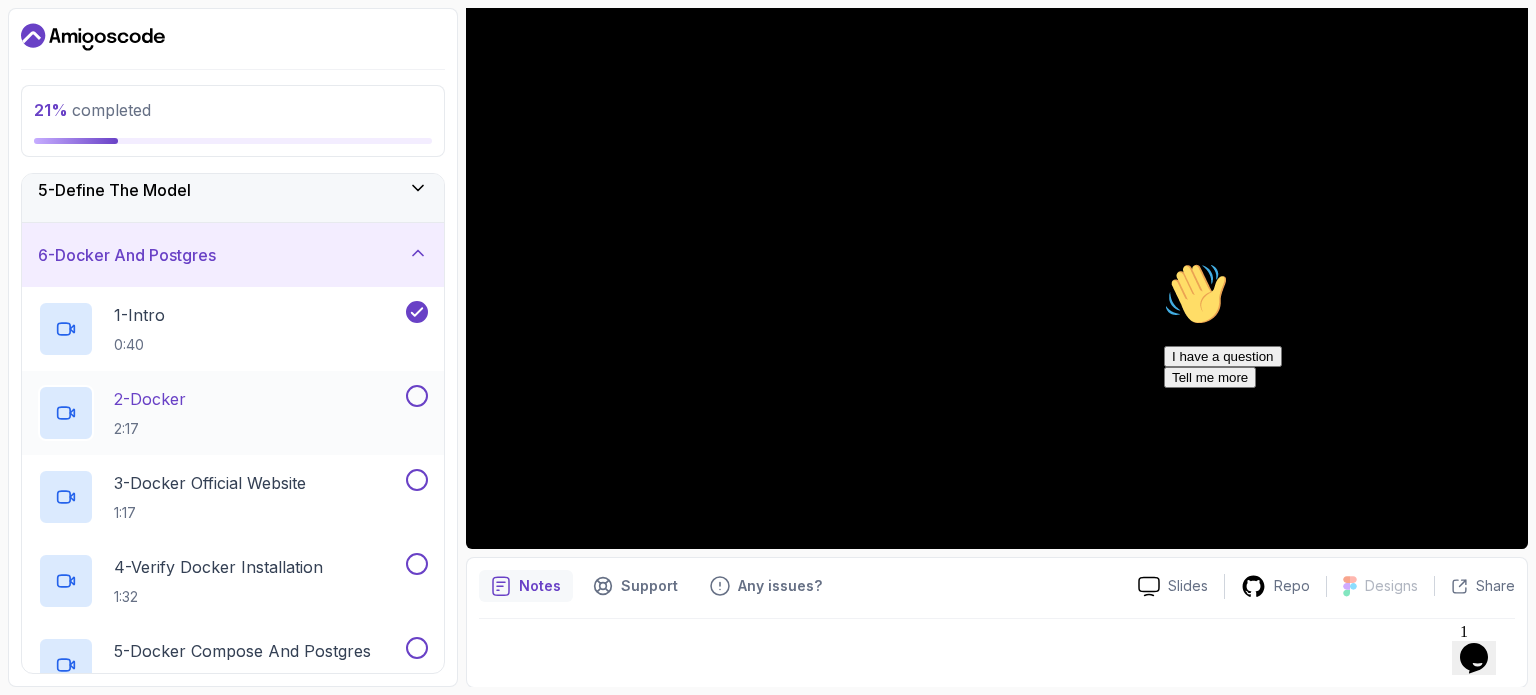 click at bounding box center [417, 396] 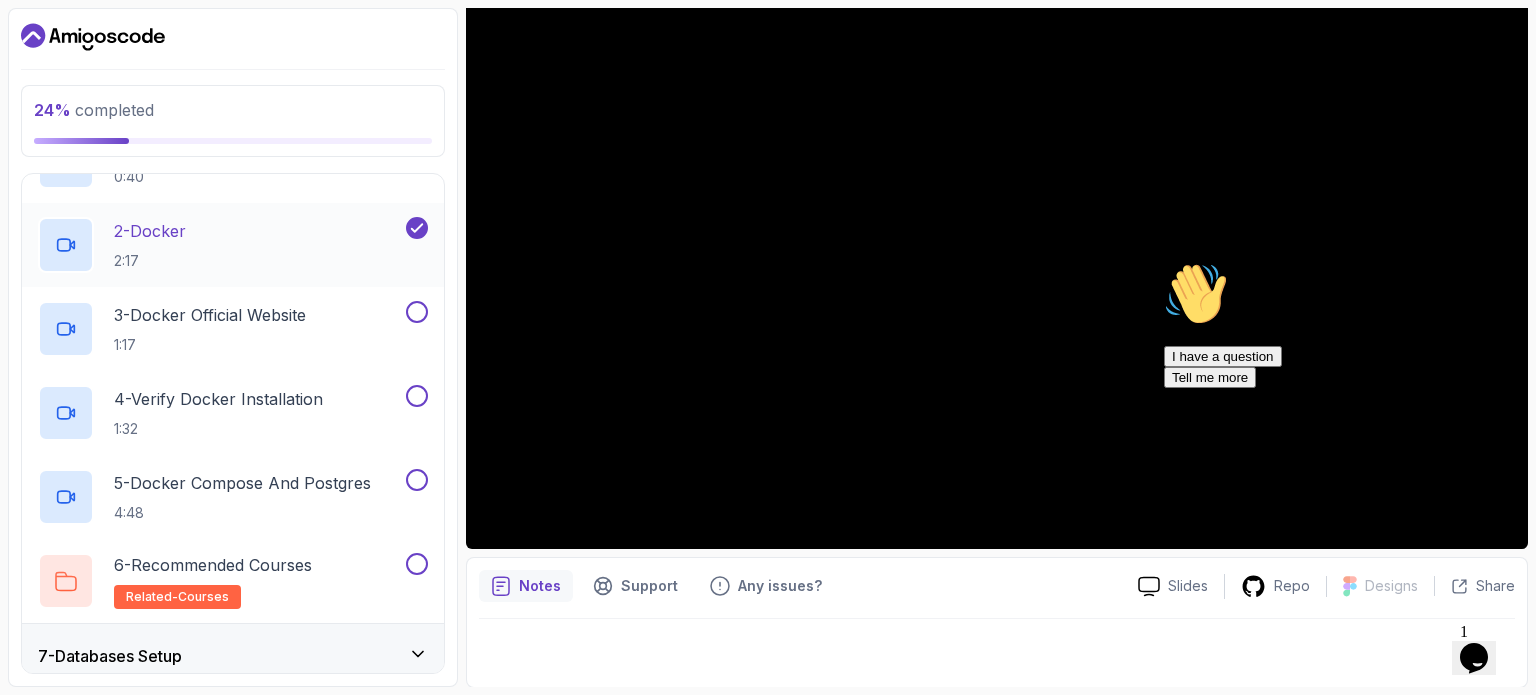 scroll, scrollTop: 444, scrollLeft: 0, axis: vertical 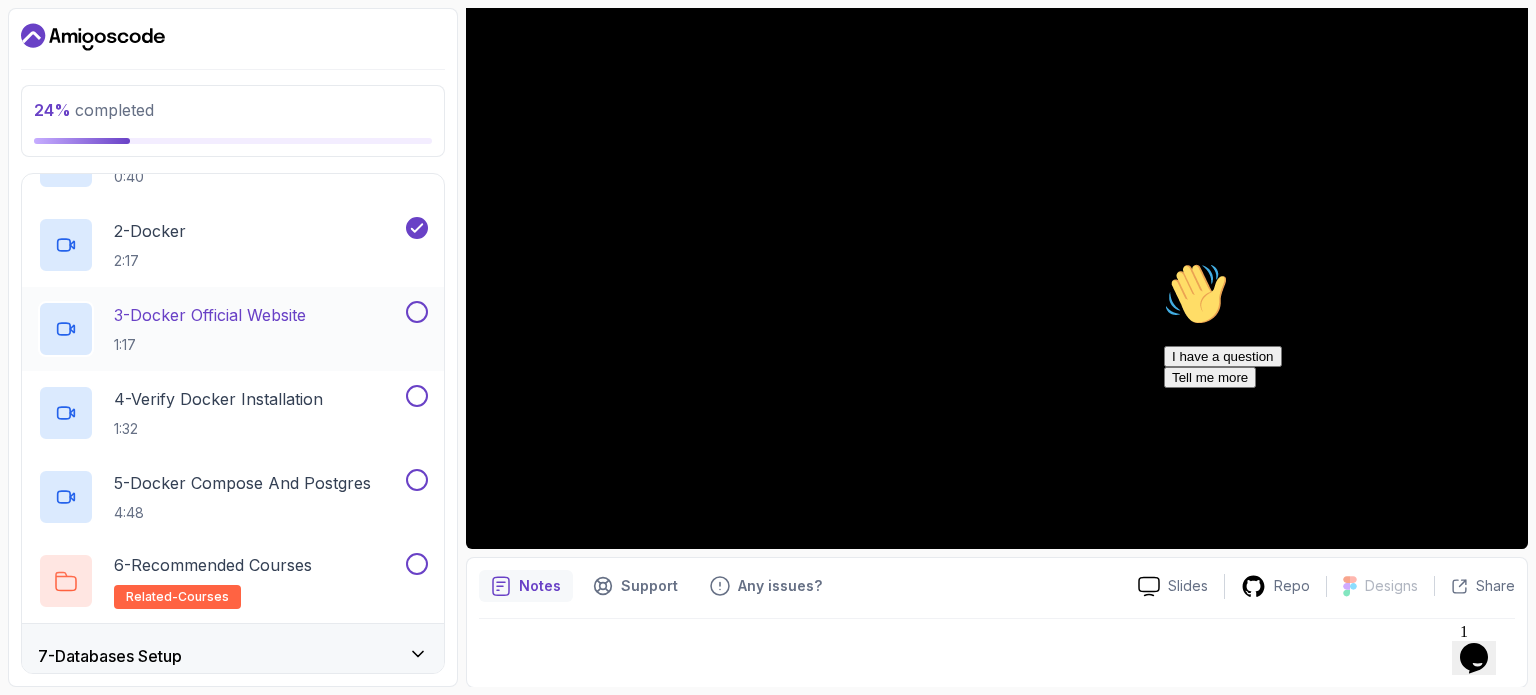 click at bounding box center [417, 312] 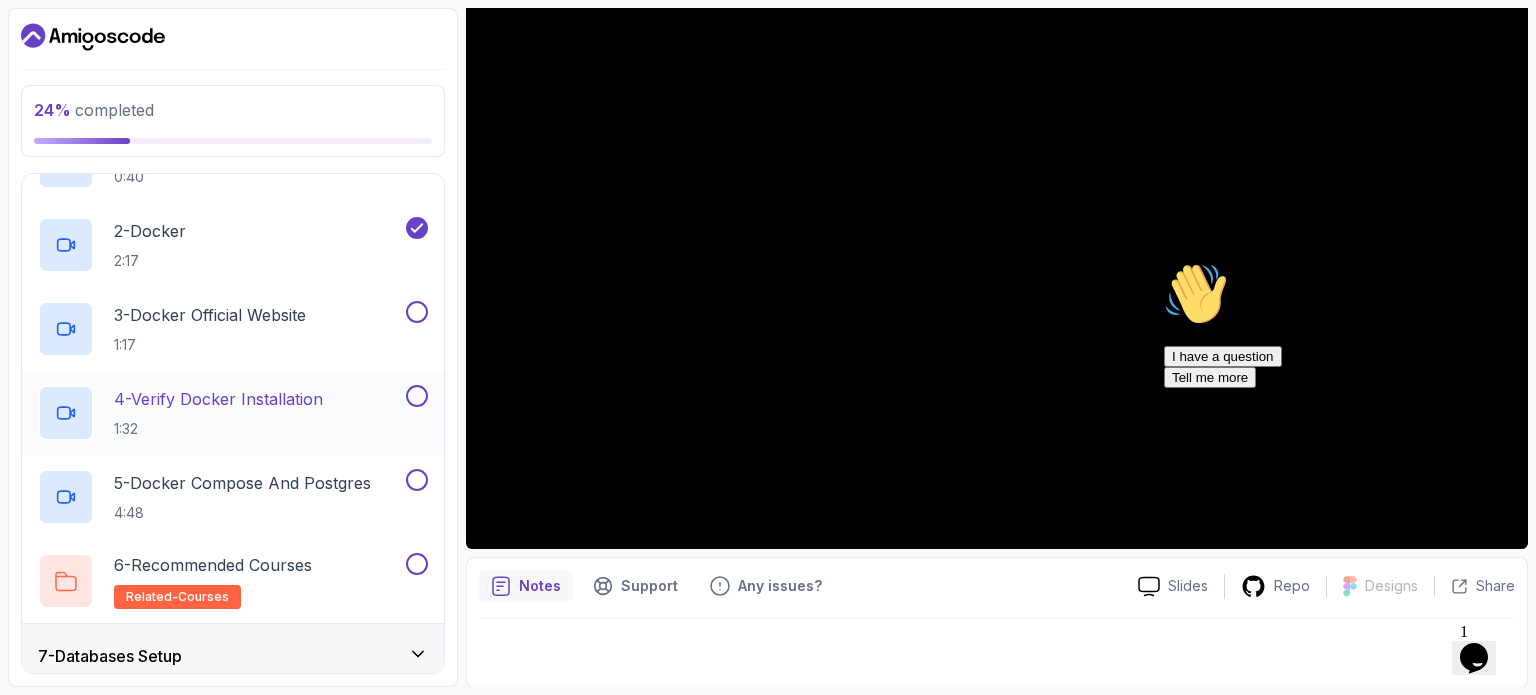 click on "4  -  Verify Docker Installation 1:32" at bounding box center [233, 413] 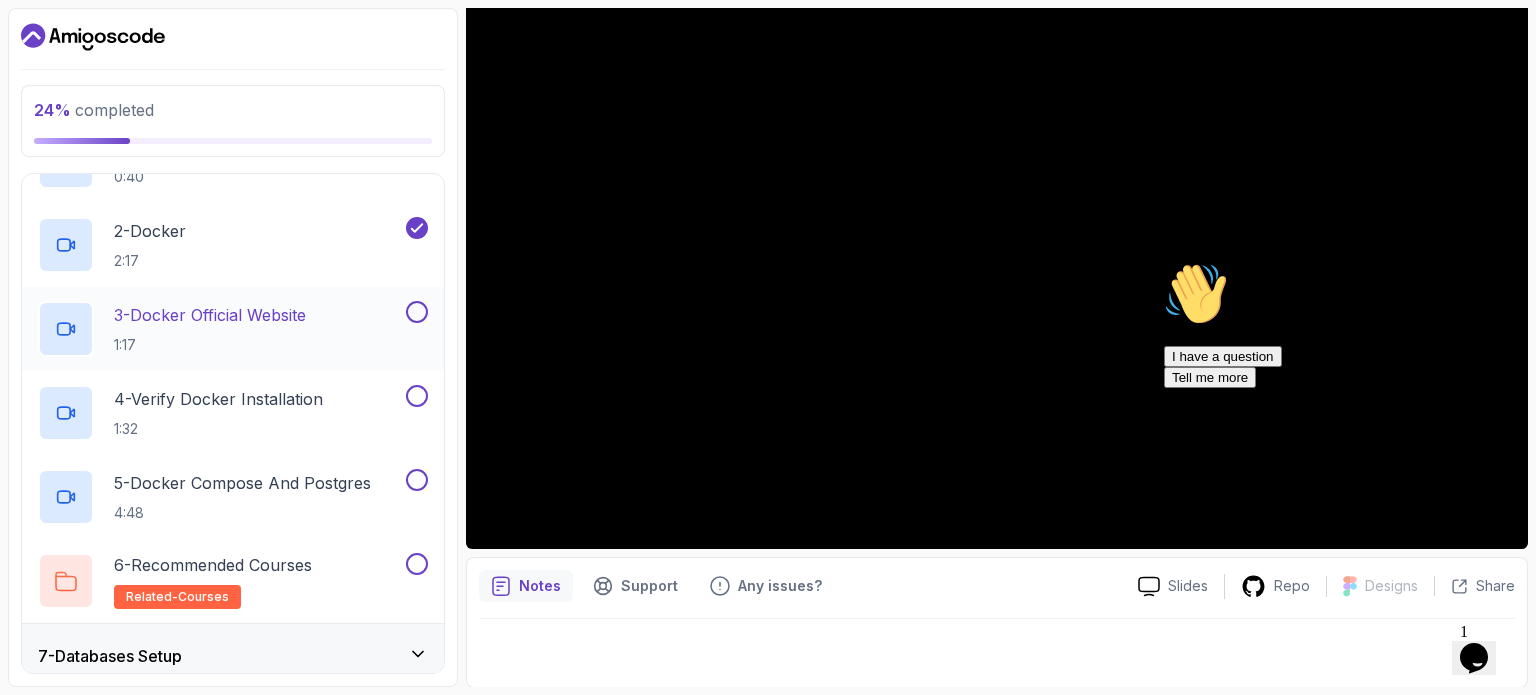 click at bounding box center (417, 312) 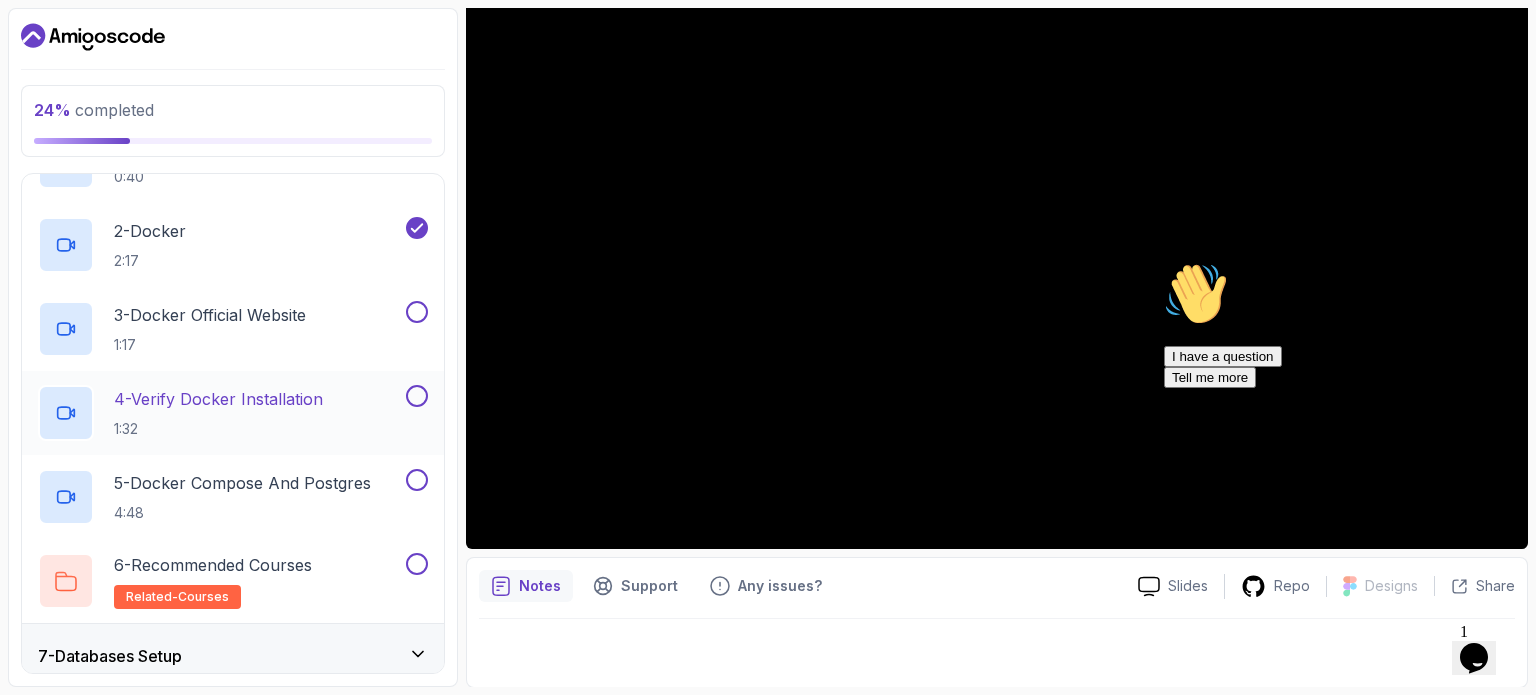 click at bounding box center [417, 396] 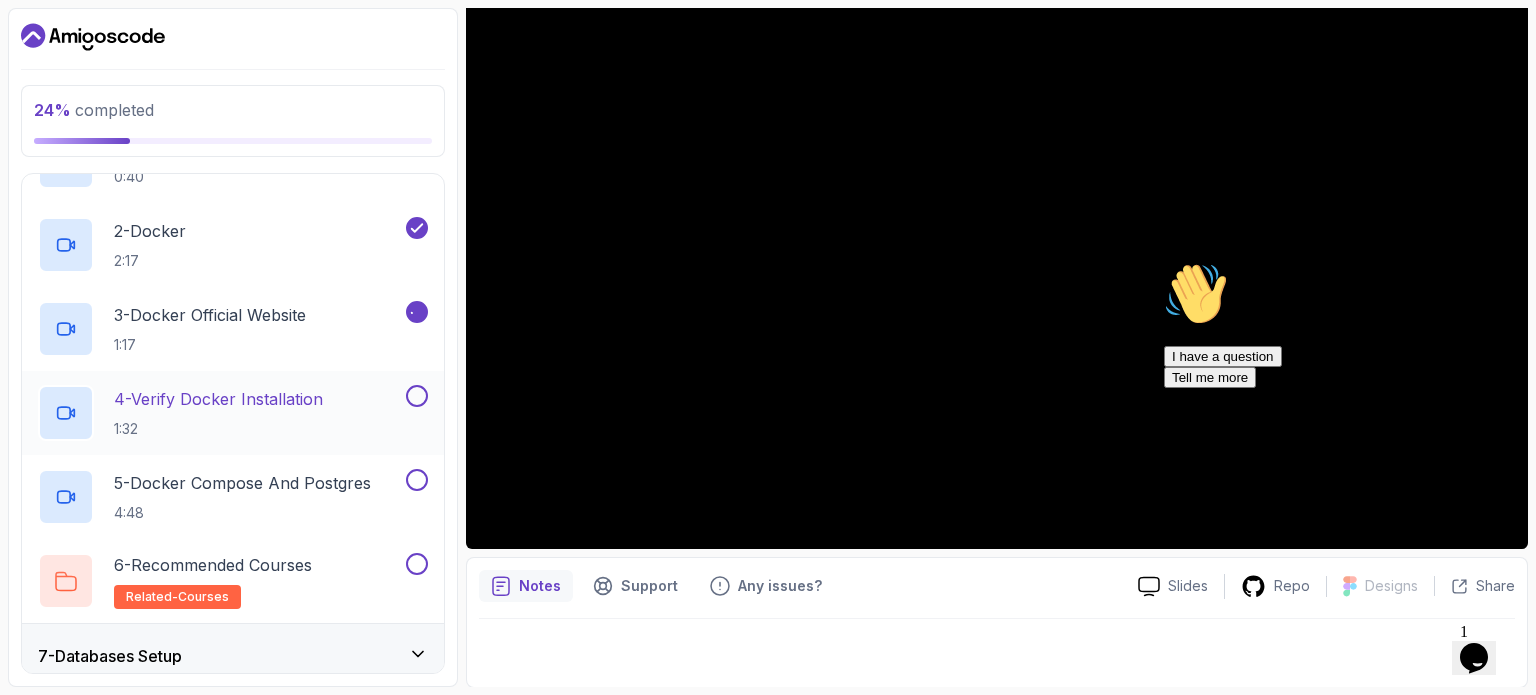 click at bounding box center (417, 396) 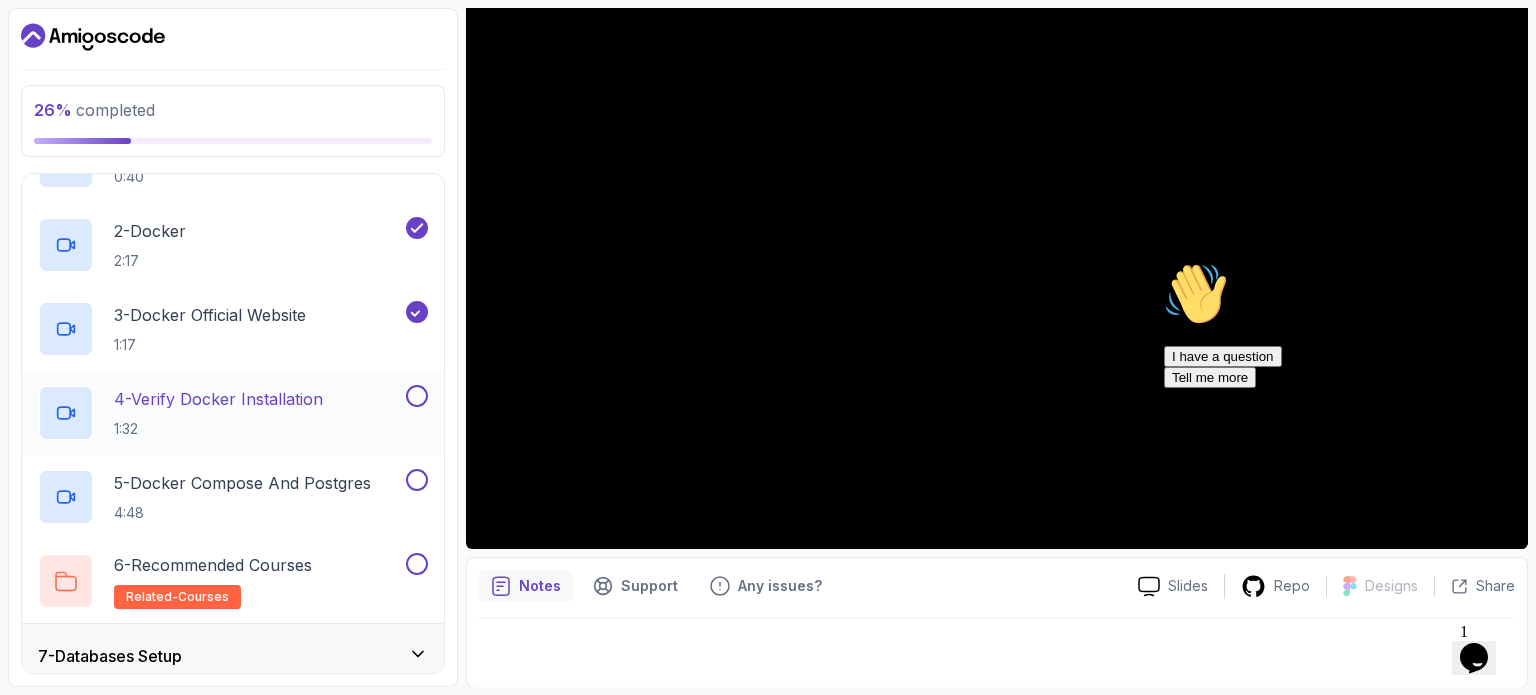 click at bounding box center (417, 396) 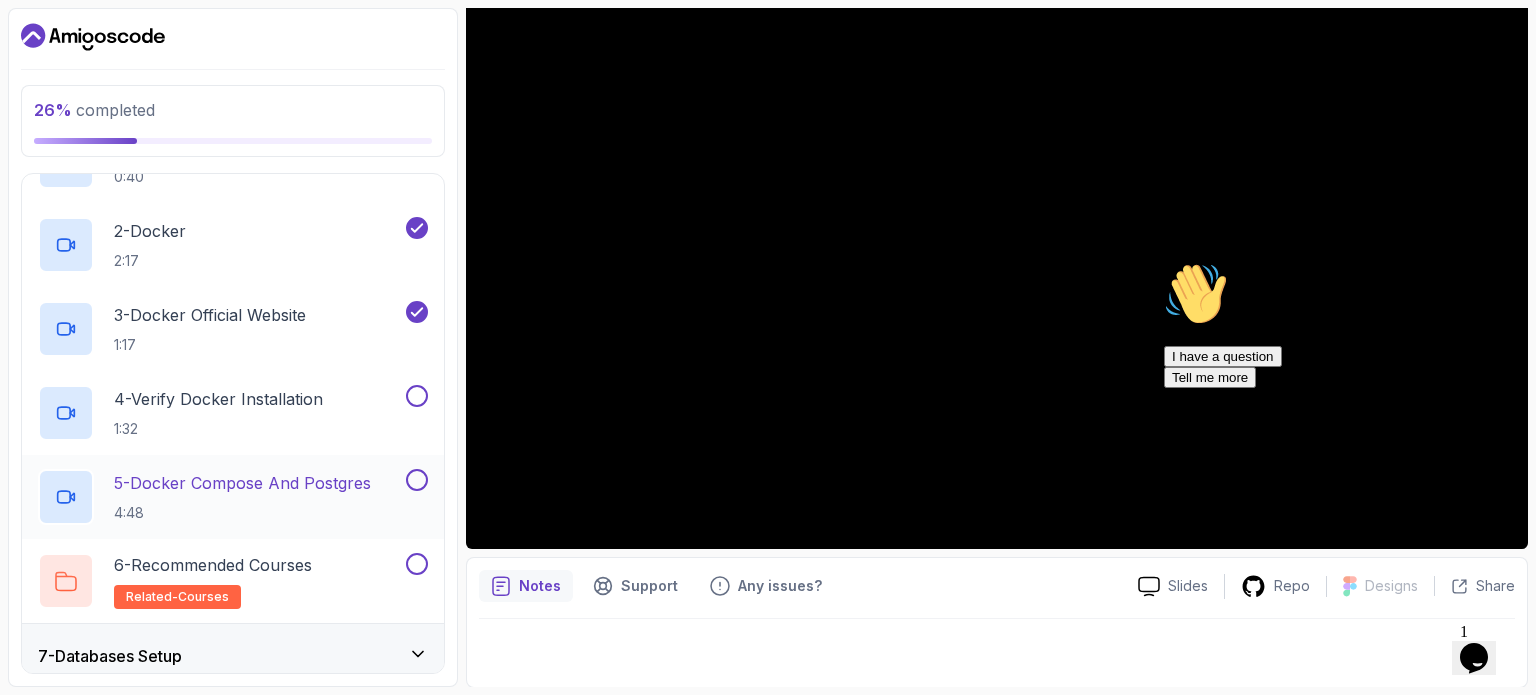 click at bounding box center (417, 480) 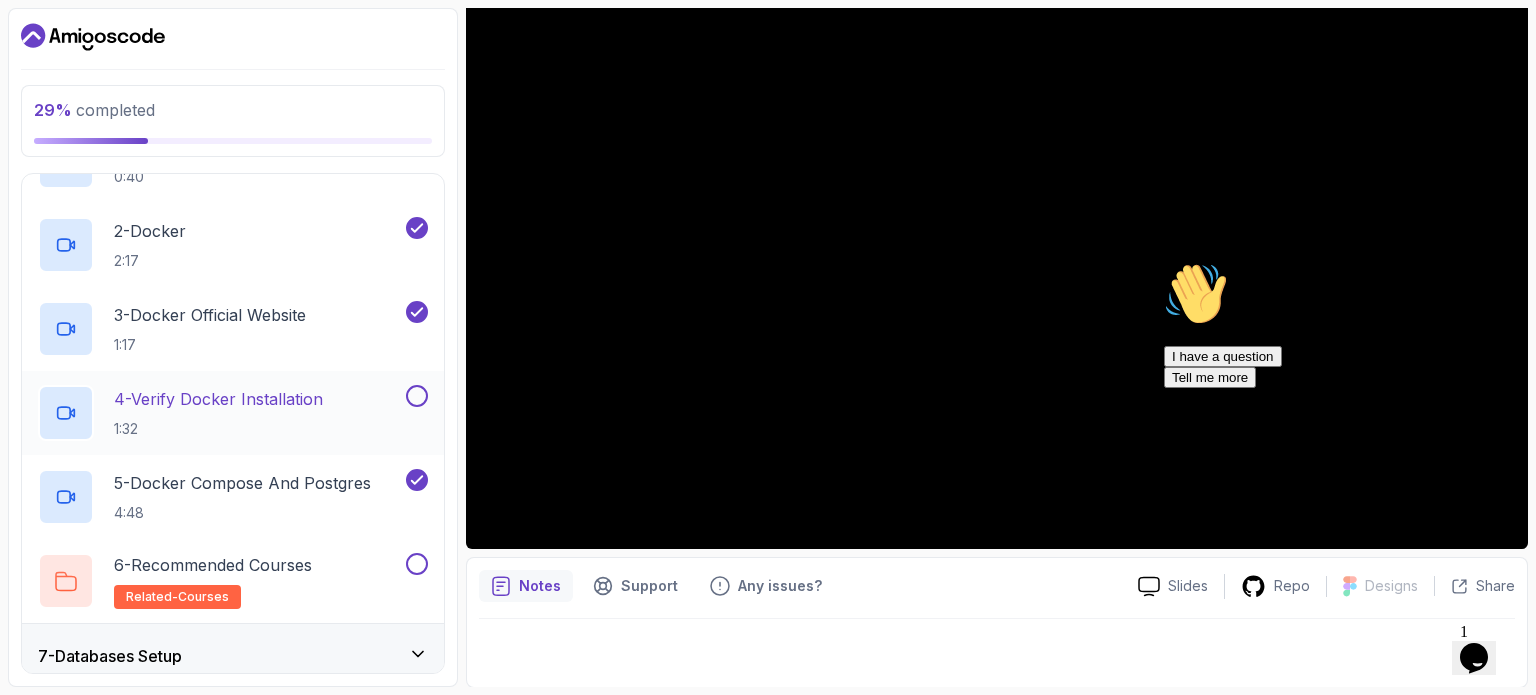 click at bounding box center (417, 396) 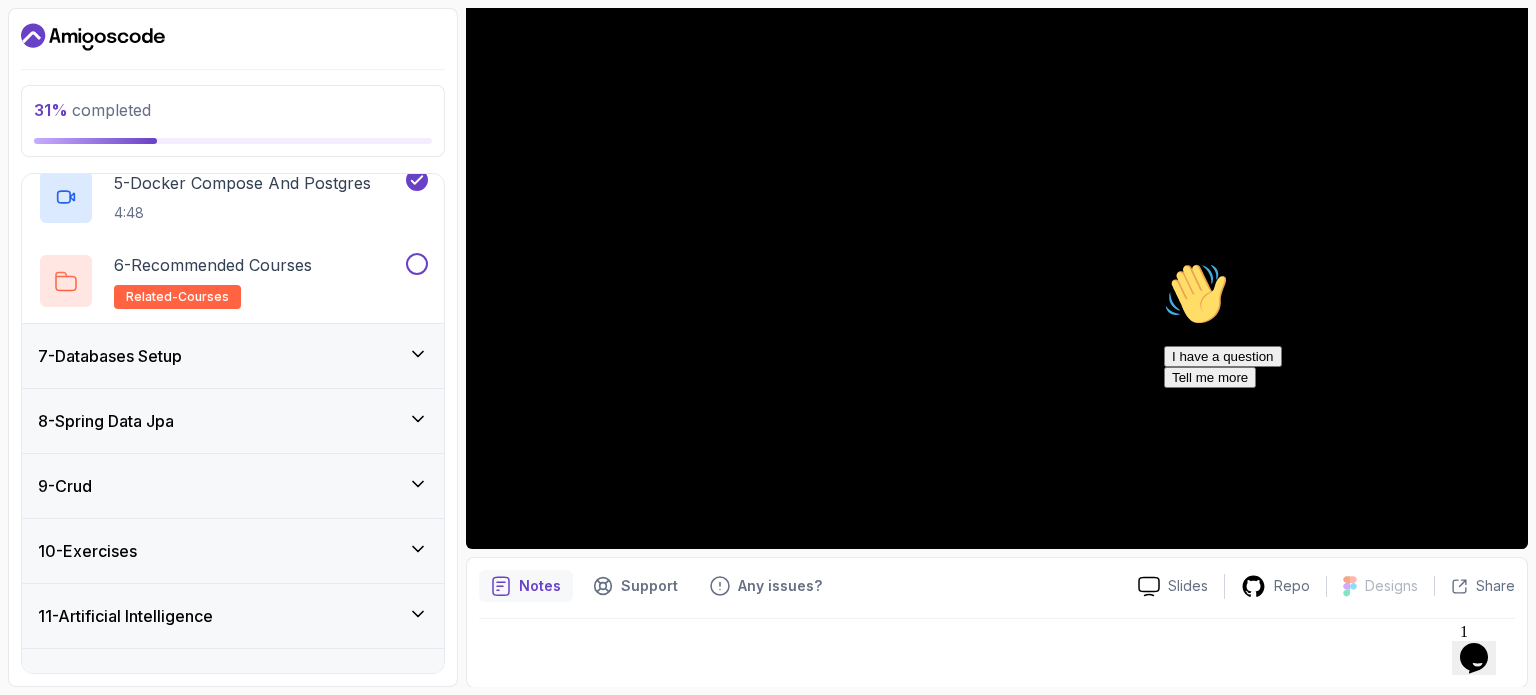 click on "7  -  Databases Setup" at bounding box center [233, 356] 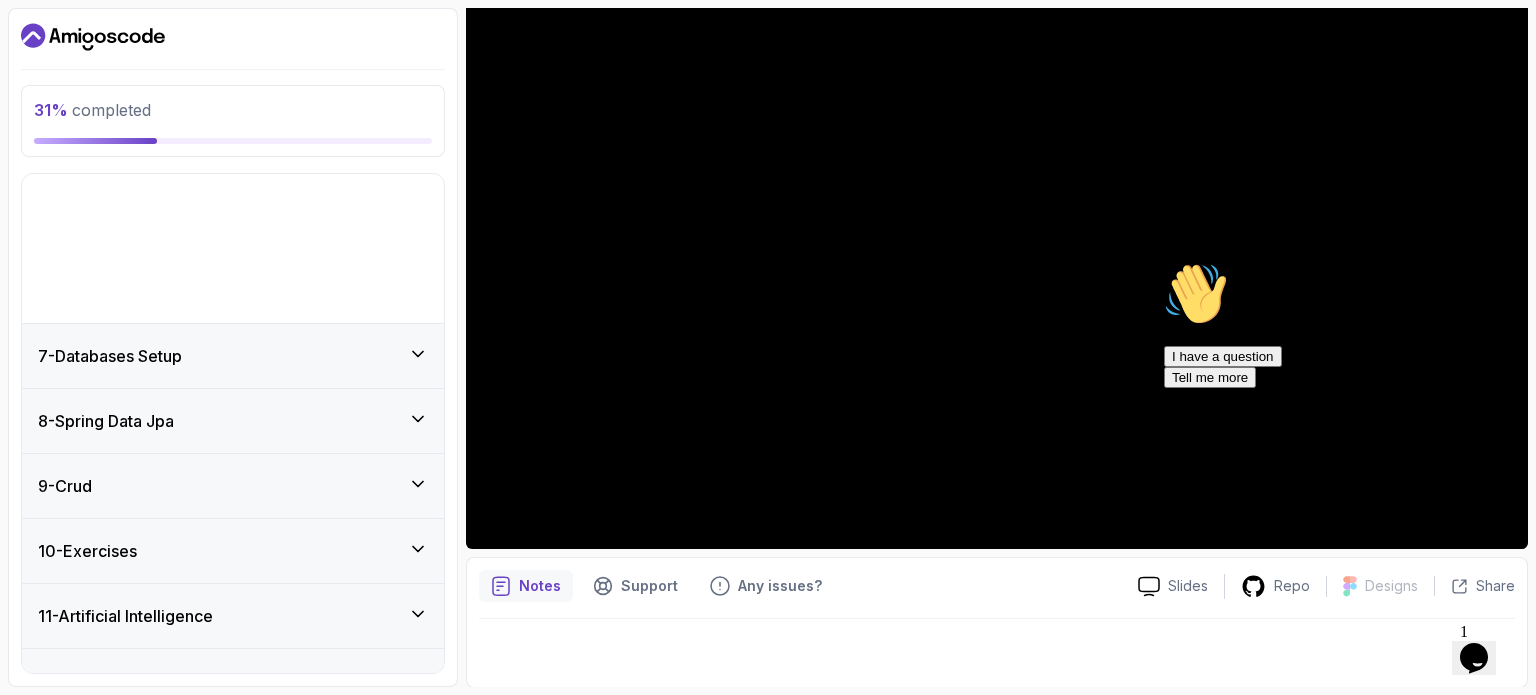 scroll, scrollTop: 276, scrollLeft: 0, axis: vertical 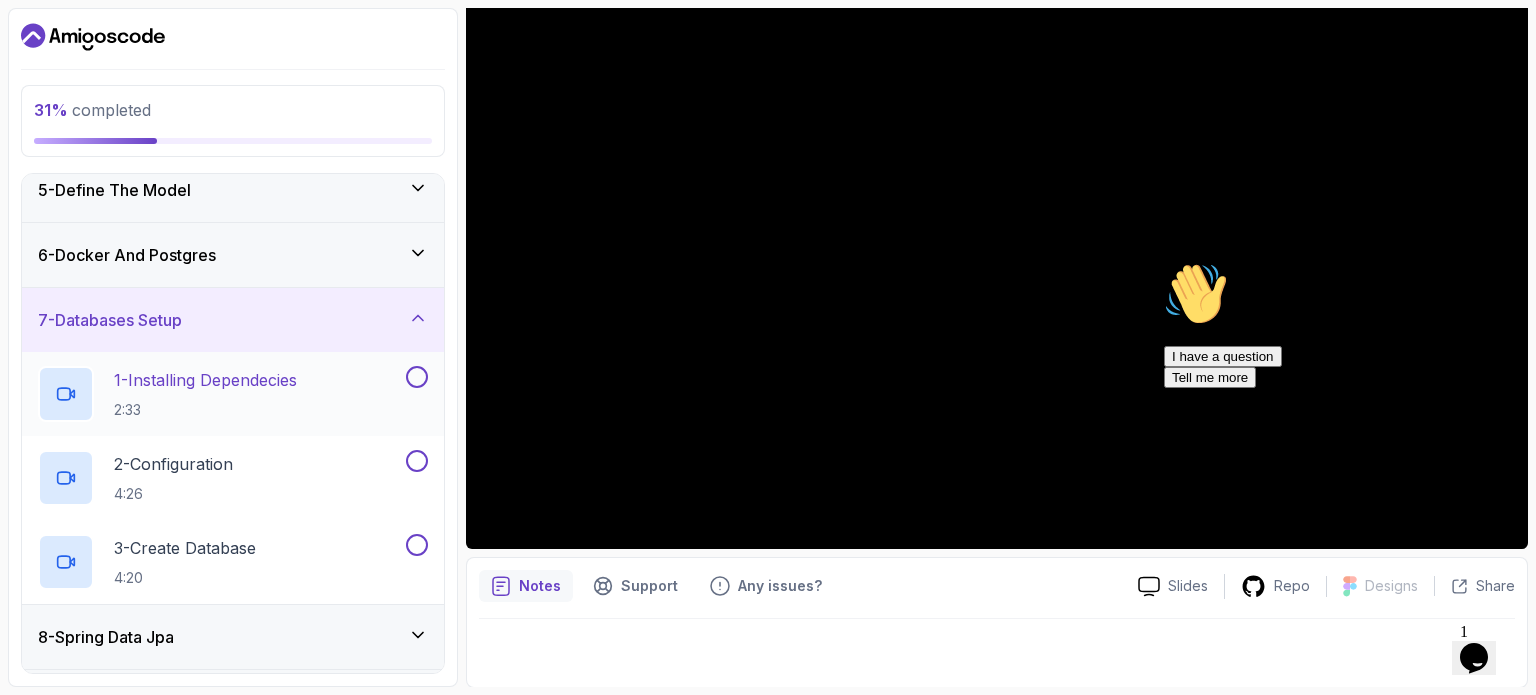 click at bounding box center [417, 377] 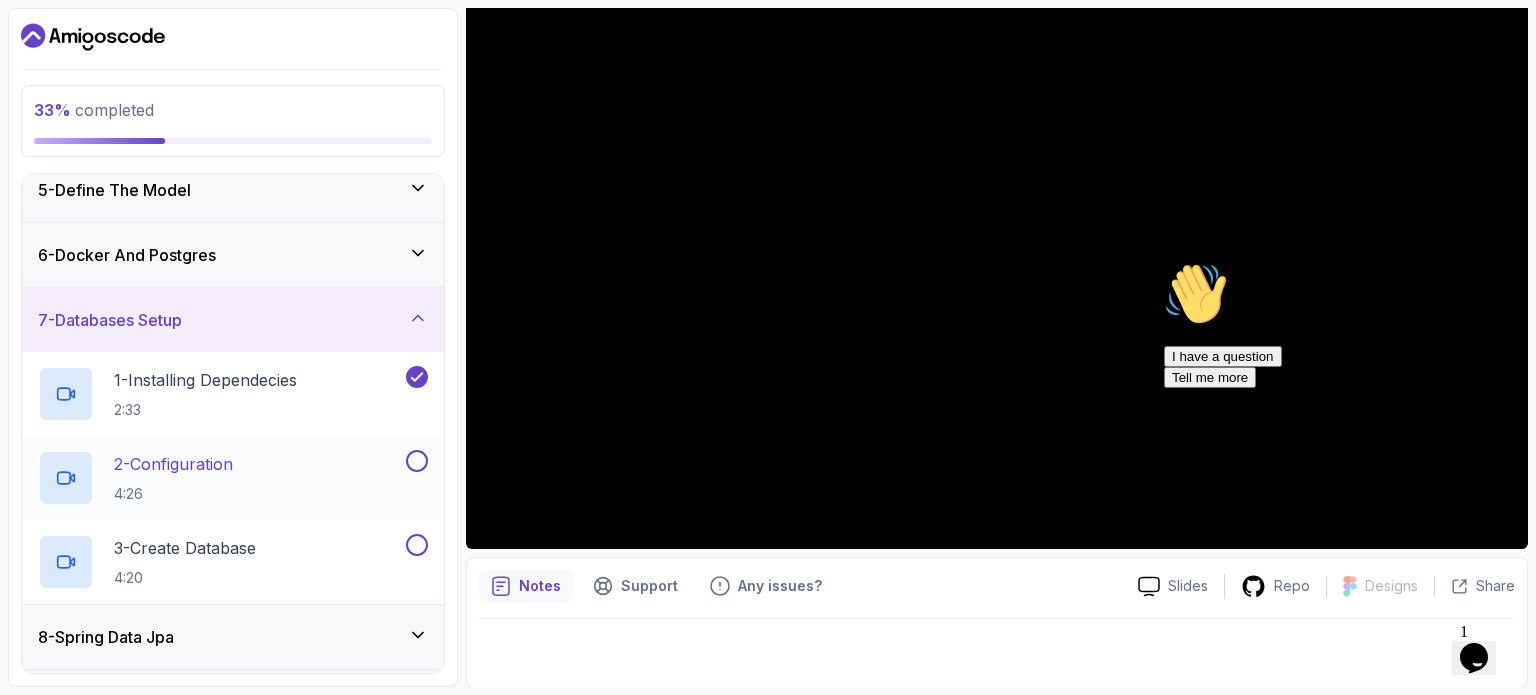 click at bounding box center (417, 461) 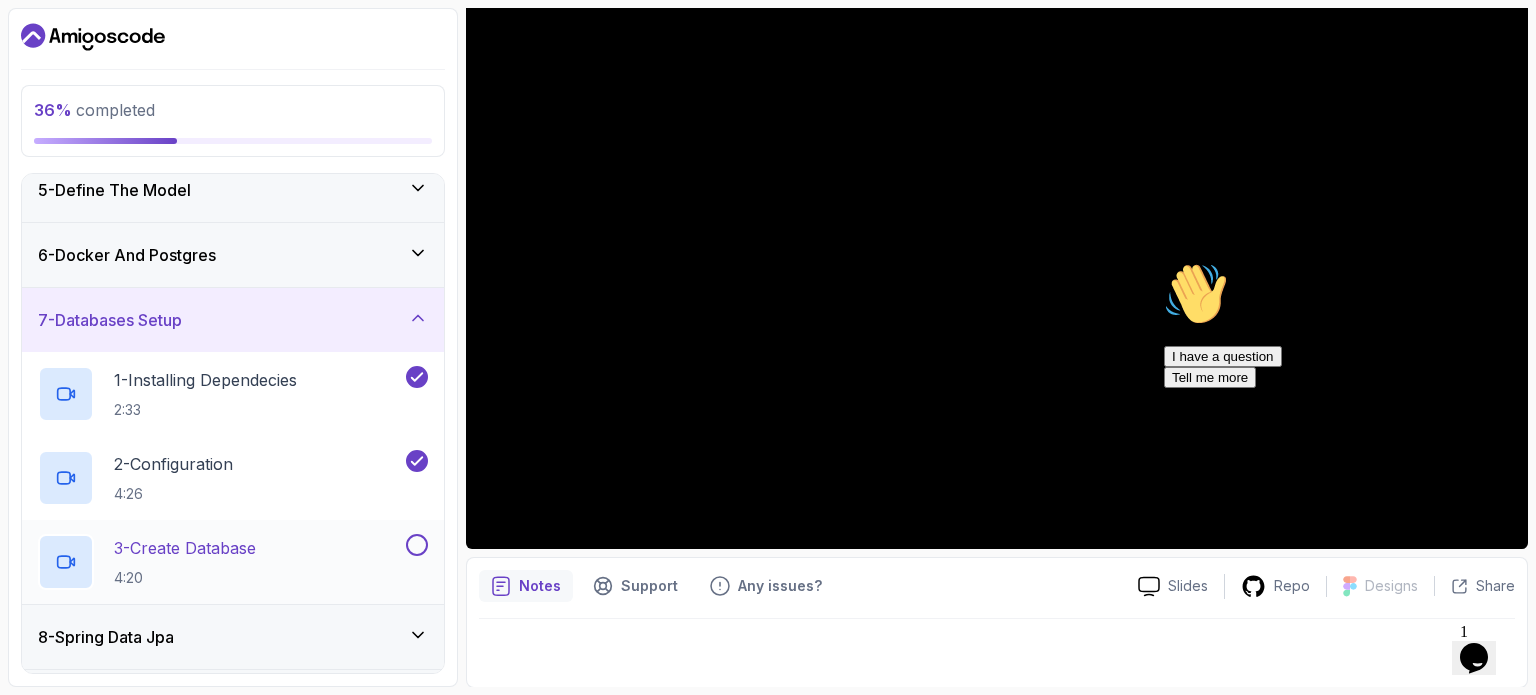 click at bounding box center (417, 545) 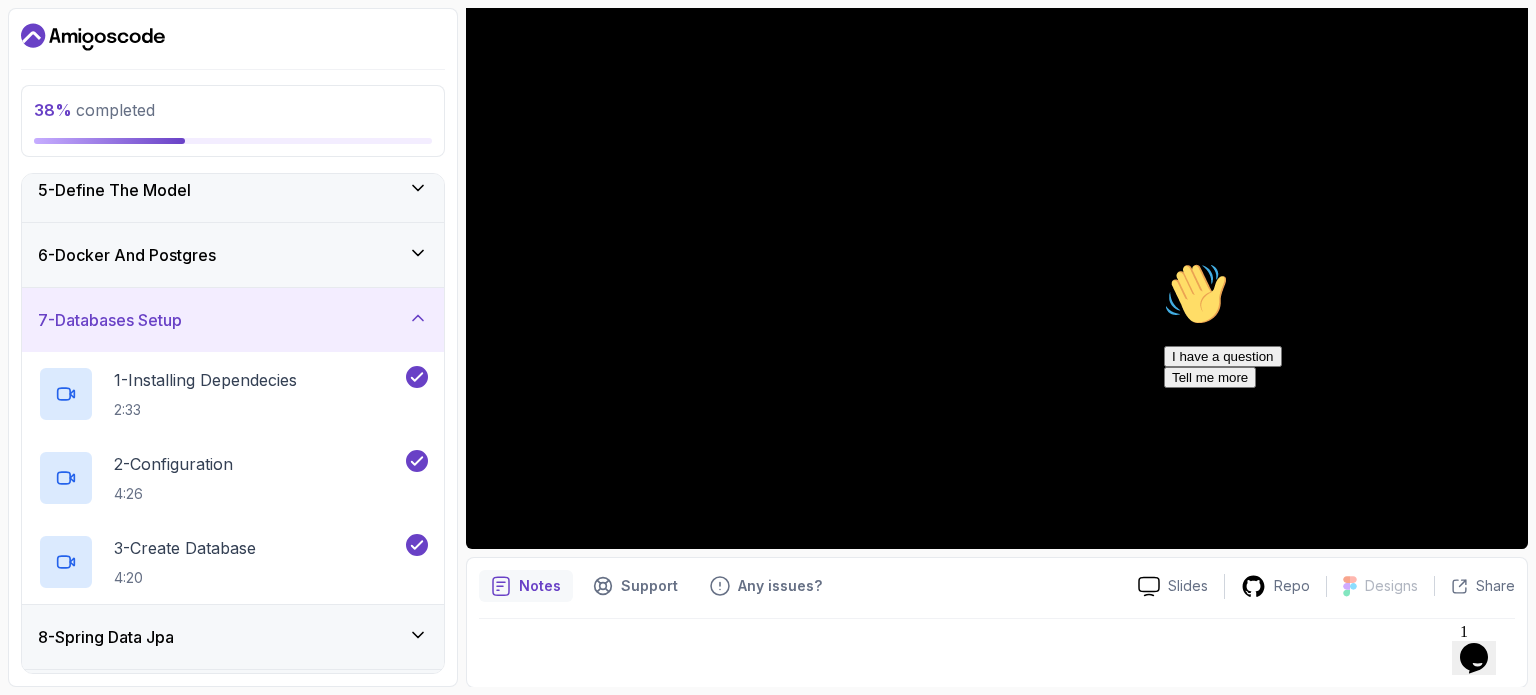 click 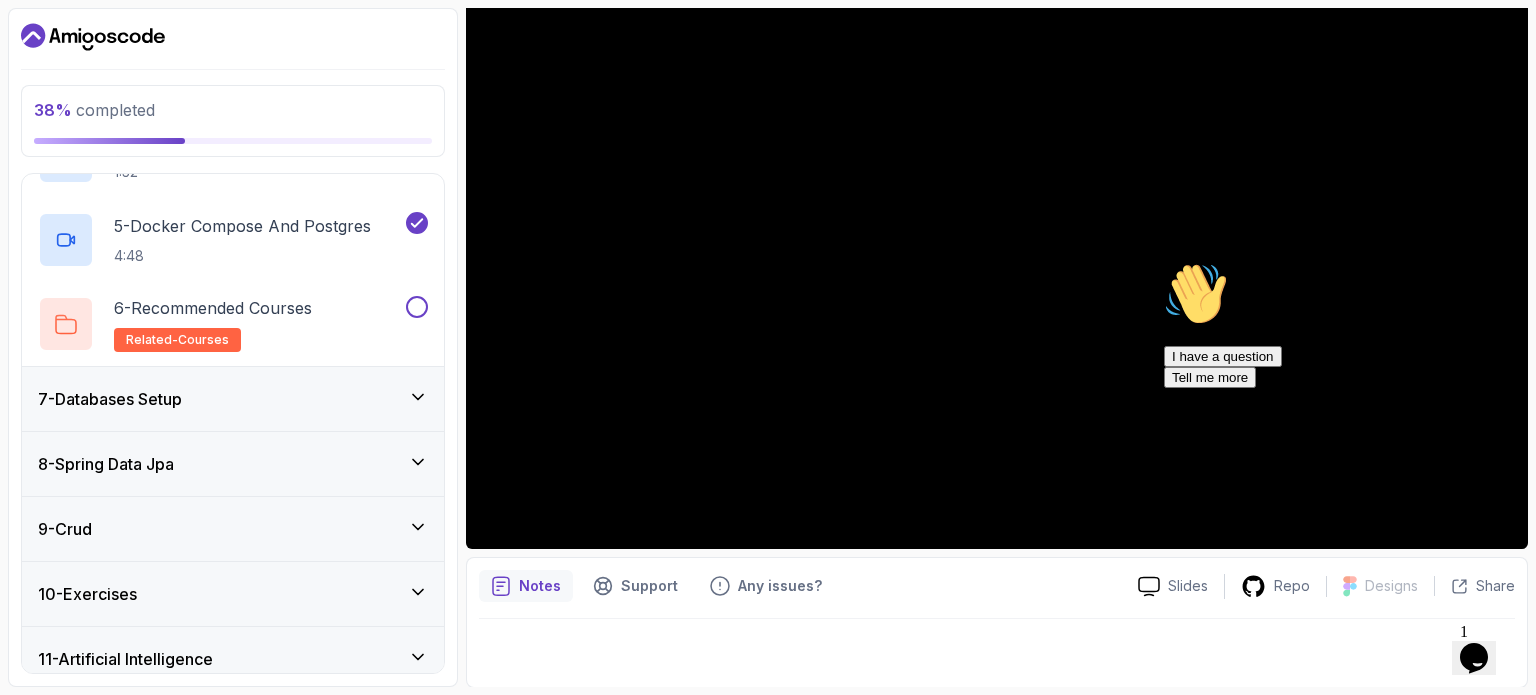 scroll, scrollTop: 780, scrollLeft: 0, axis: vertical 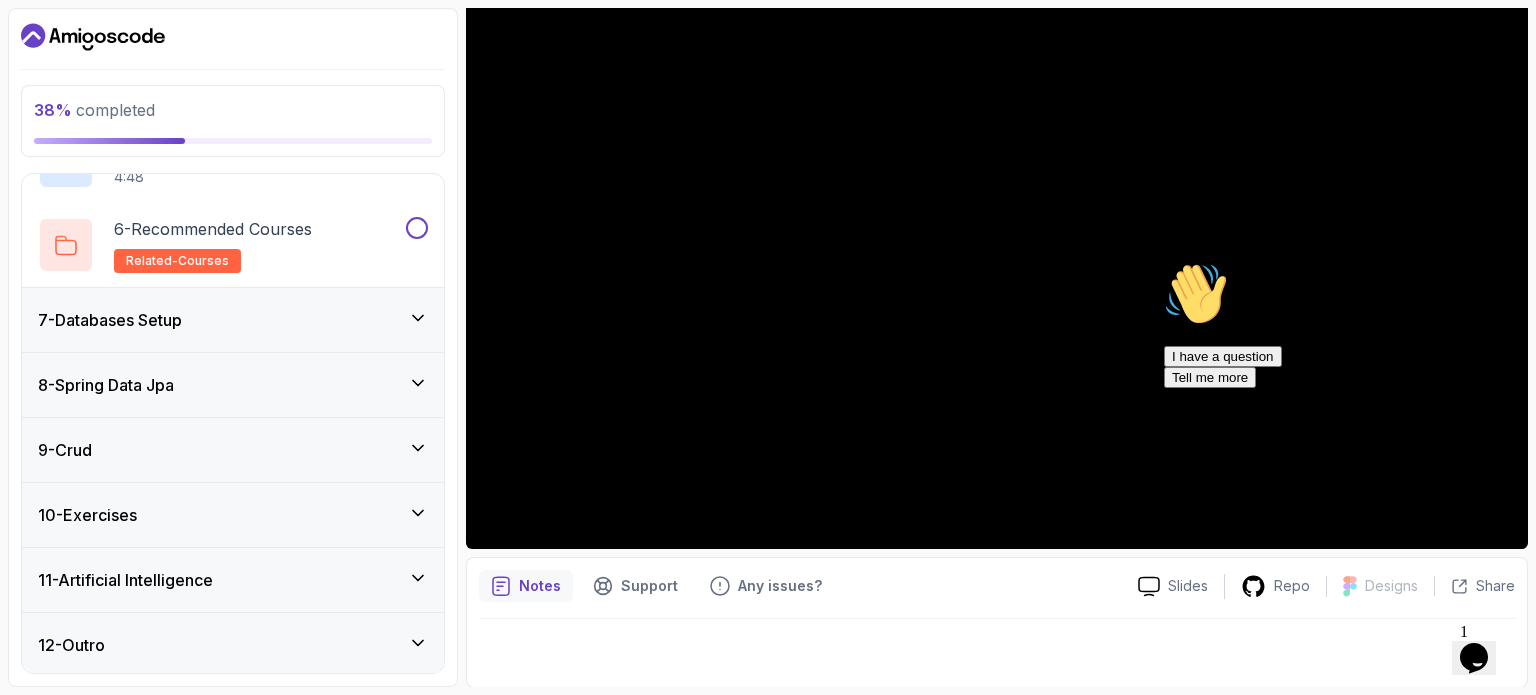 click on "7  -  Databases Setup" at bounding box center [233, 320] 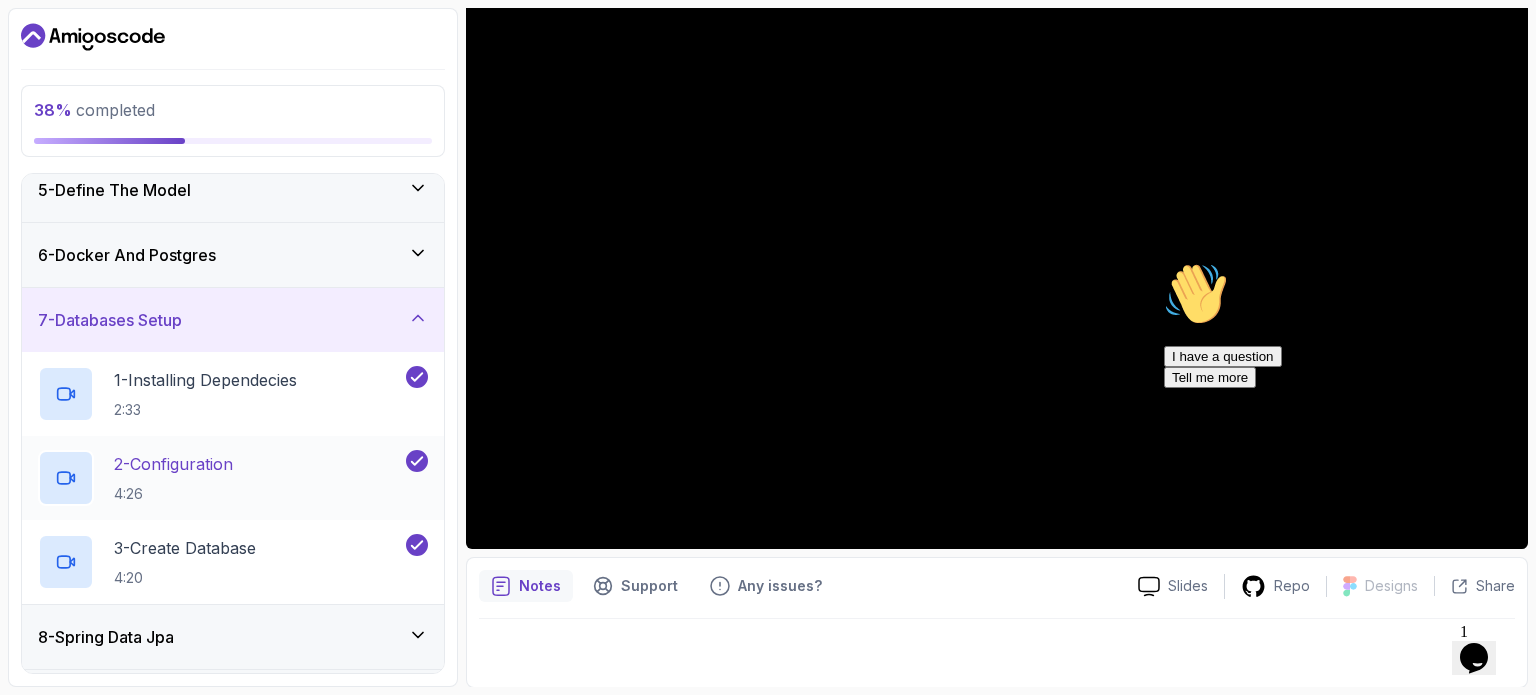 scroll, scrollTop: 528, scrollLeft: 0, axis: vertical 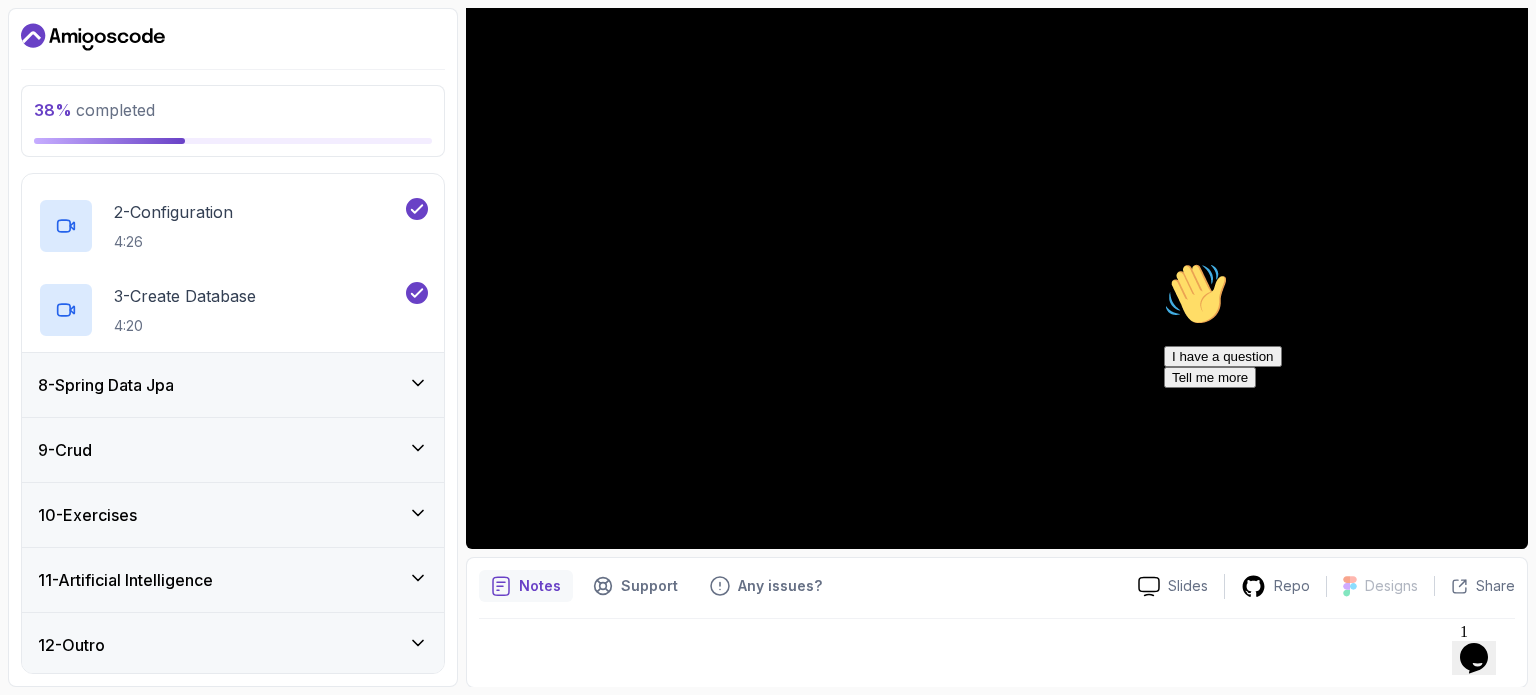 click on "8  -  Spring Data Jpa" at bounding box center (233, 385) 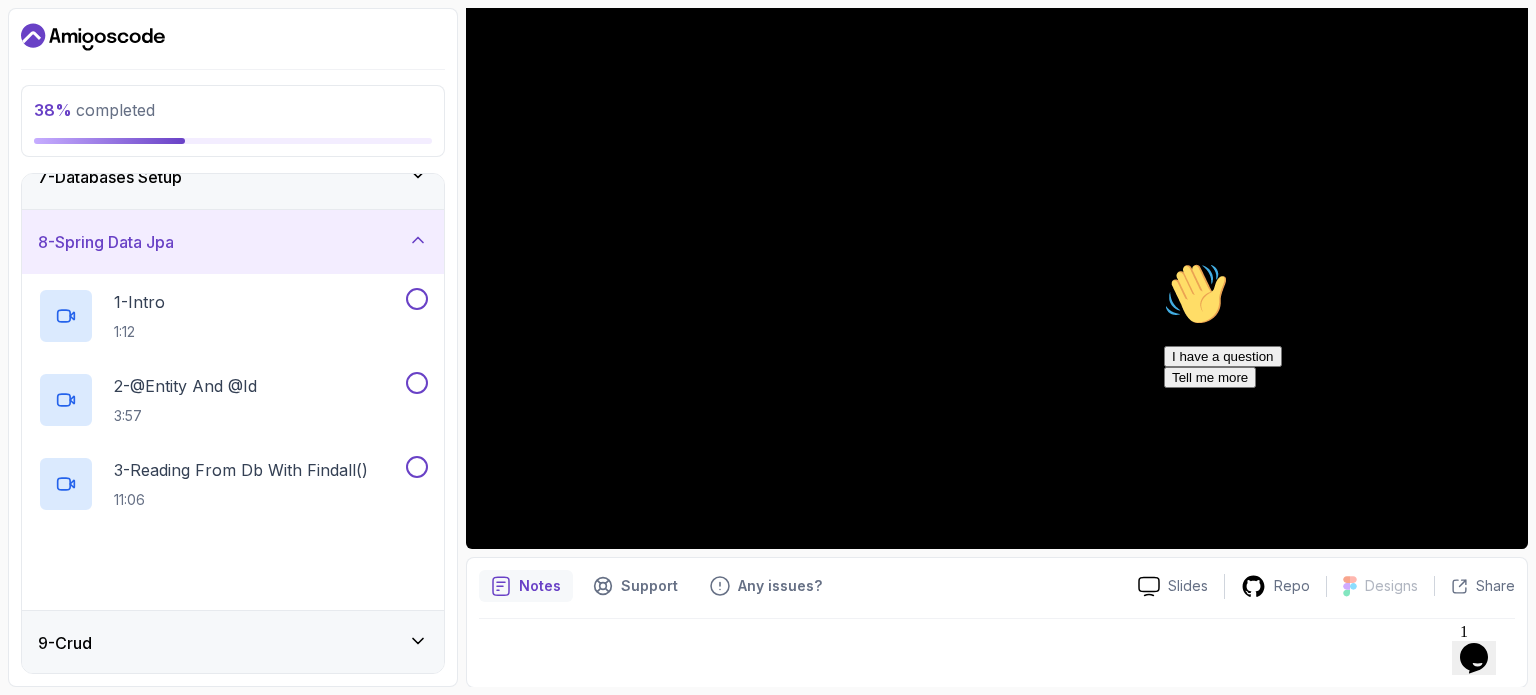 scroll, scrollTop: 437, scrollLeft: 0, axis: vertical 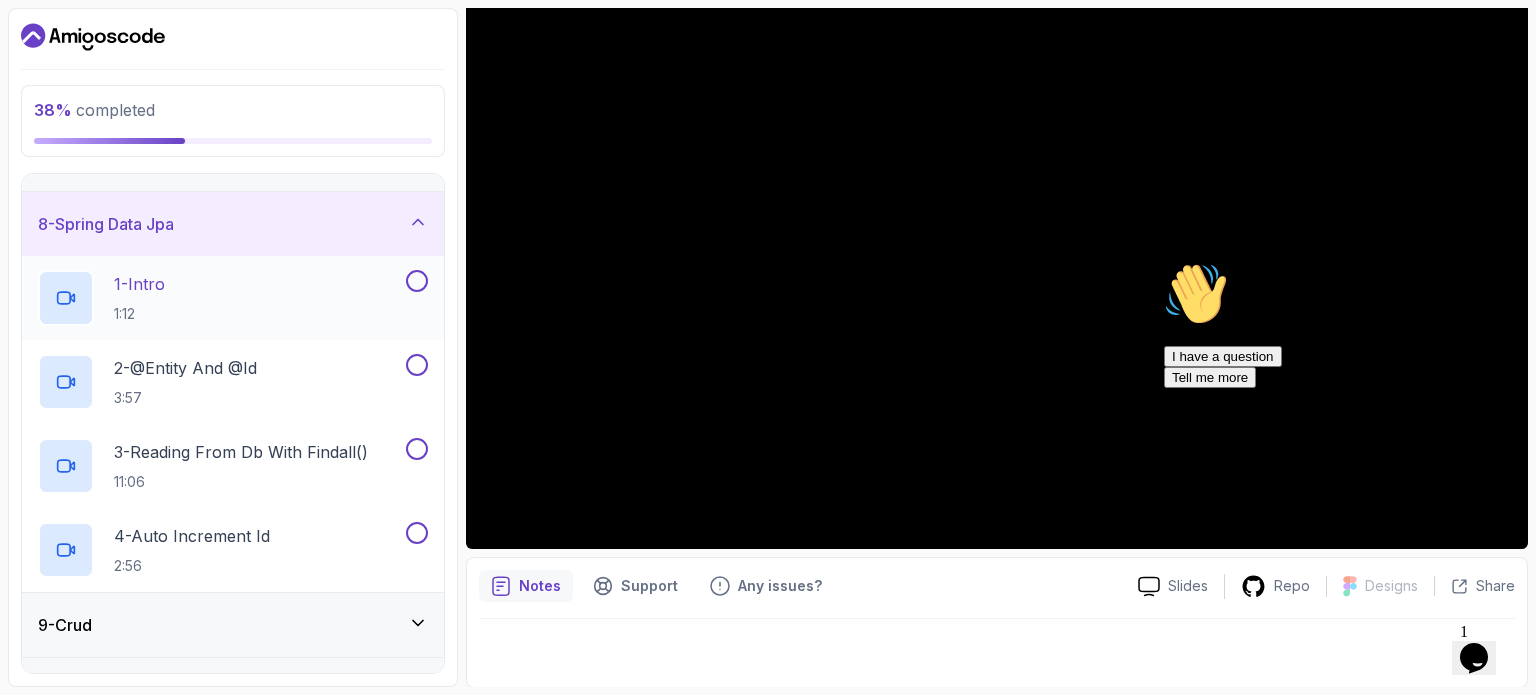 click at bounding box center [417, 281] 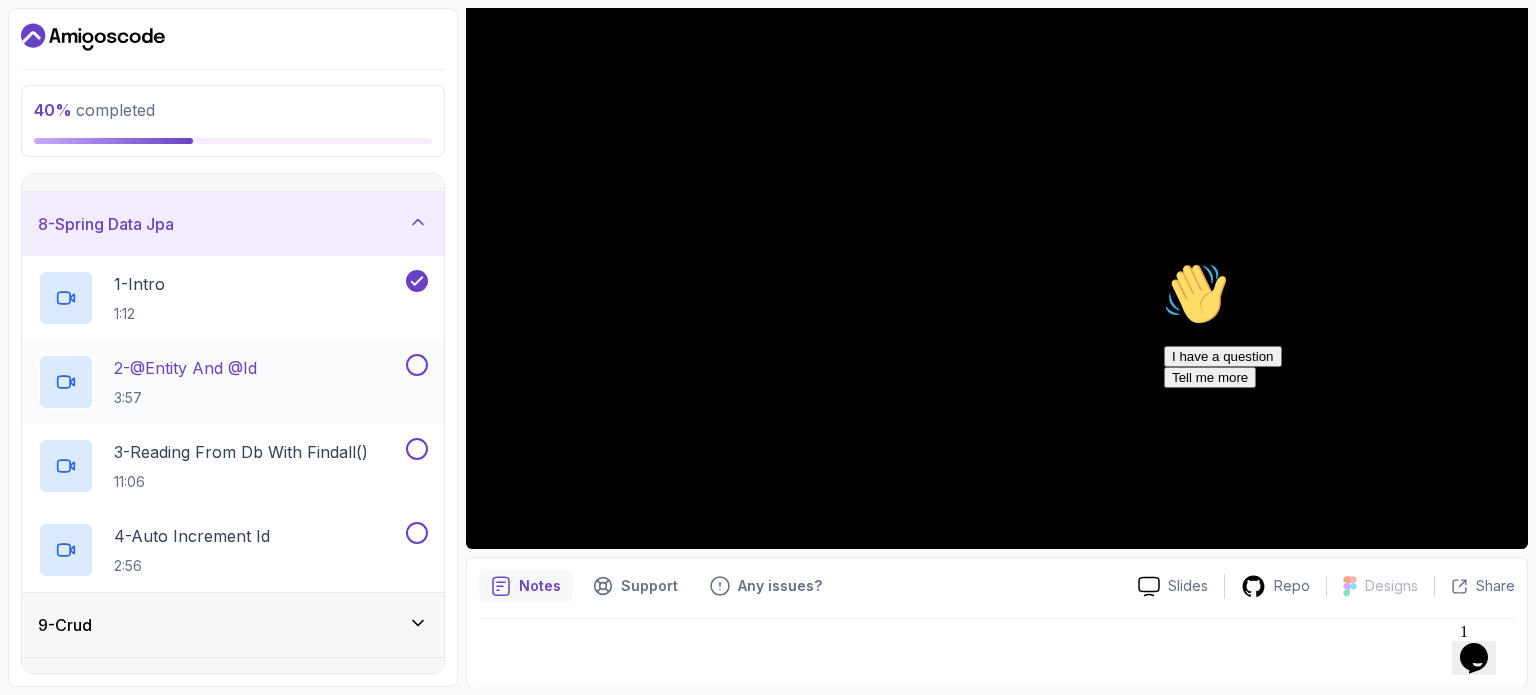 click on "2  -  @Entity And @Id 3:57" at bounding box center [233, 382] 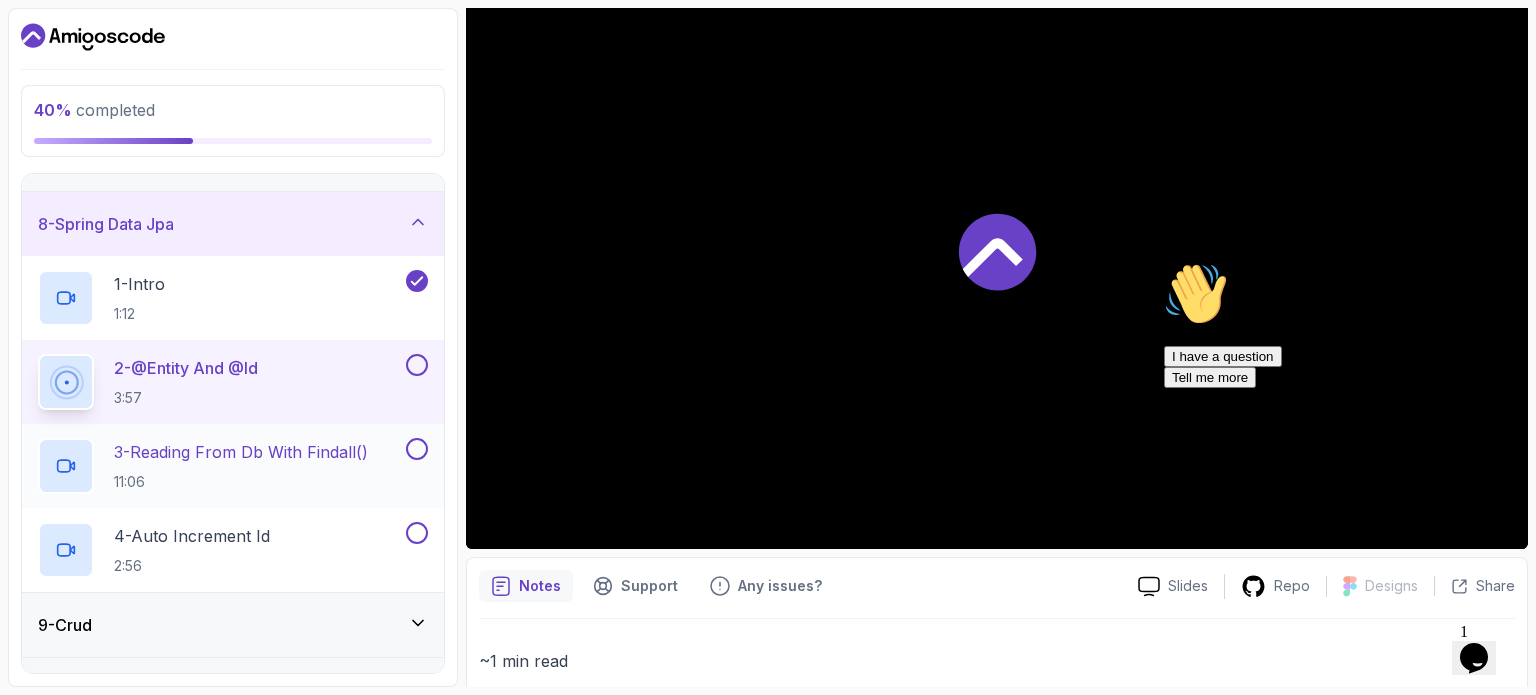 click at bounding box center [417, 449] 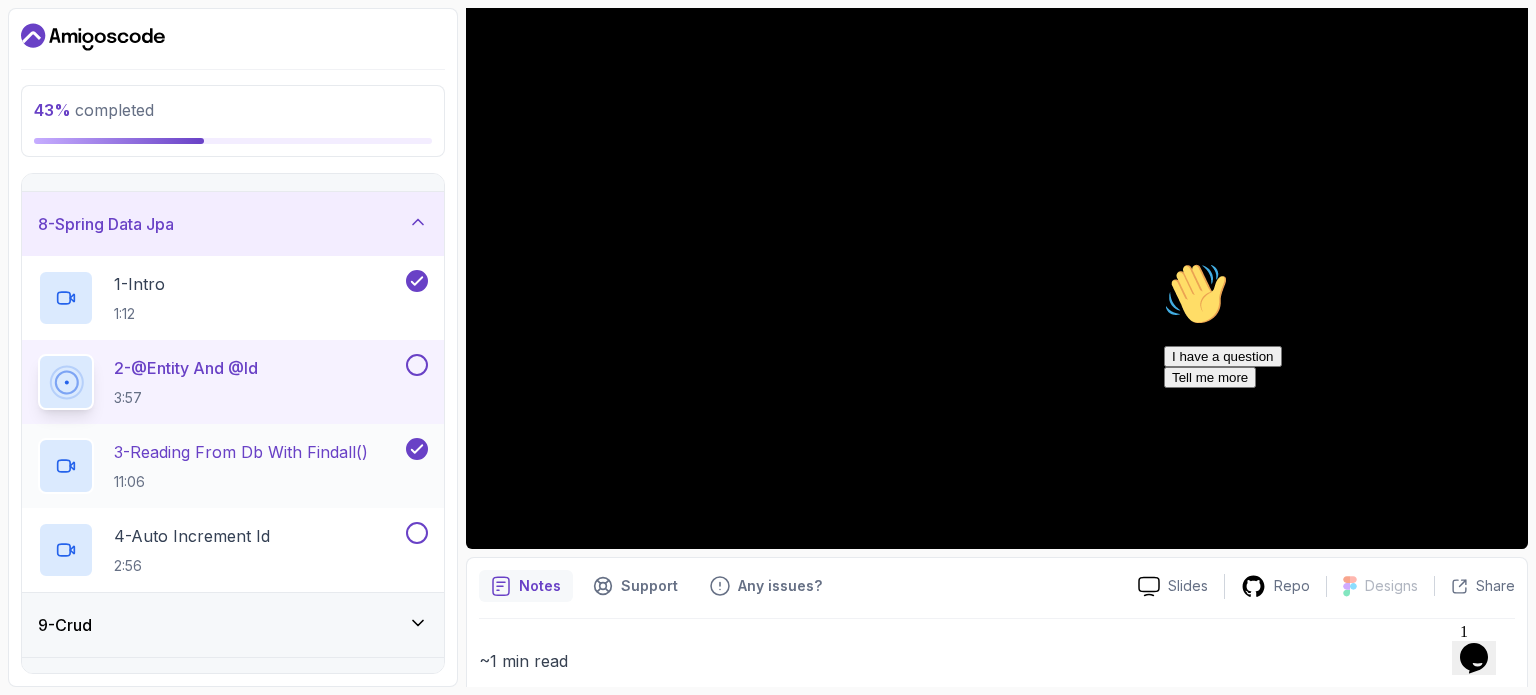 click on "3  -  Reading From Db With Findall()" at bounding box center (241, 452) 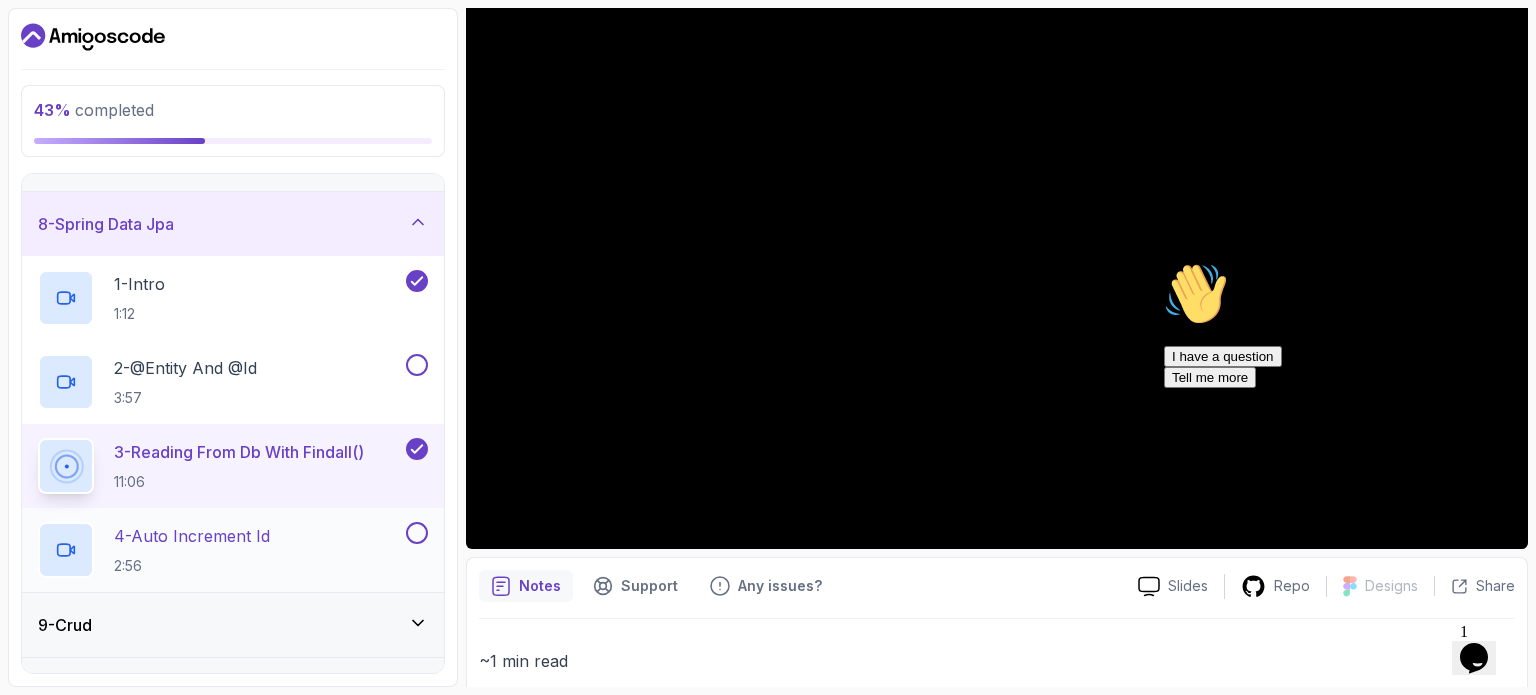 click on "4  -  Auto Increment Id 2:56" at bounding box center (233, 550) 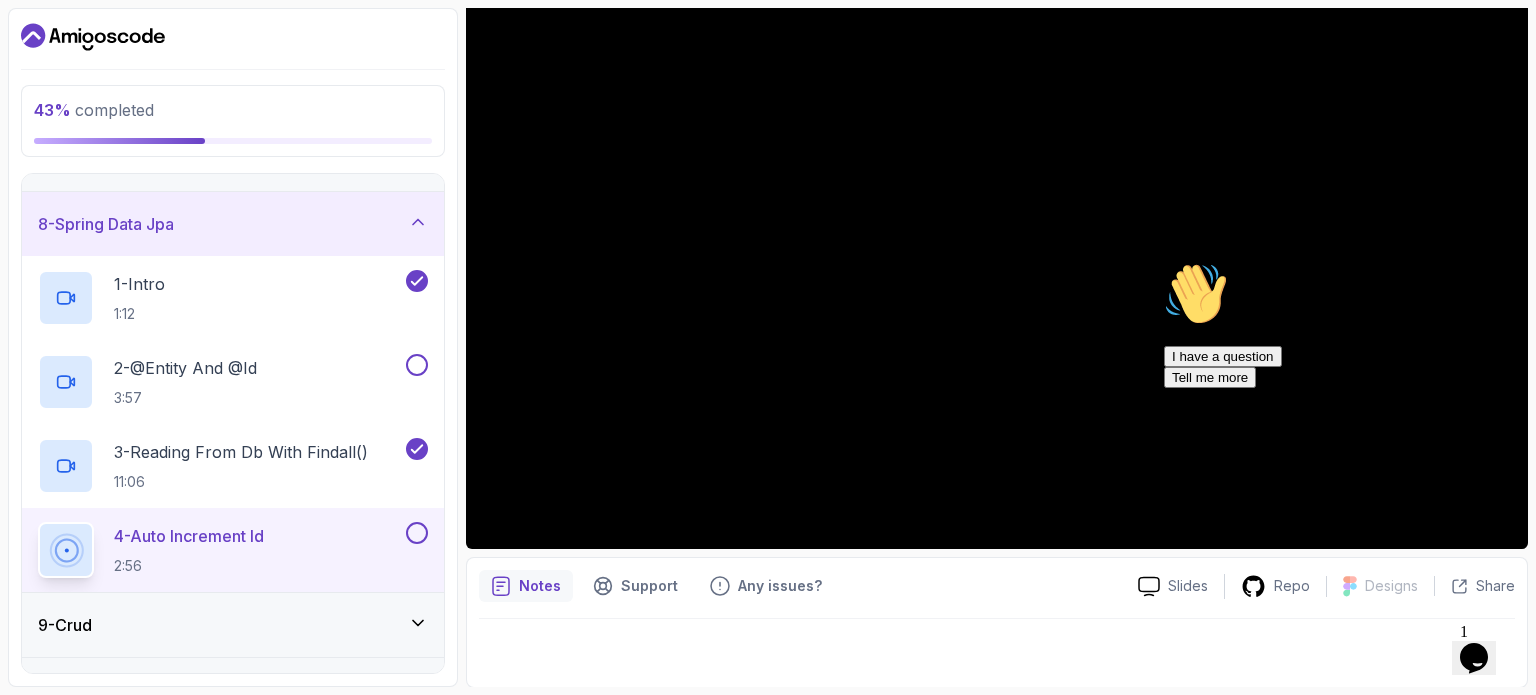 scroll, scrollTop: 612, scrollLeft: 0, axis: vertical 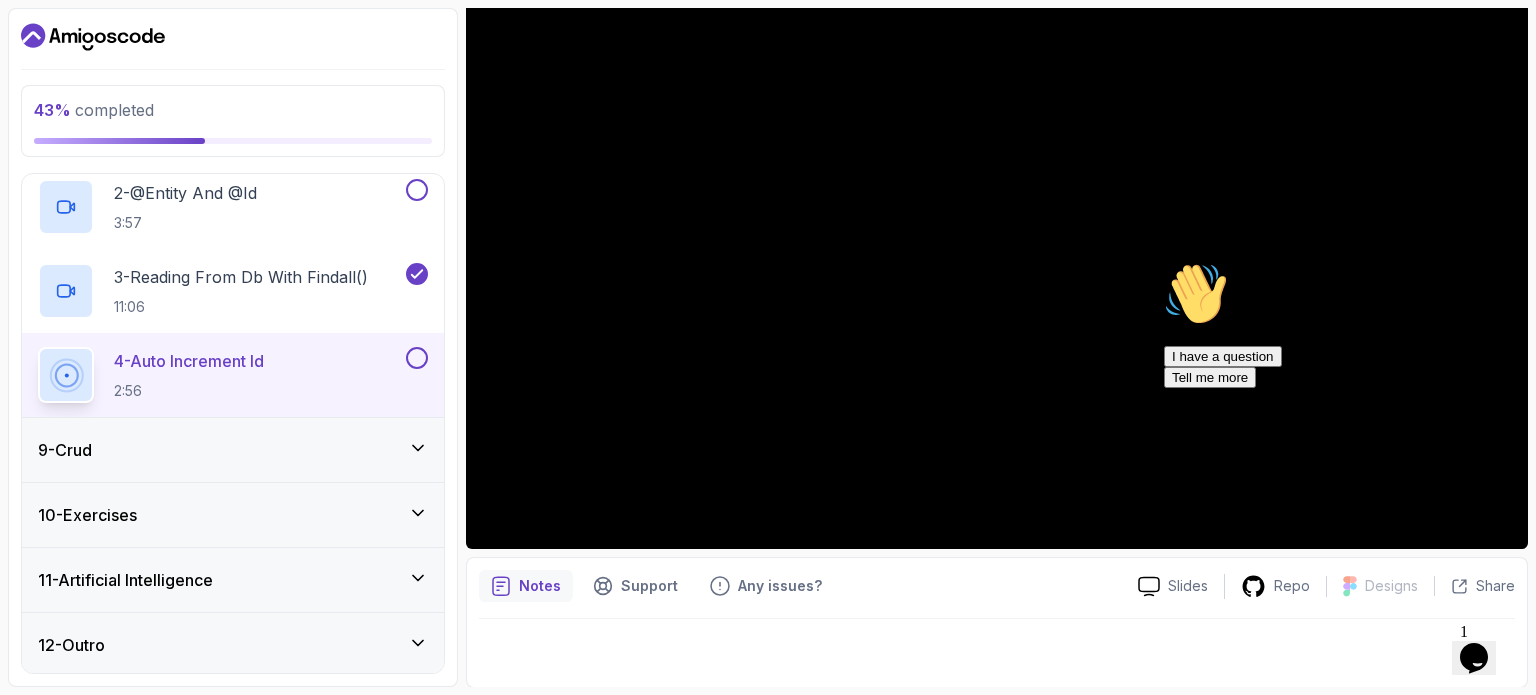 click at bounding box center [417, 358] 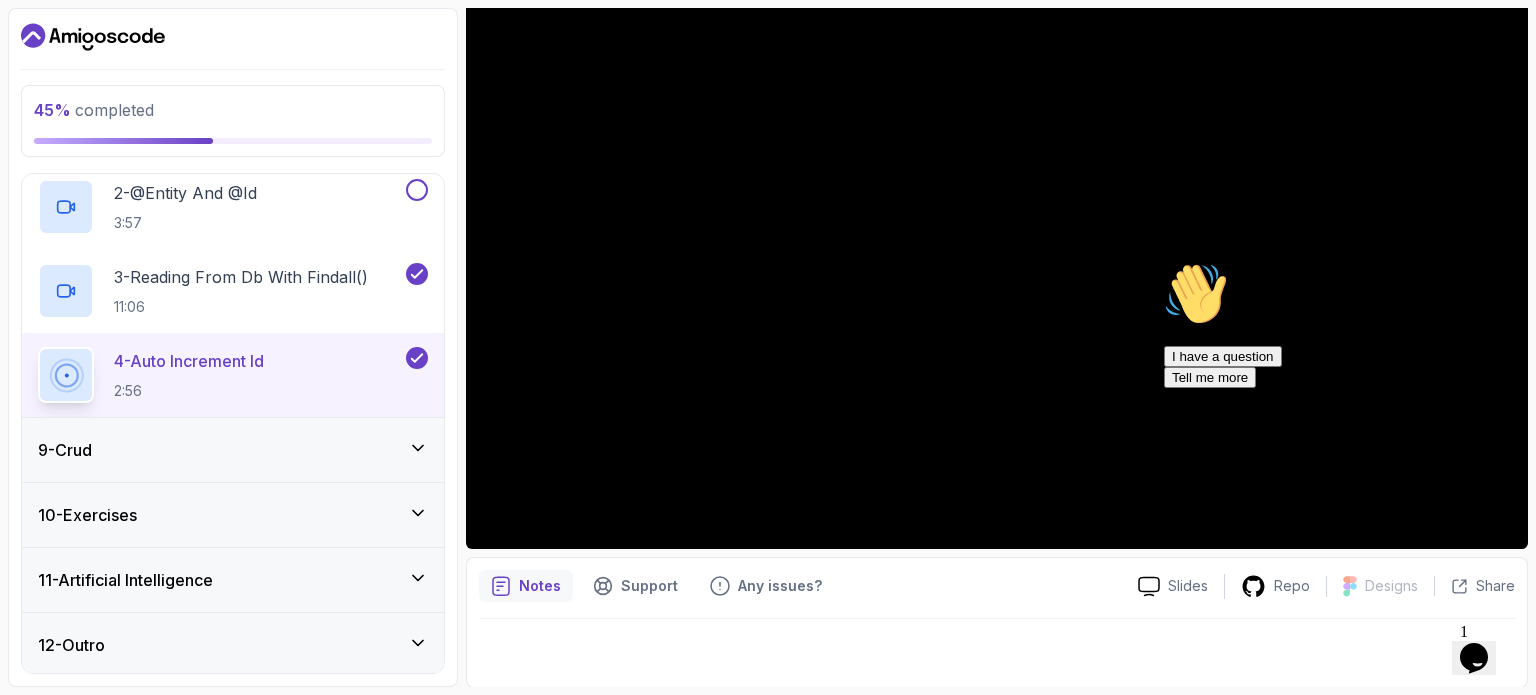 click on "9  -  Crud" at bounding box center (233, 450) 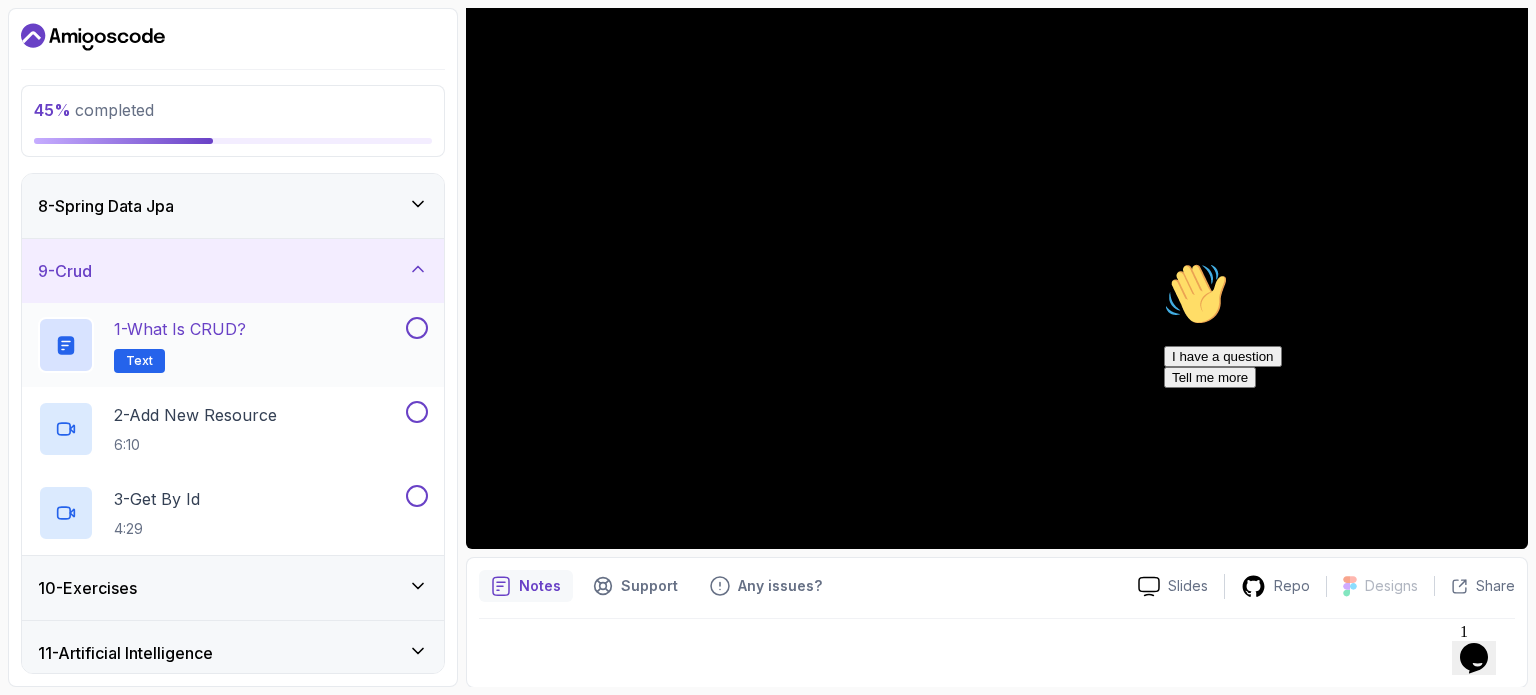 scroll, scrollTop: 456, scrollLeft: 0, axis: vertical 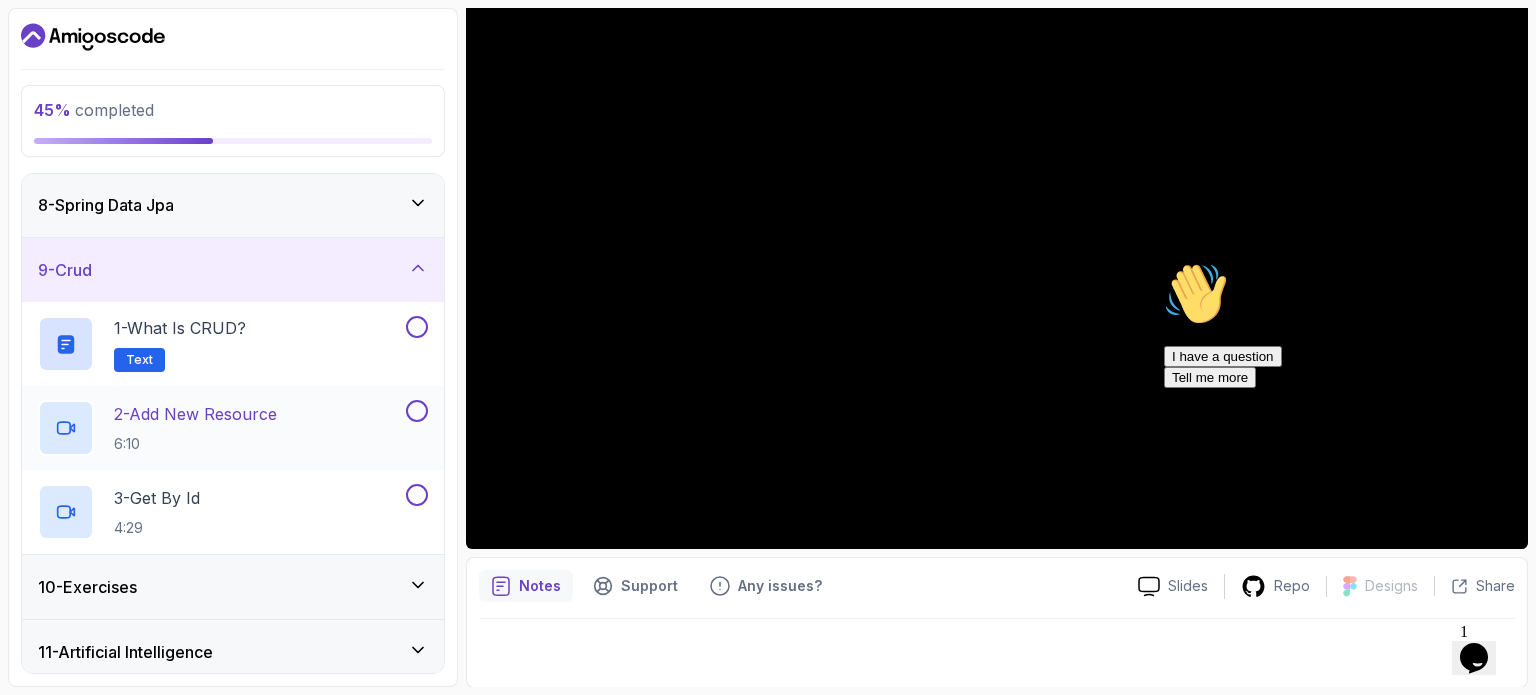 click on "2  -  Add New Resource" at bounding box center [195, 414] 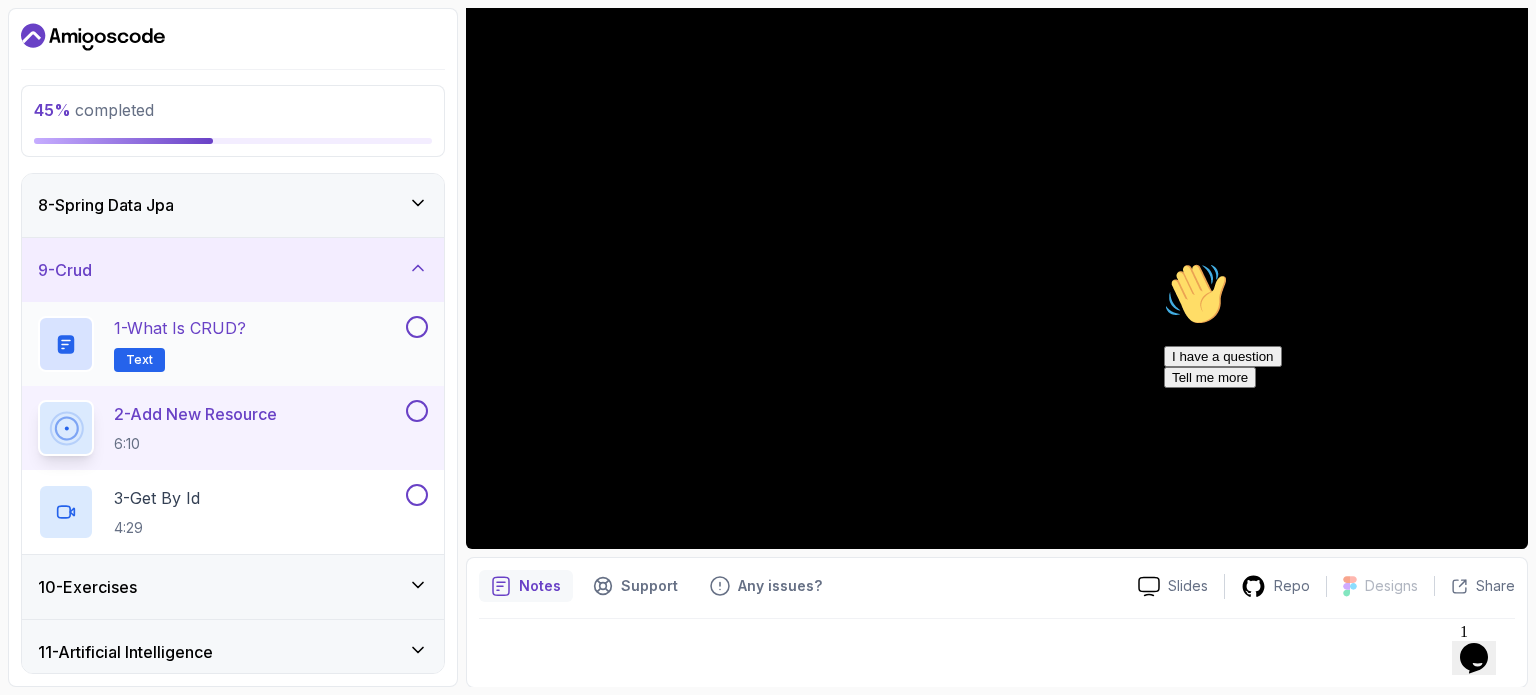 click at bounding box center (417, 327) 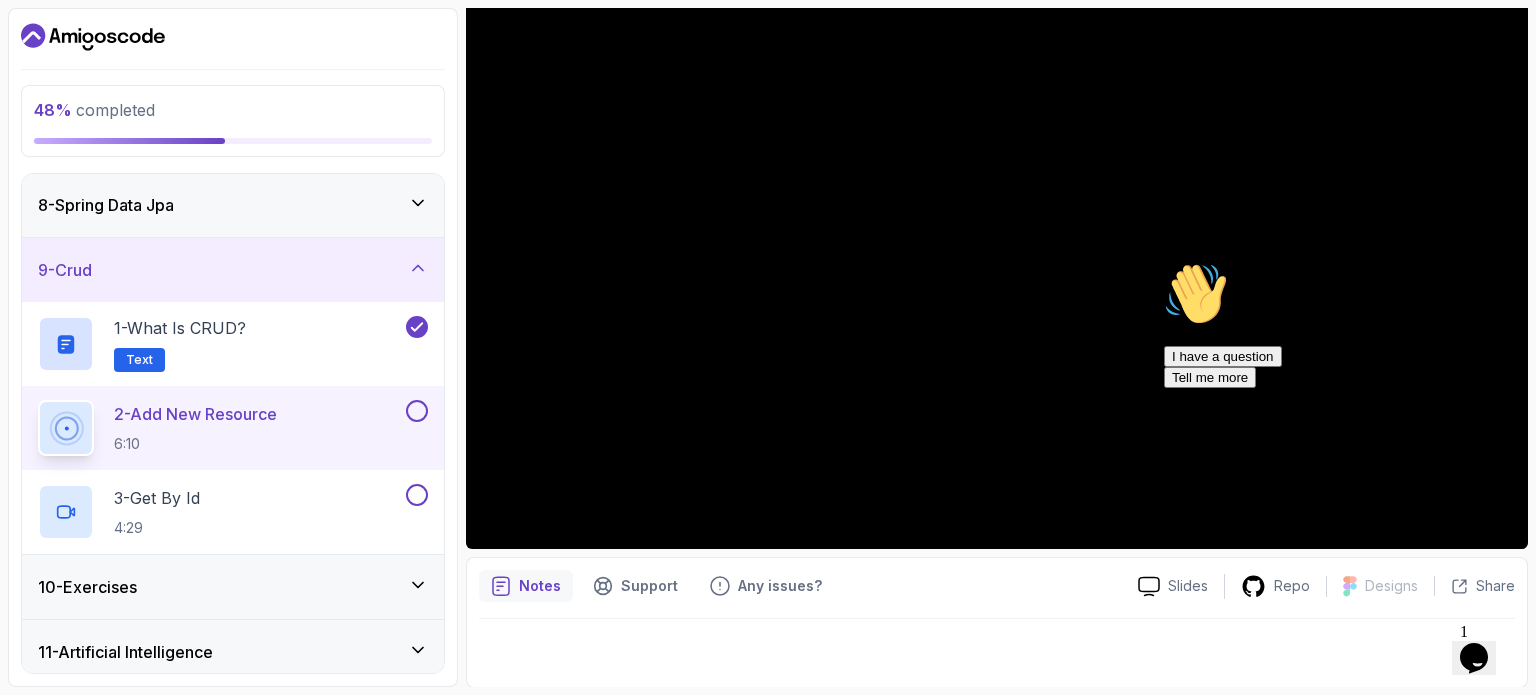 click at bounding box center [417, 411] 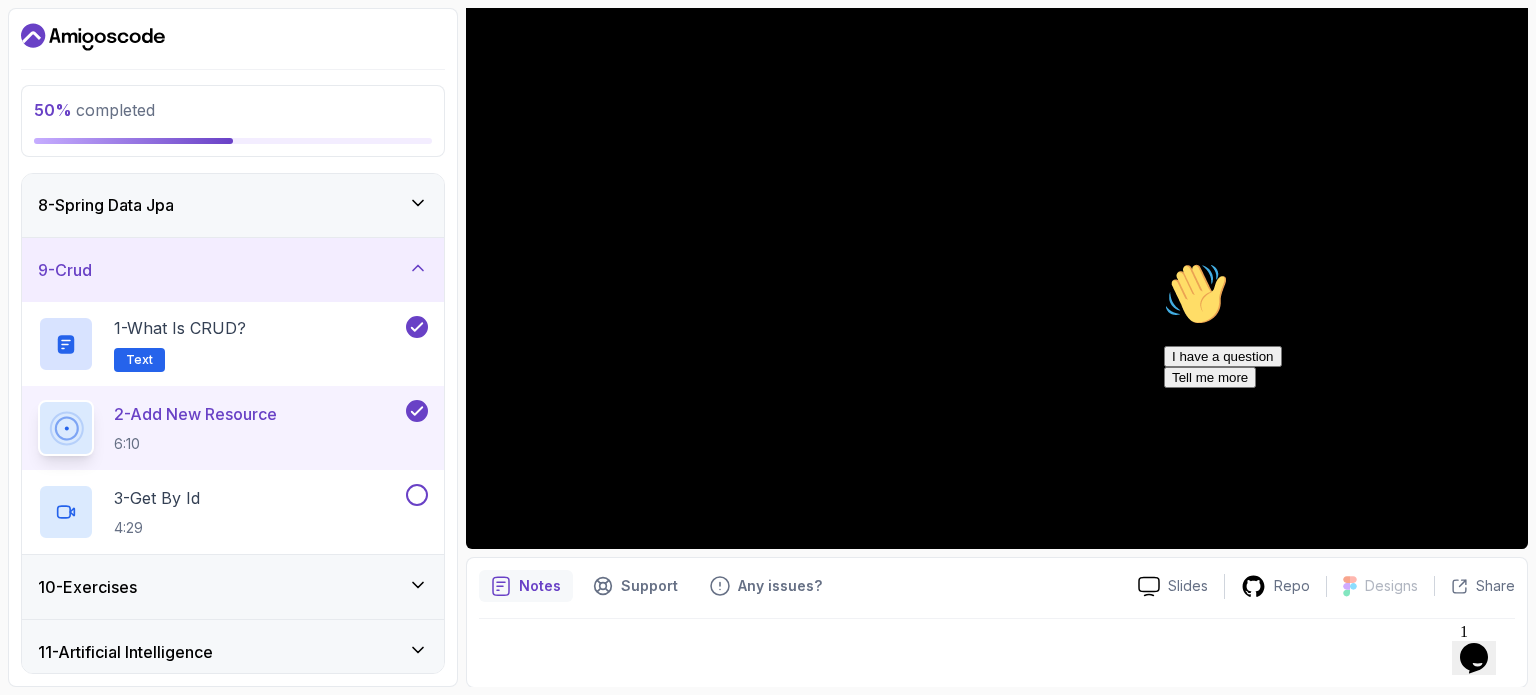 click on "2  -  Add New Resource 6:10" at bounding box center [233, 428] 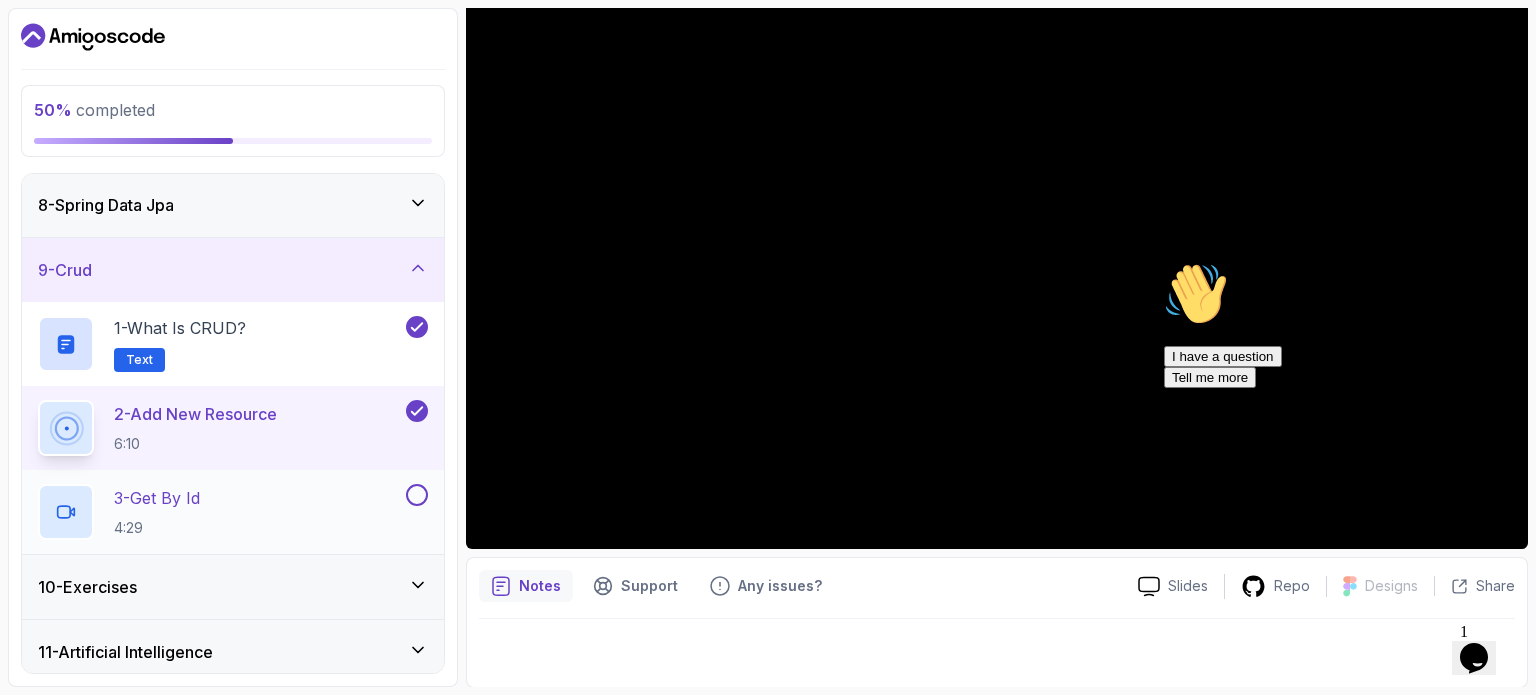 click at bounding box center (417, 495) 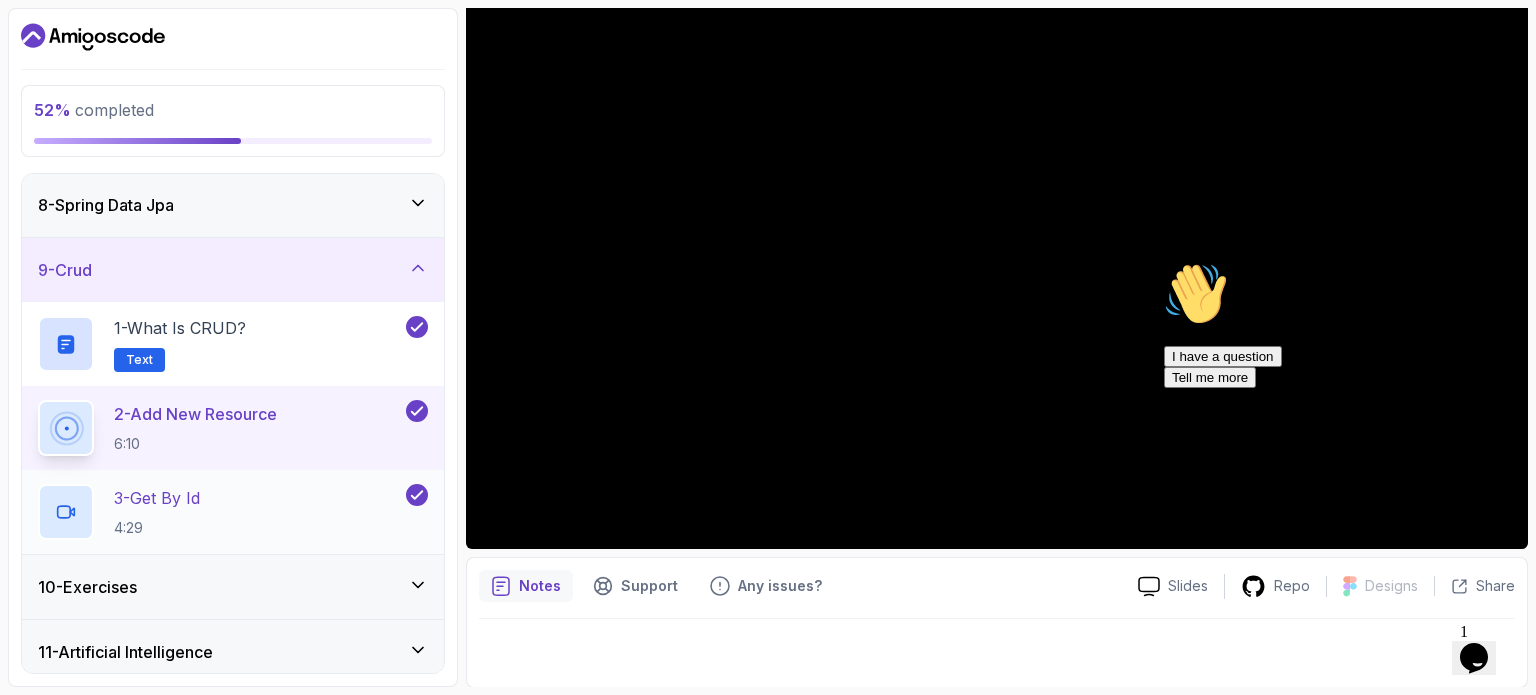 click on "3  -  Get By Id 4:29" at bounding box center (220, 512) 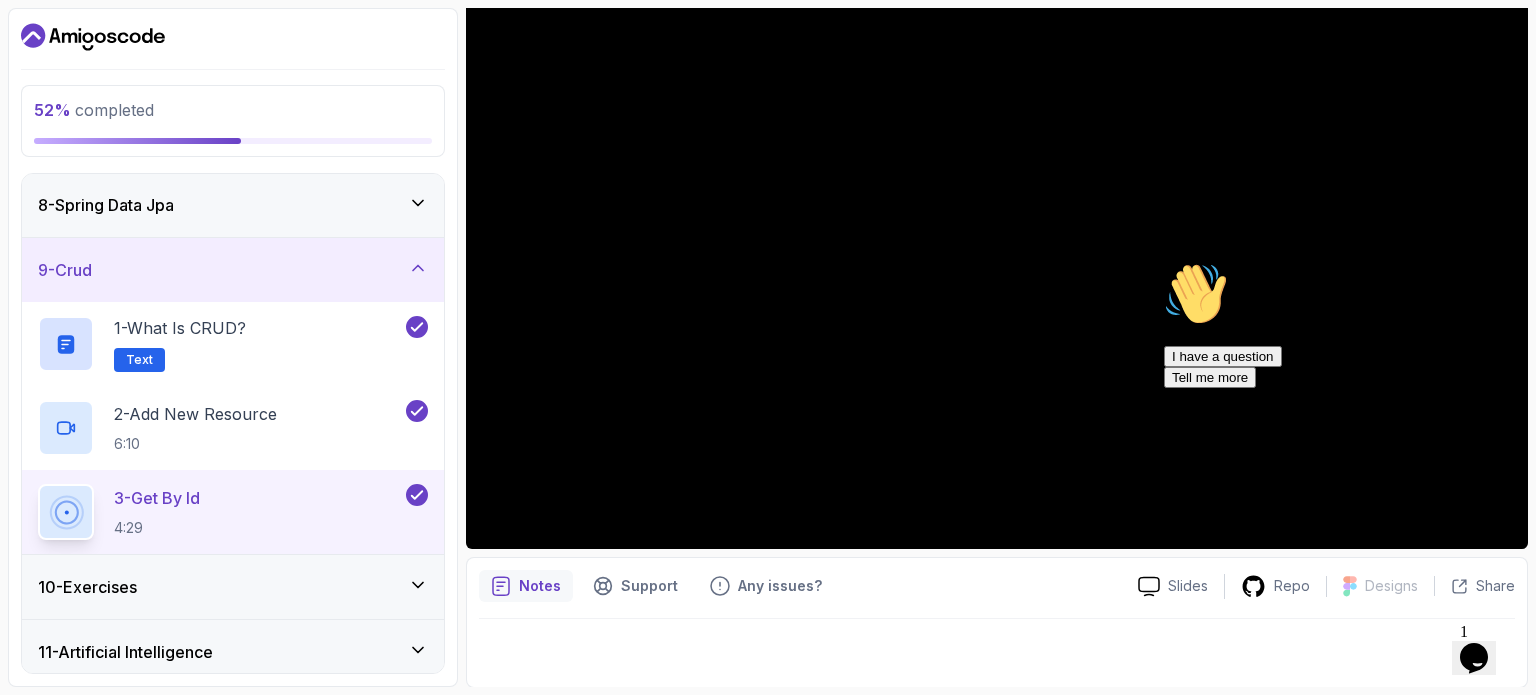 scroll, scrollTop: 528, scrollLeft: 0, axis: vertical 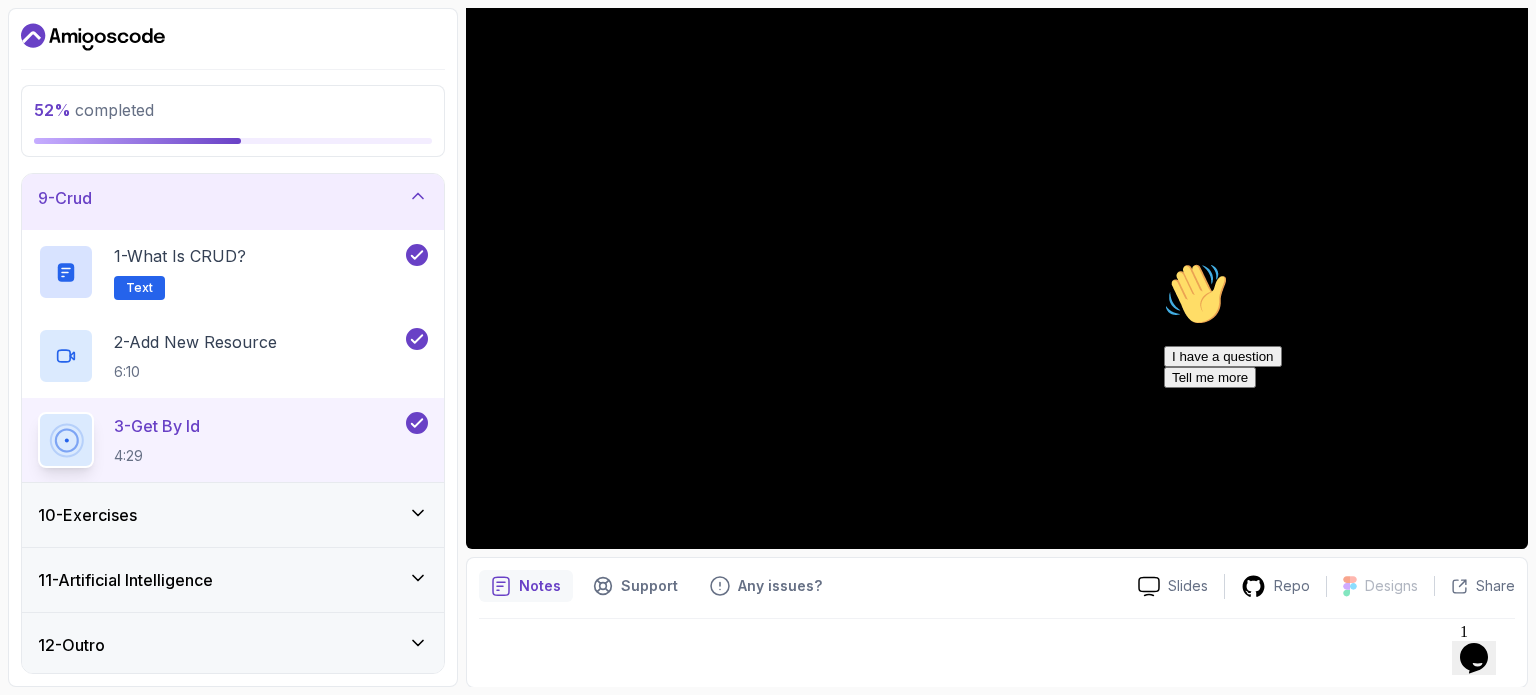 click on "10  -  Exercises" at bounding box center [233, 515] 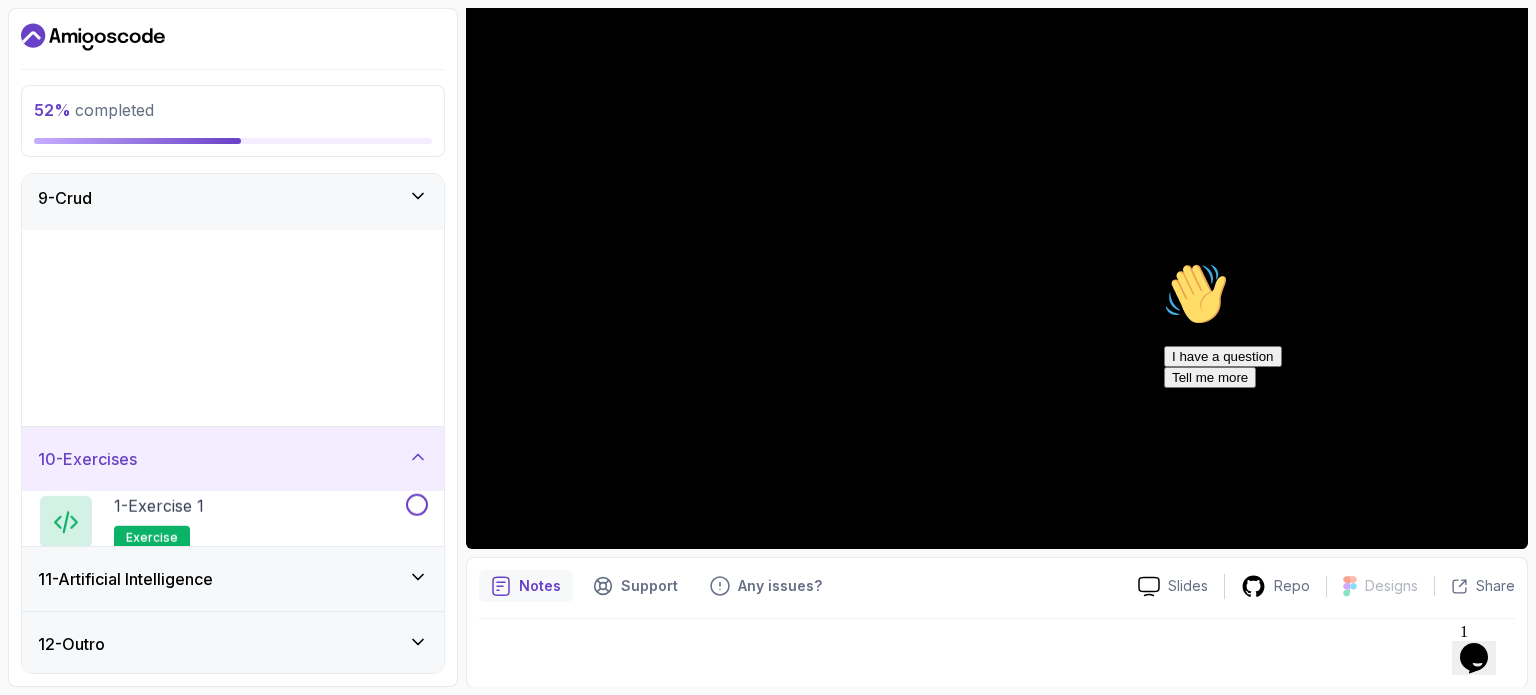 scroll, scrollTop: 528, scrollLeft: 0, axis: vertical 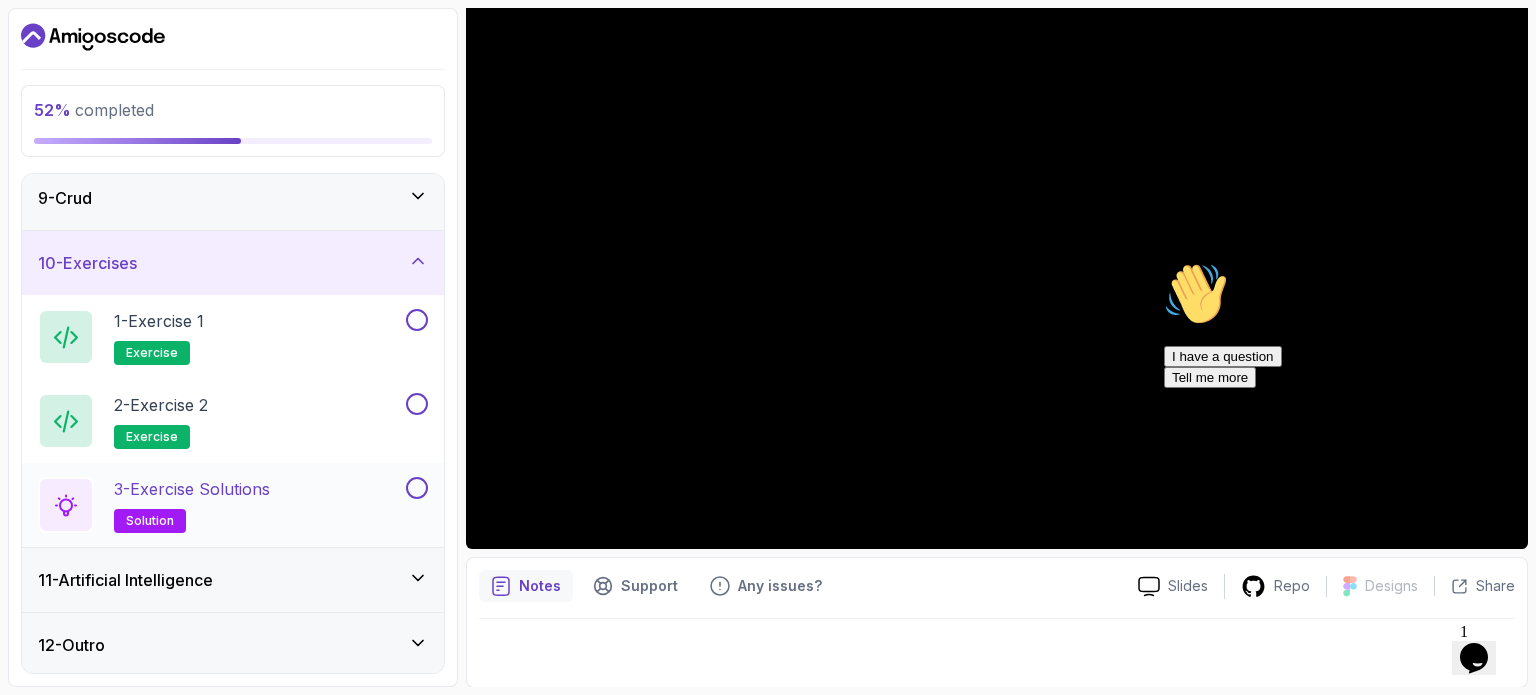 click on "3  -  Exercise Solutions solution" at bounding box center [220, 505] 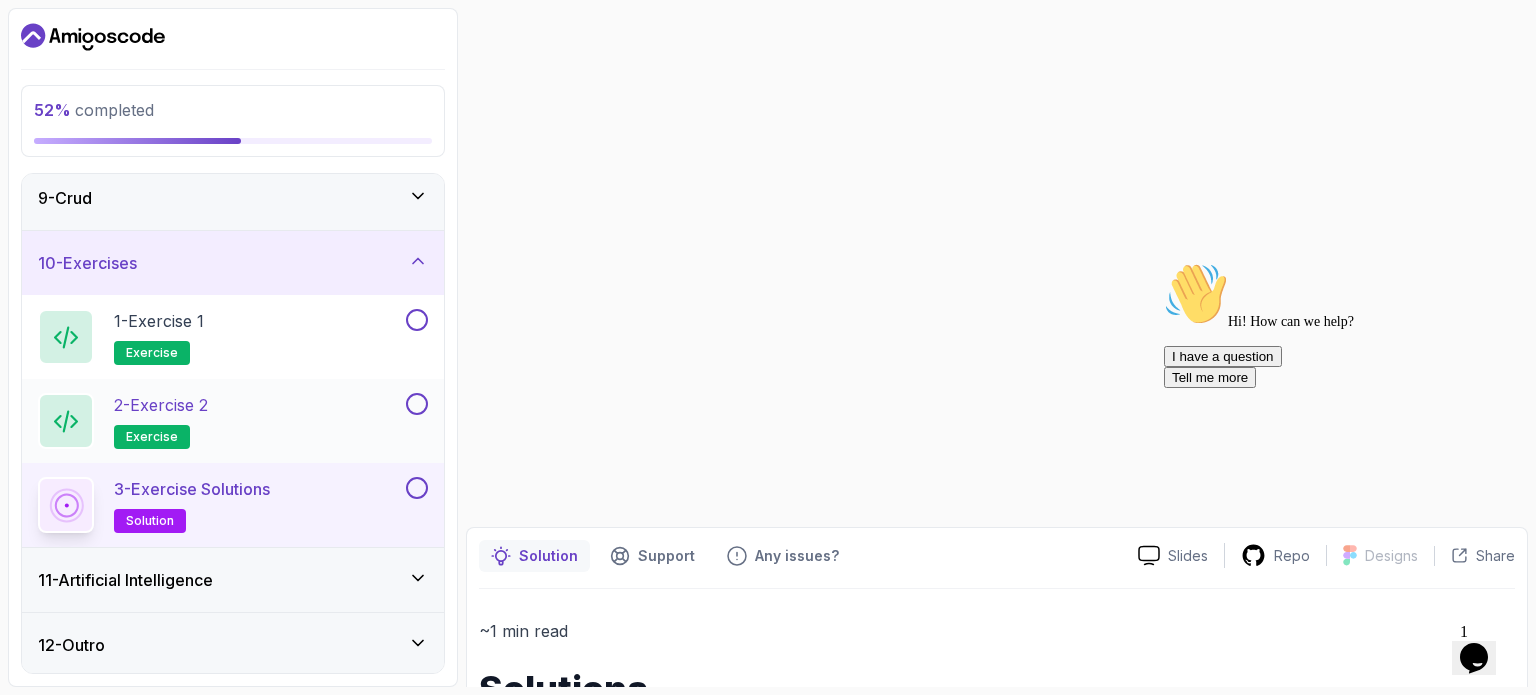 scroll, scrollTop: 0, scrollLeft: 0, axis: both 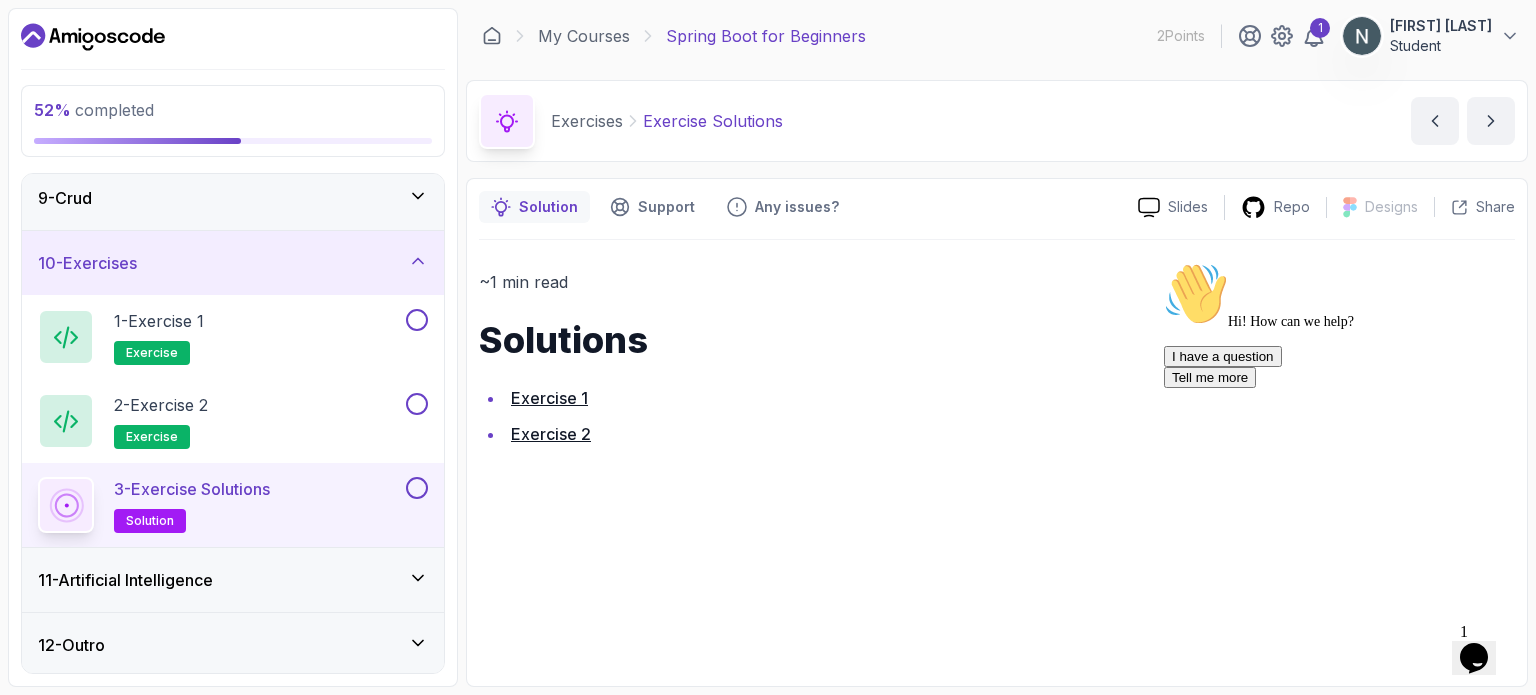 click on "Exercise 1" at bounding box center [549, 398] 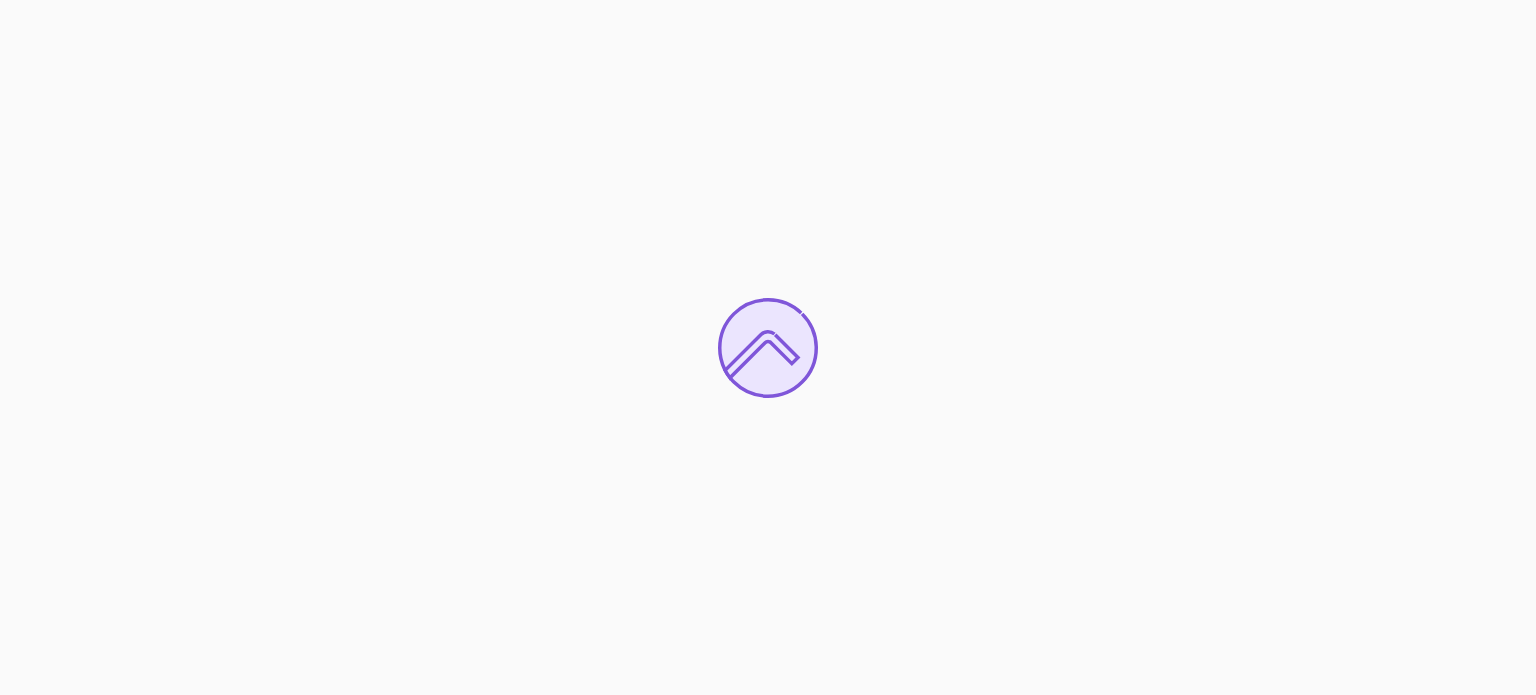 scroll, scrollTop: 0, scrollLeft: 0, axis: both 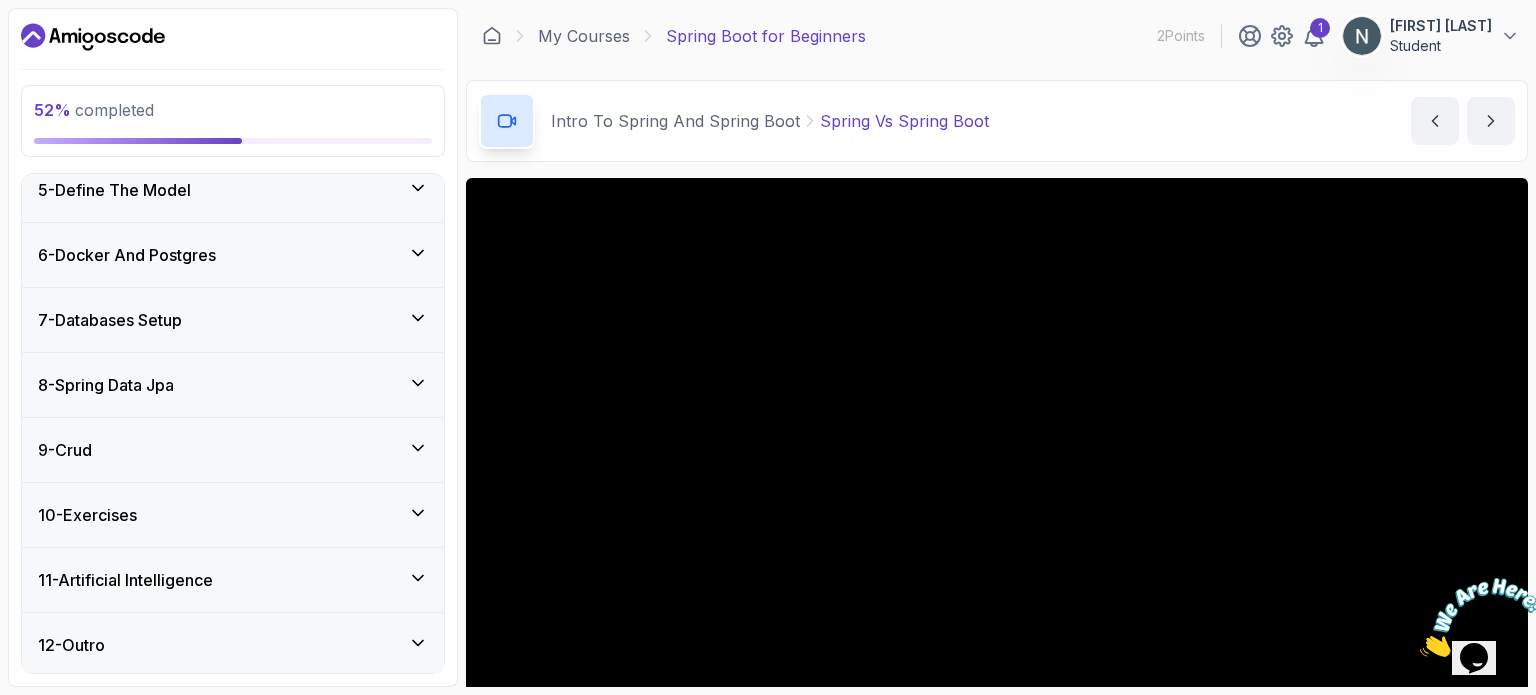 click on "10  -  Exercises" at bounding box center [233, 515] 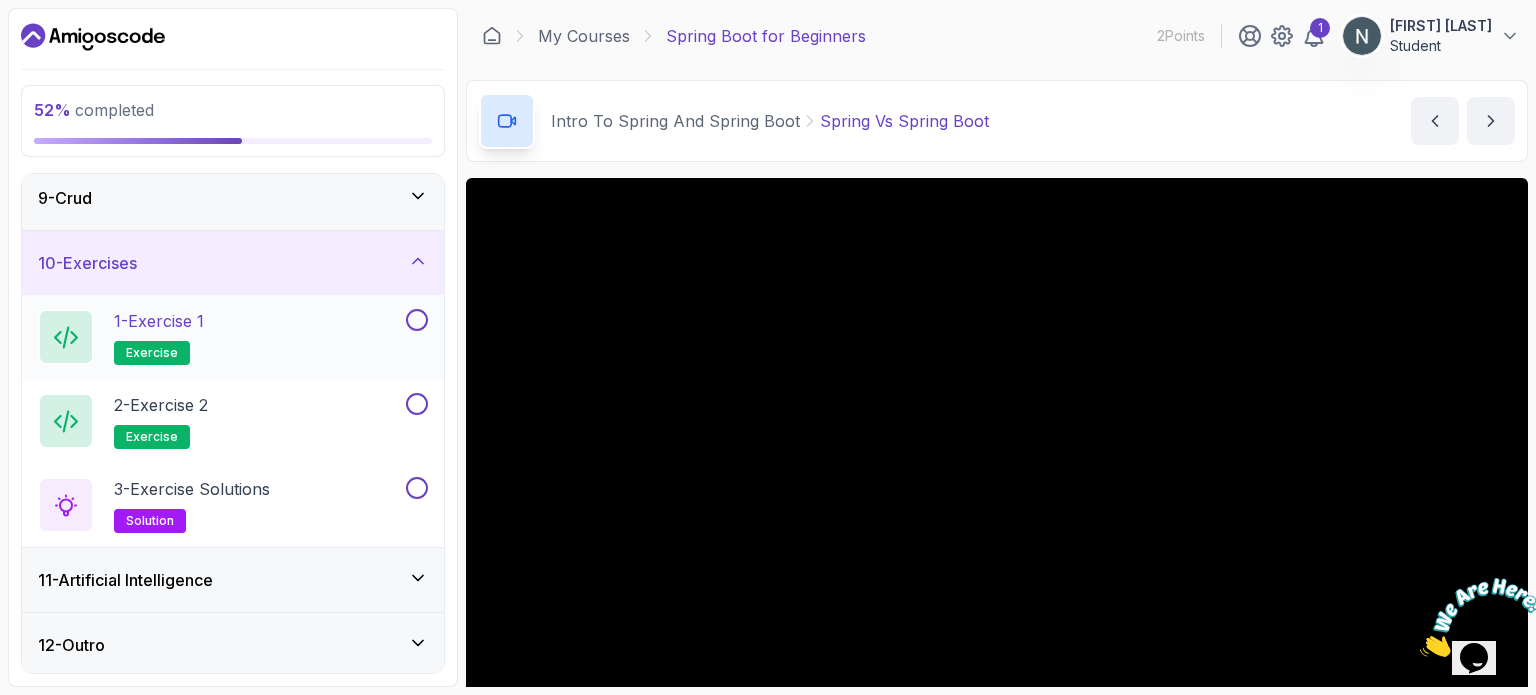 scroll, scrollTop: 528, scrollLeft: 0, axis: vertical 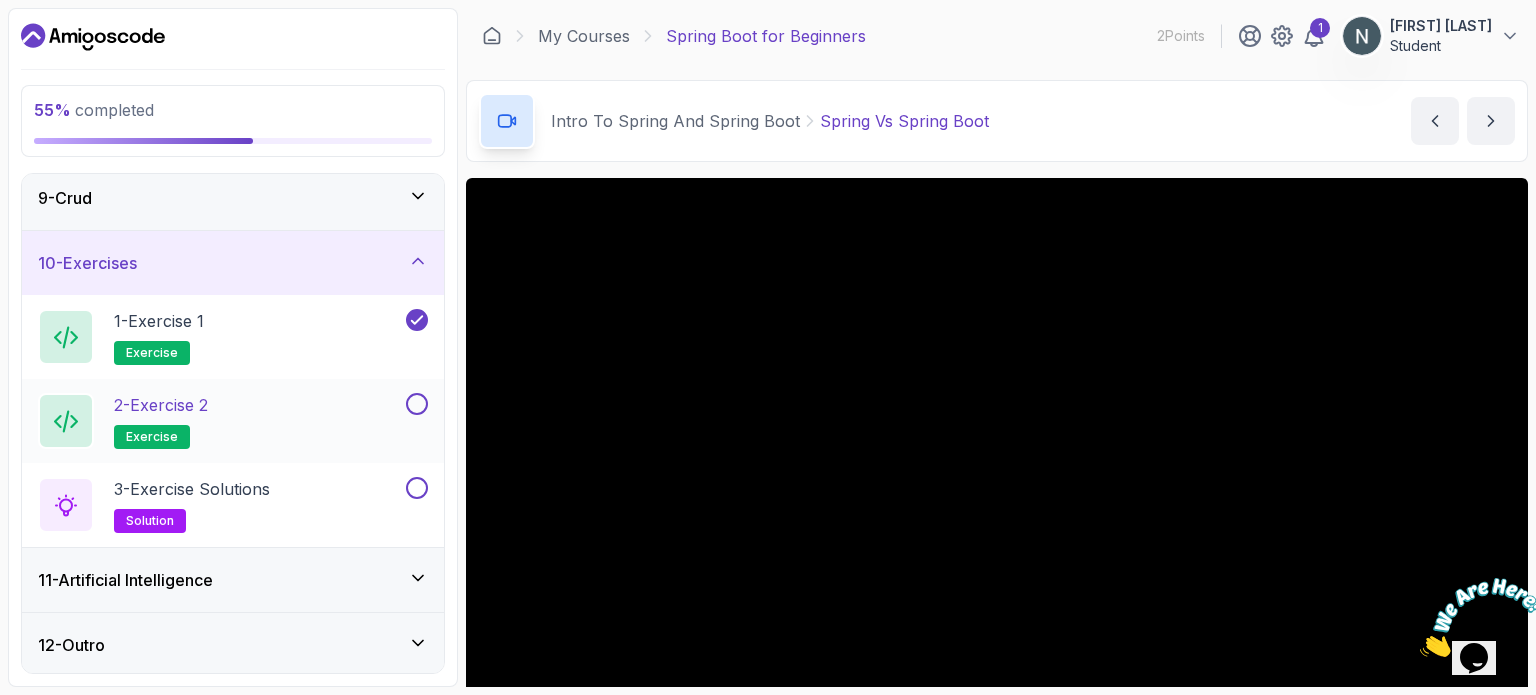 click on "2  -  Exercise 2 exercise" at bounding box center (233, 421) 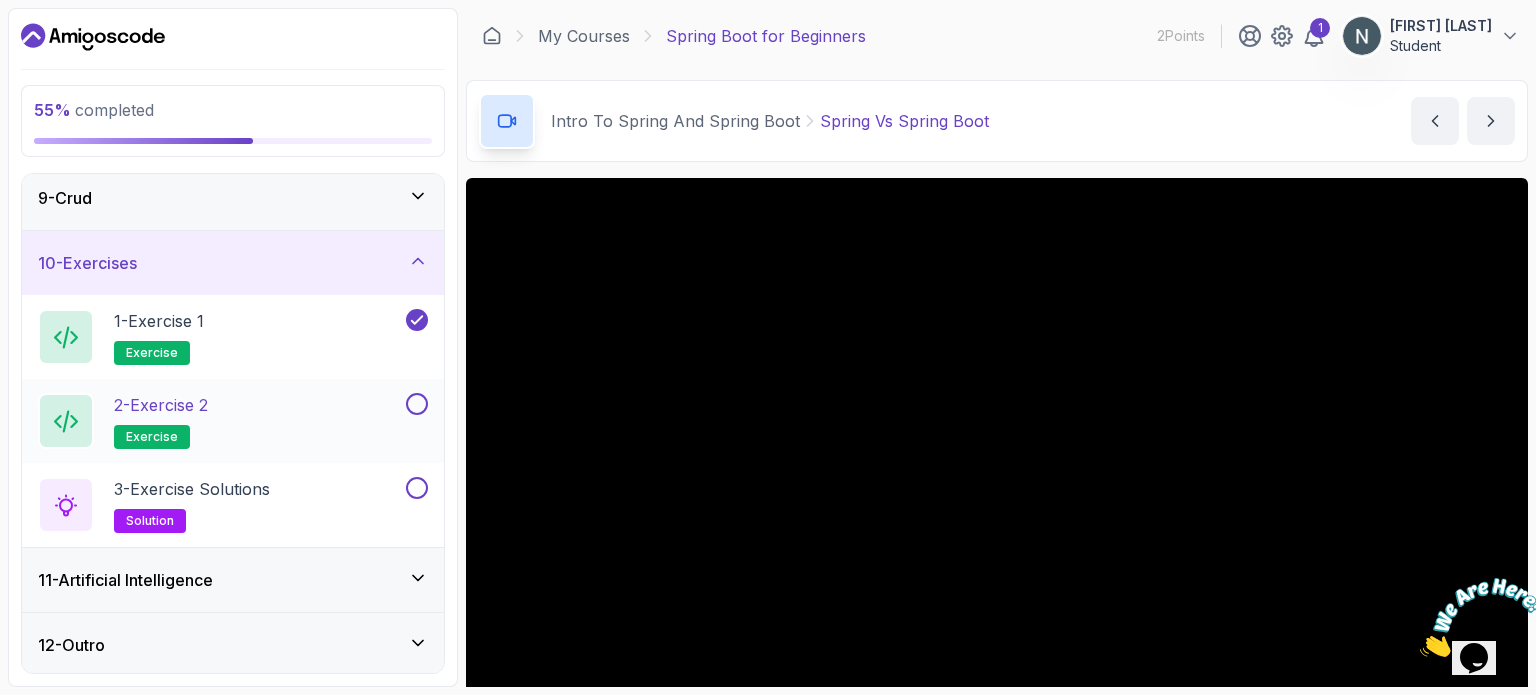click on "2  -  Exercise 2 exercise" at bounding box center (233, 421) 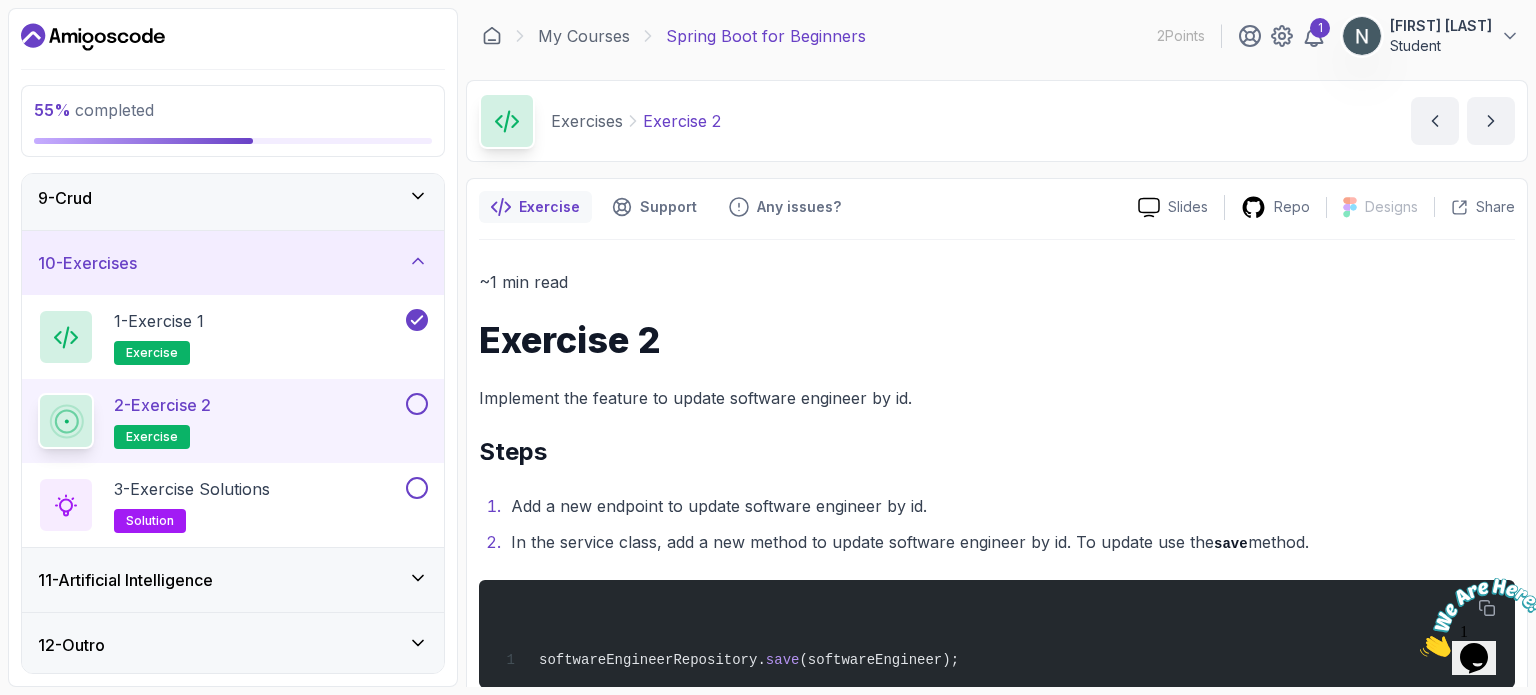 click on "2  -  Exercise 2 exercise" at bounding box center (233, 421) 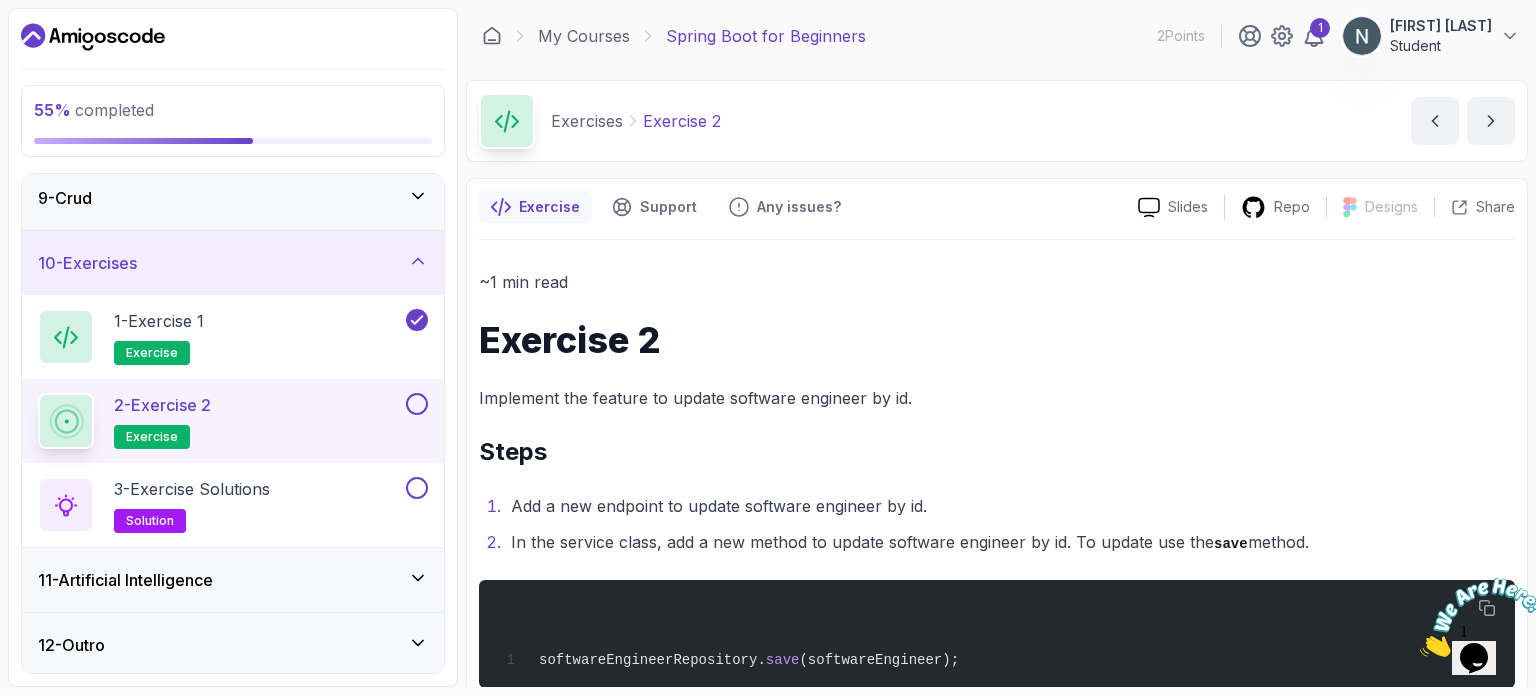 click at bounding box center (417, 404) 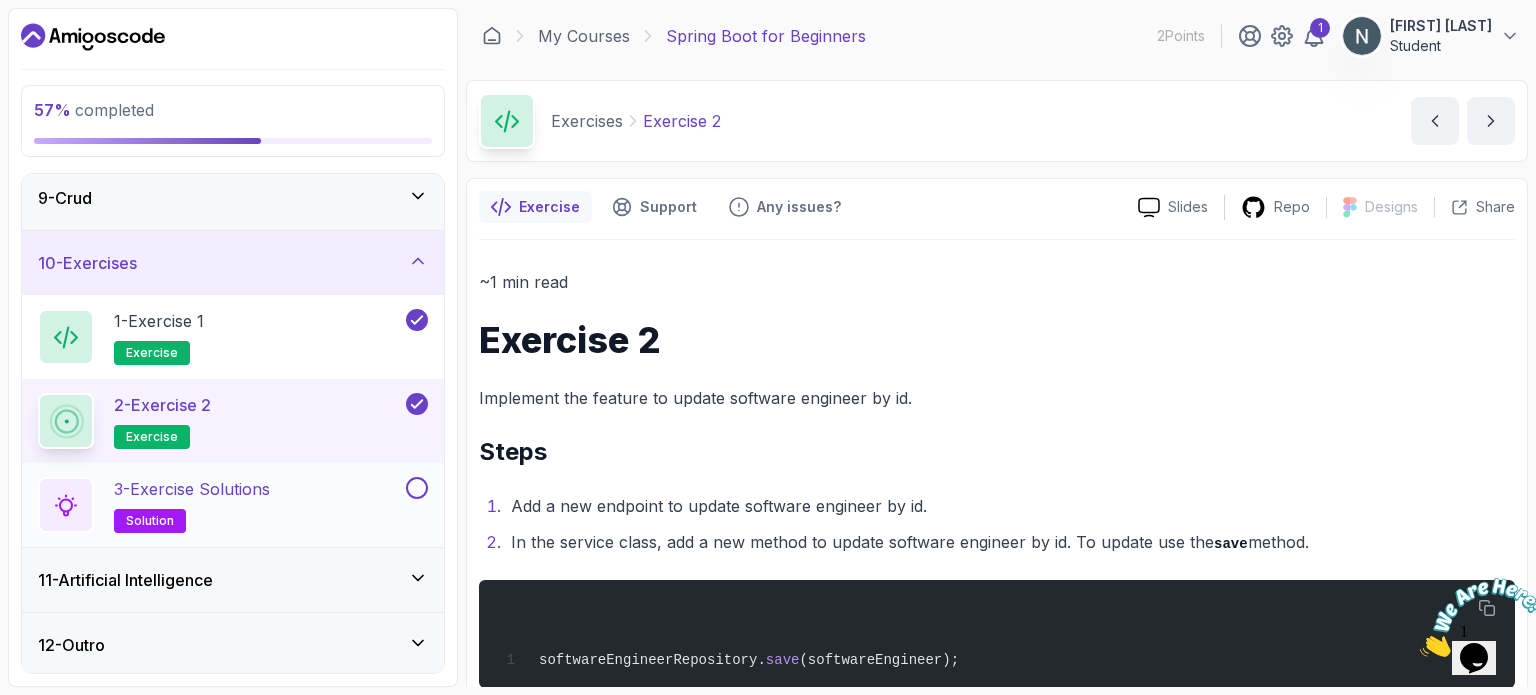 click at bounding box center (417, 488) 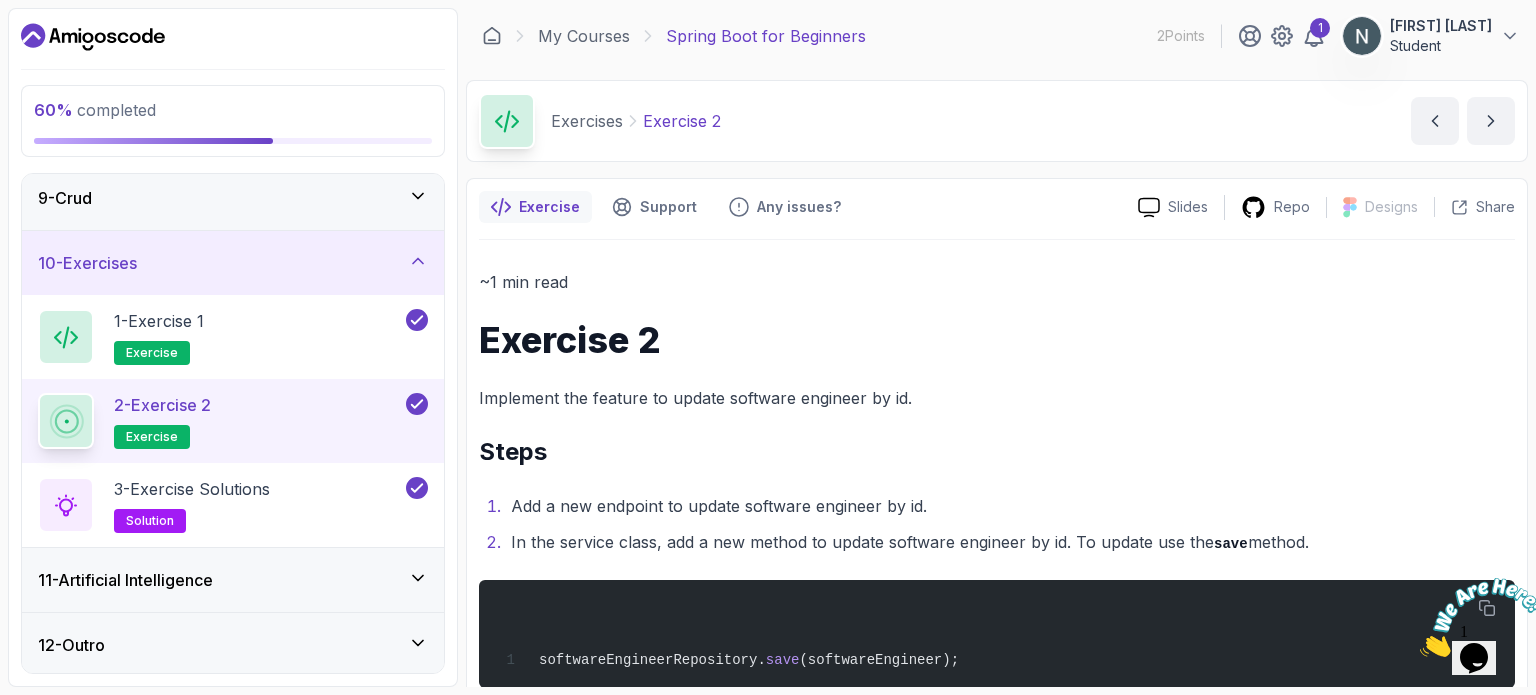 click on "11  -  Artificial Intelligence" at bounding box center [233, 580] 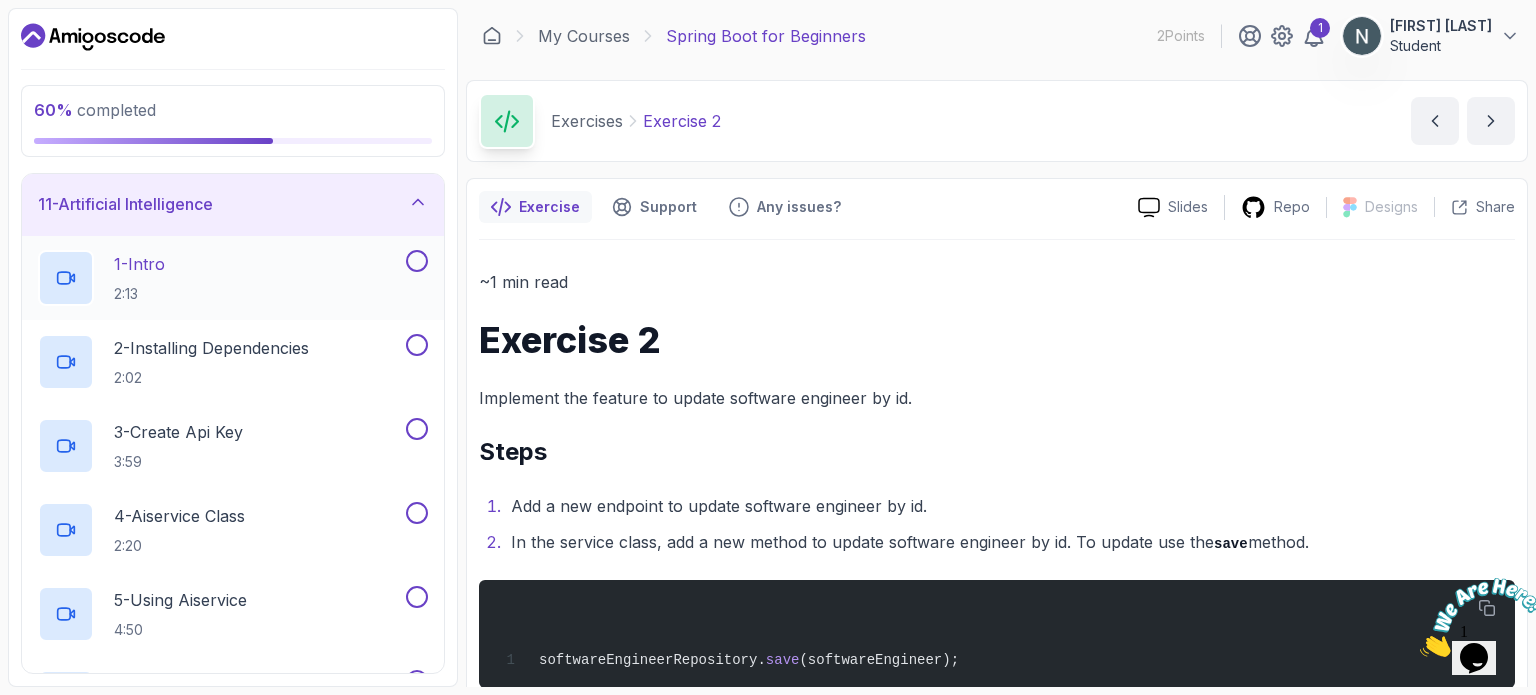 scroll, scrollTop: 656, scrollLeft: 0, axis: vertical 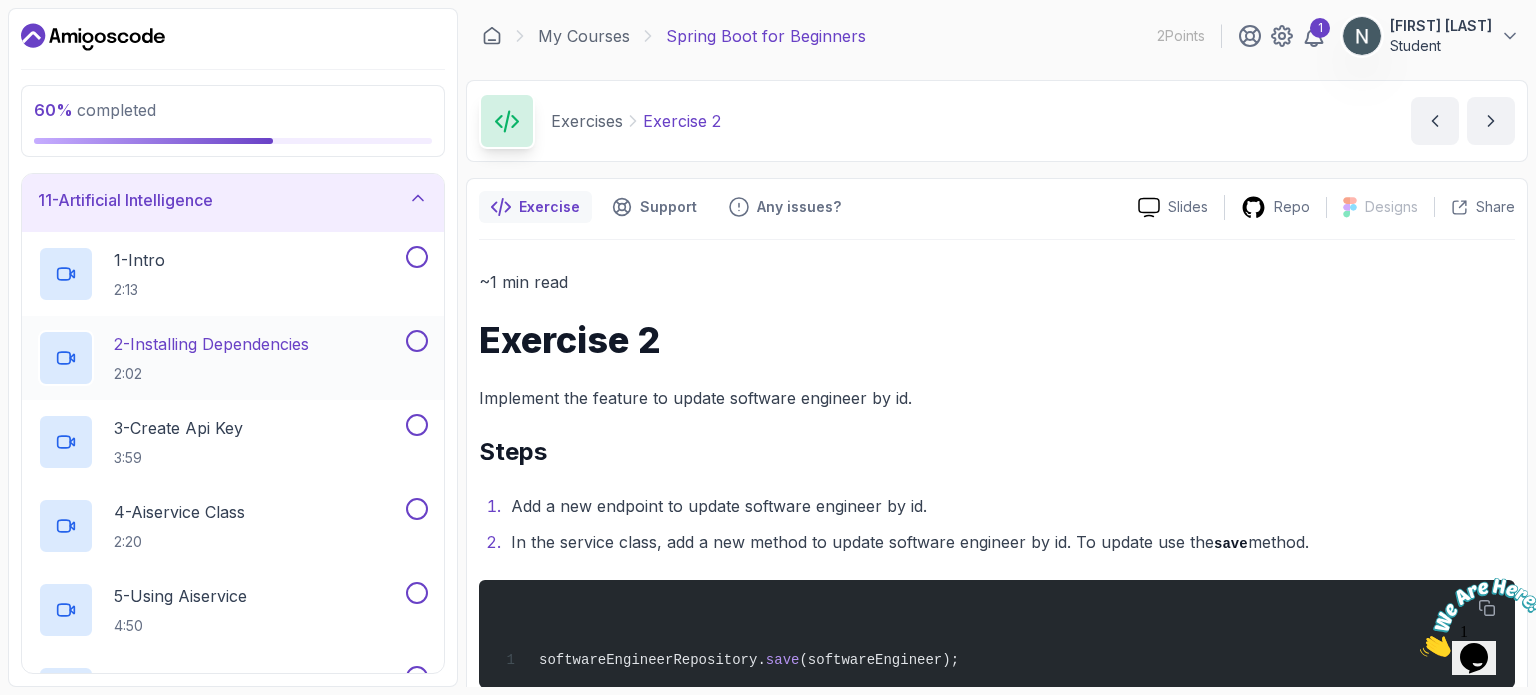 click on "2  -  Installing Dependencies 2:02" at bounding box center (220, 358) 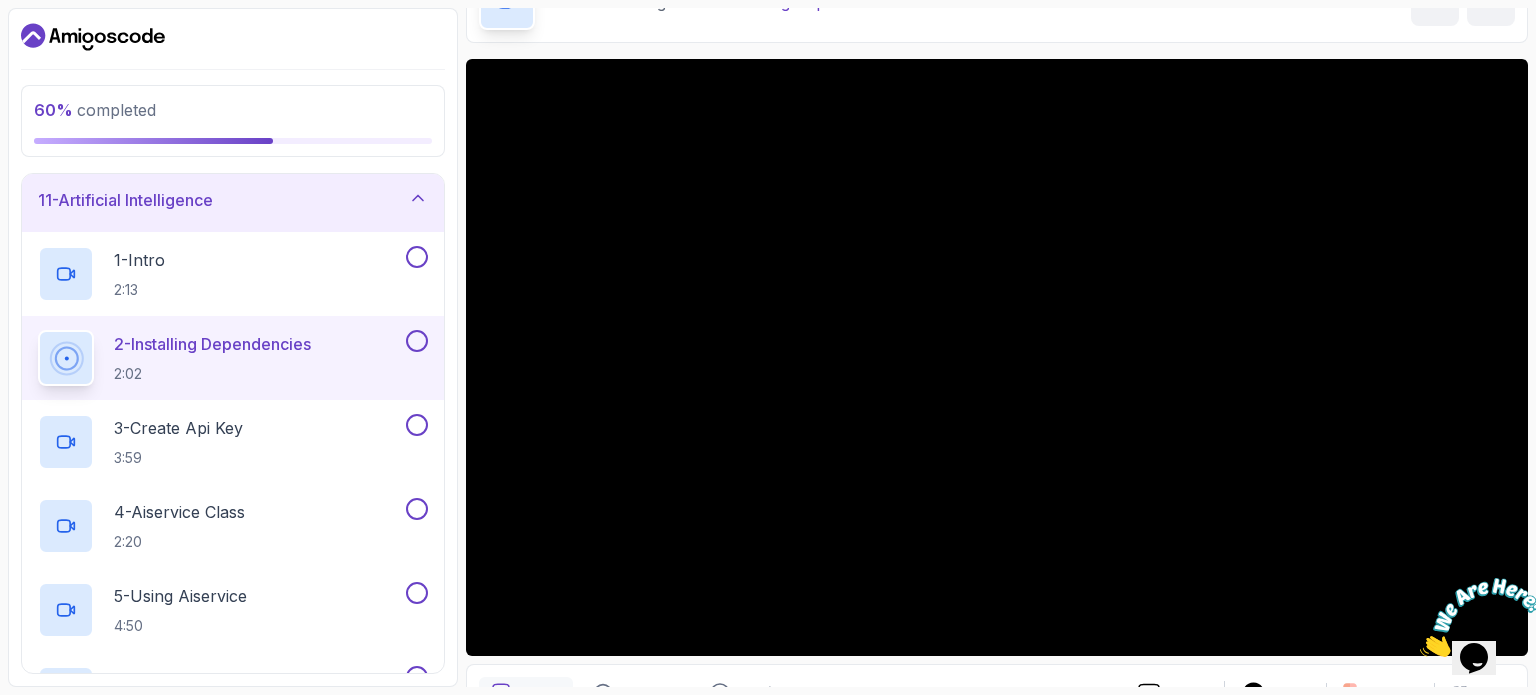 scroll, scrollTop: 126, scrollLeft: 0, axis: vertical 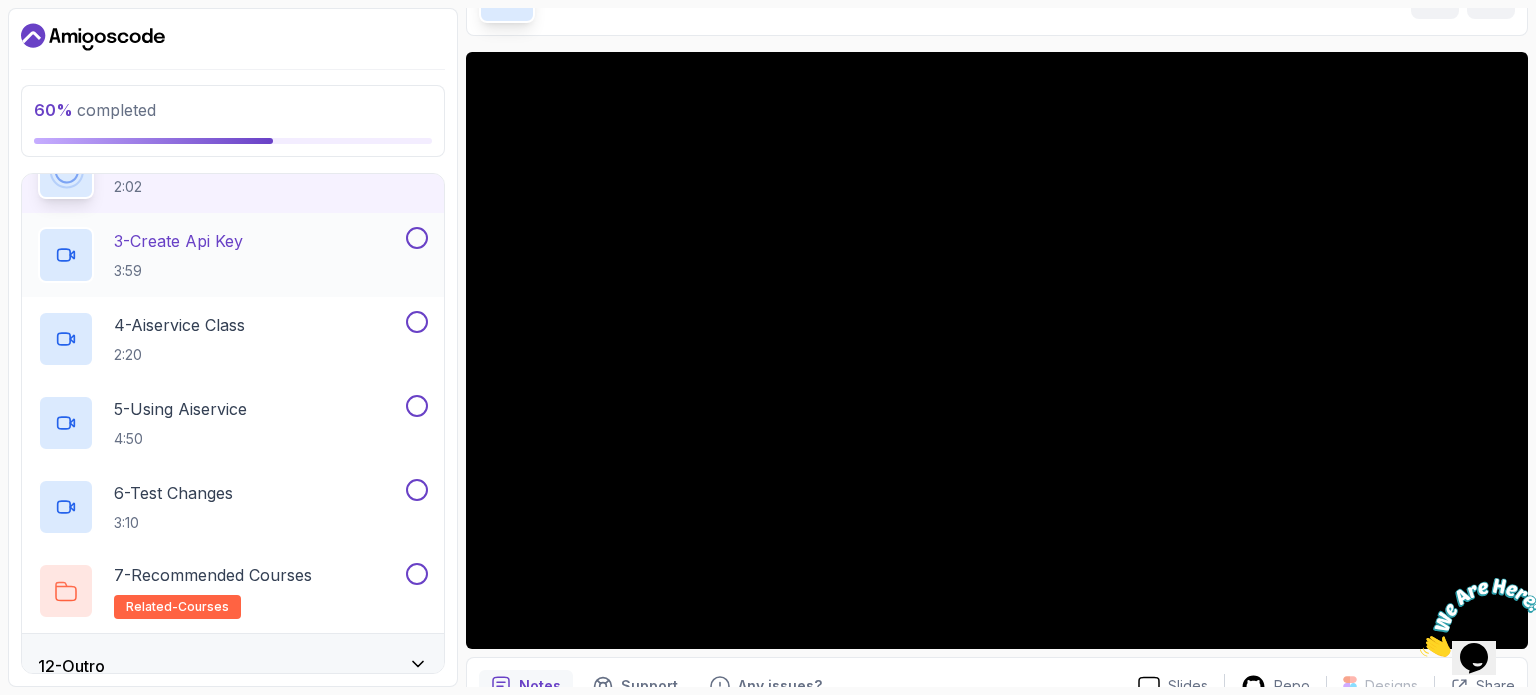 click at bounding box center (415, 238) 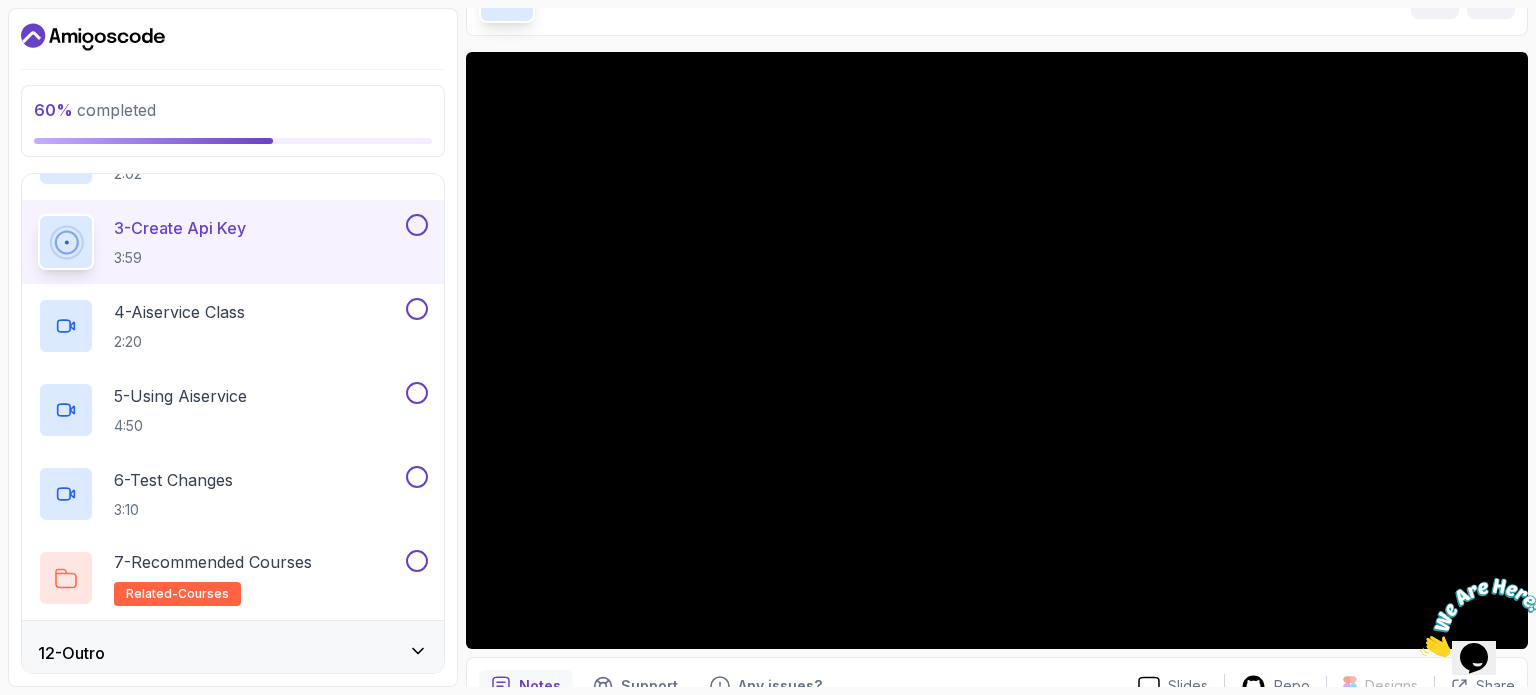 click at bounding box center [417, 225] 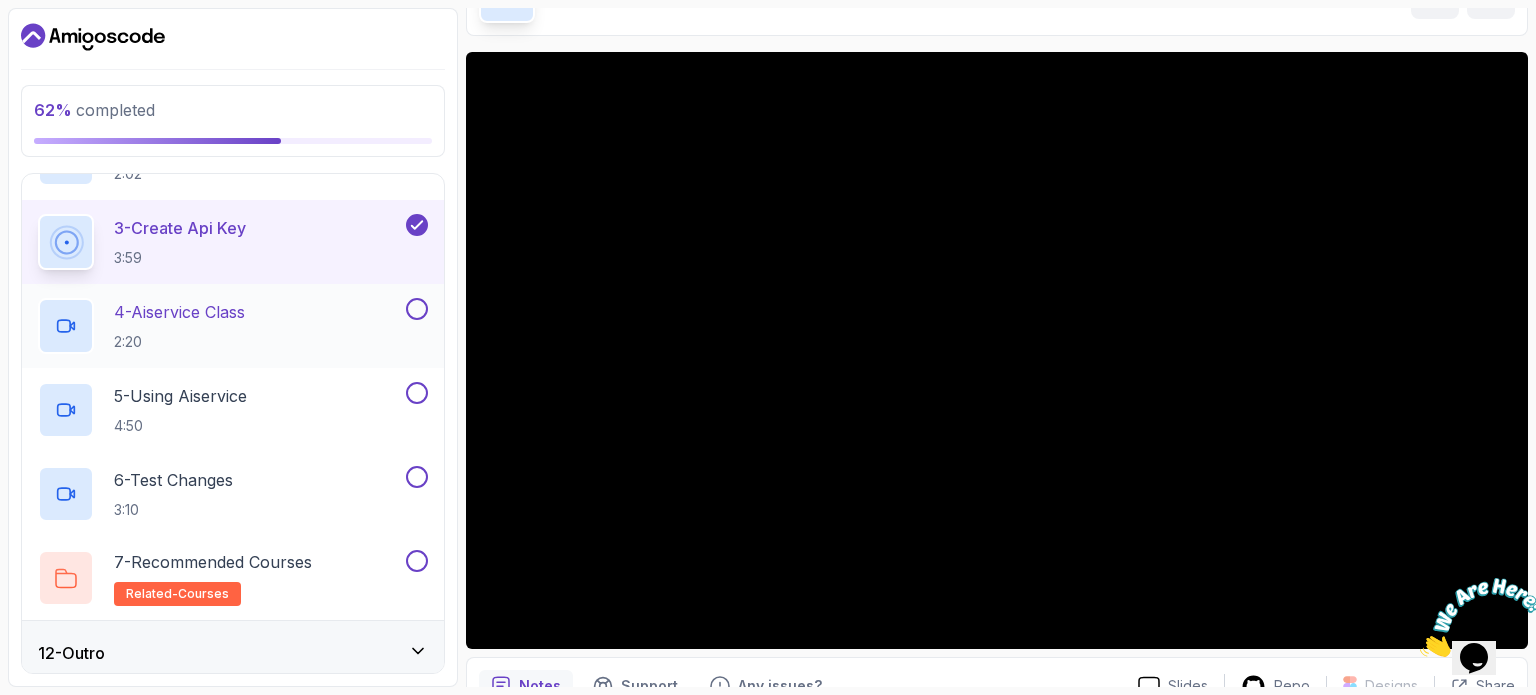 click at bounding box center (417, 309) 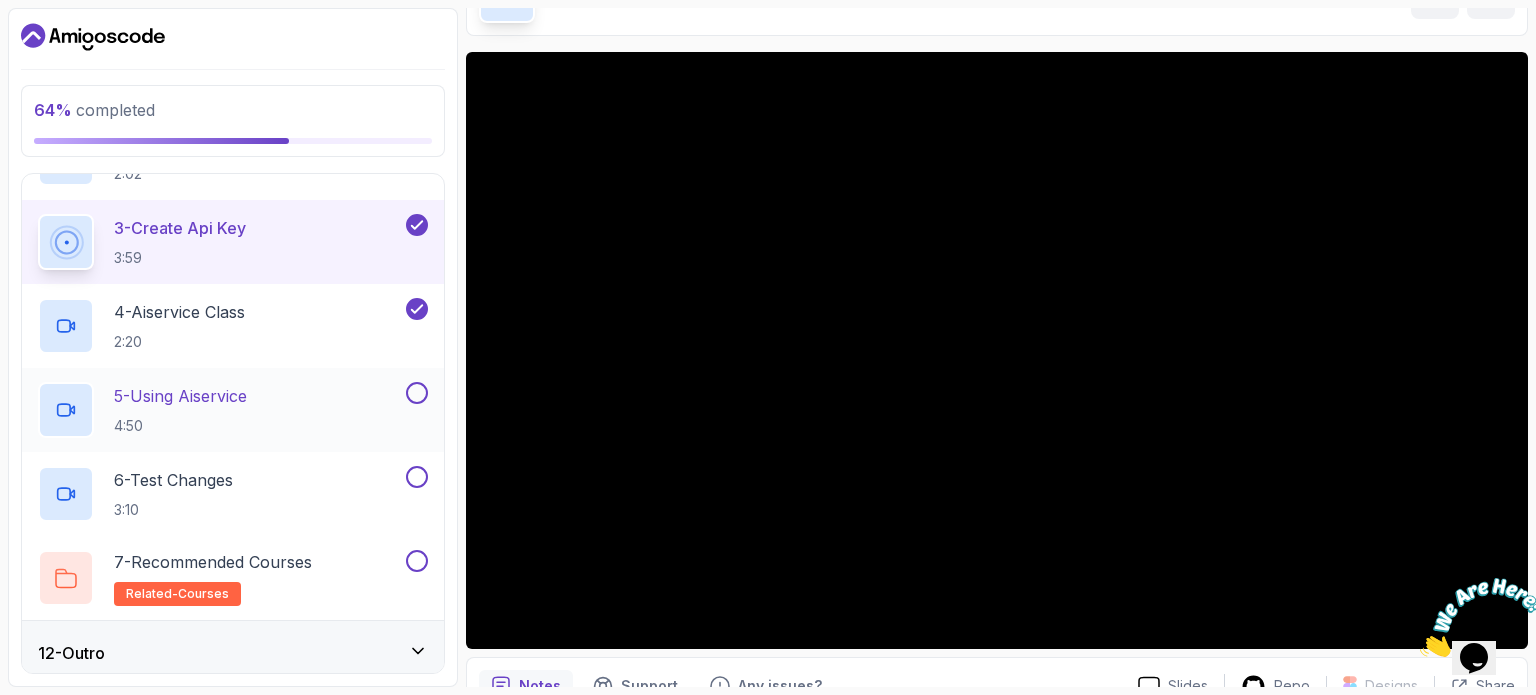 click at bounding box center [417, 393] 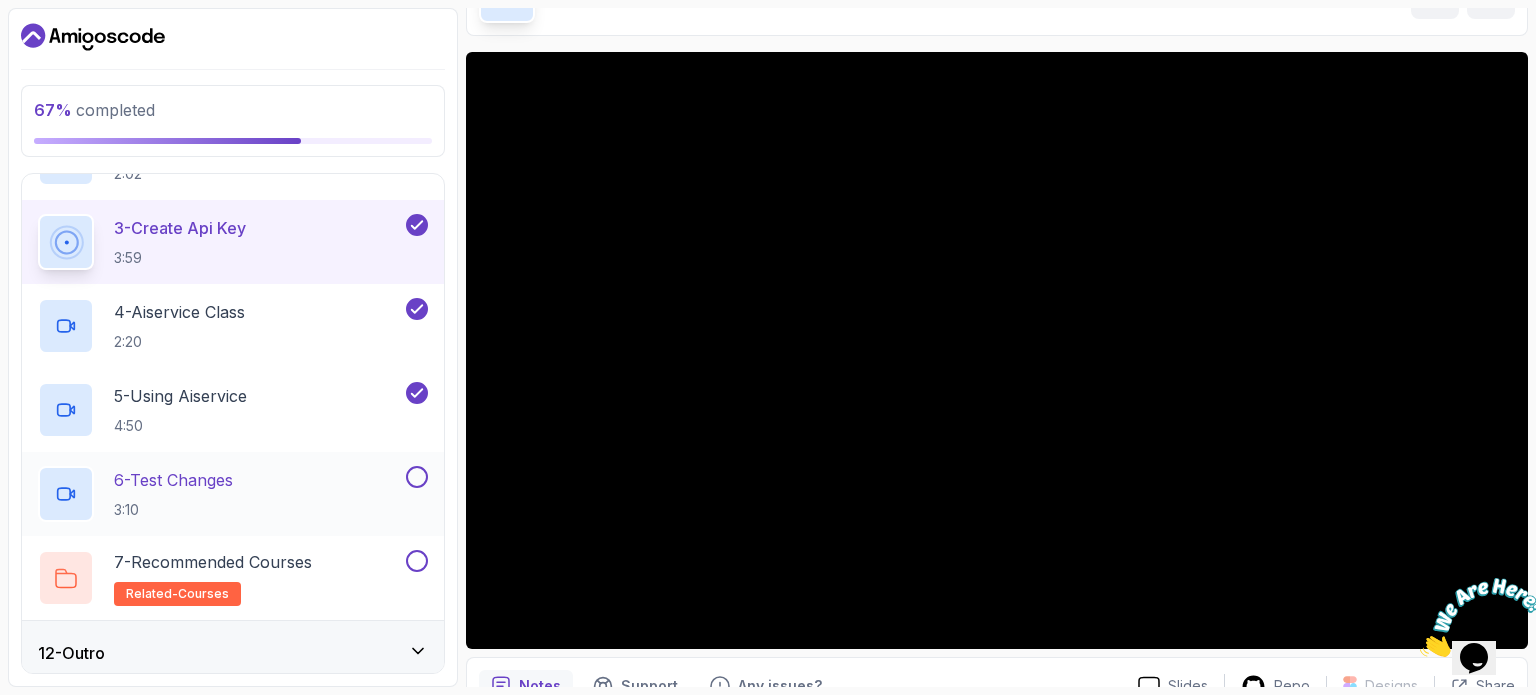 click at bounding box center (417, 477) 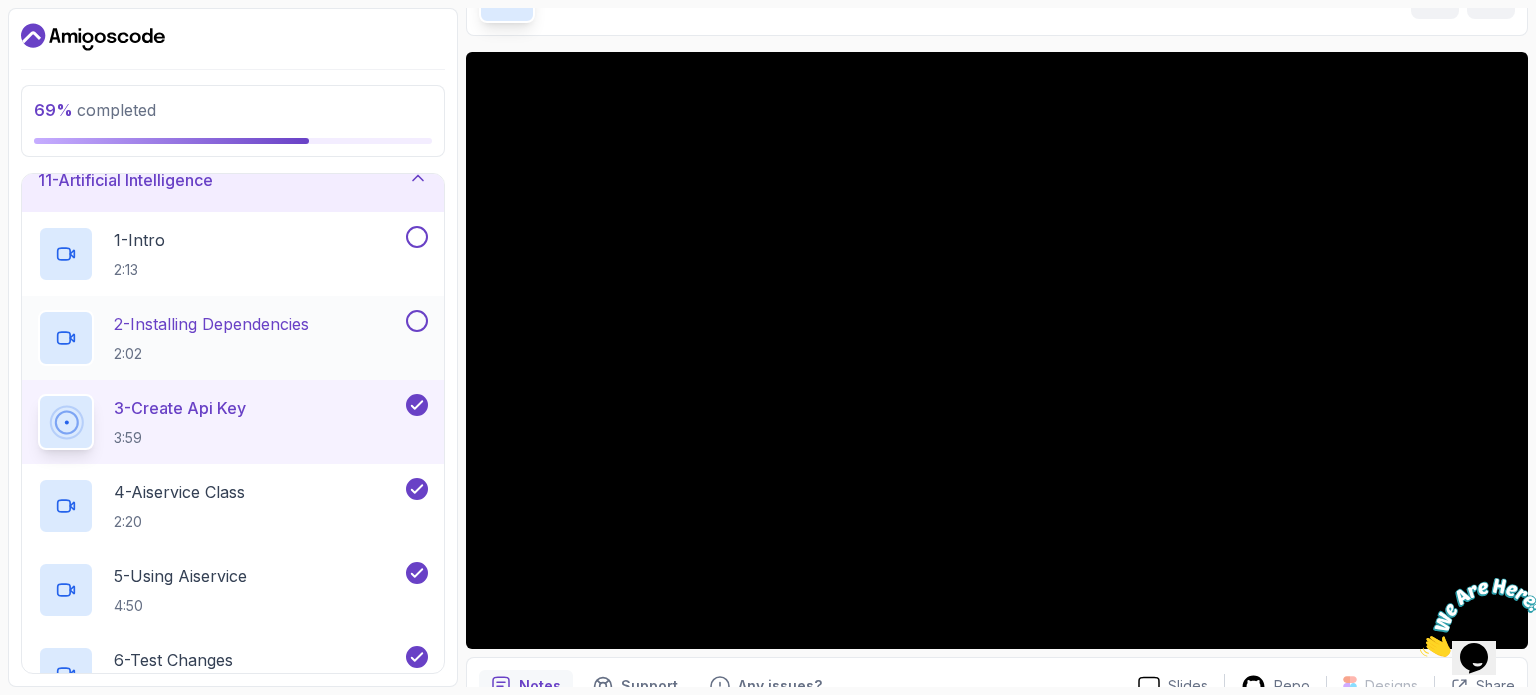 scroll, scrollTop: 672, scrollLeft: 0, axis: vertical 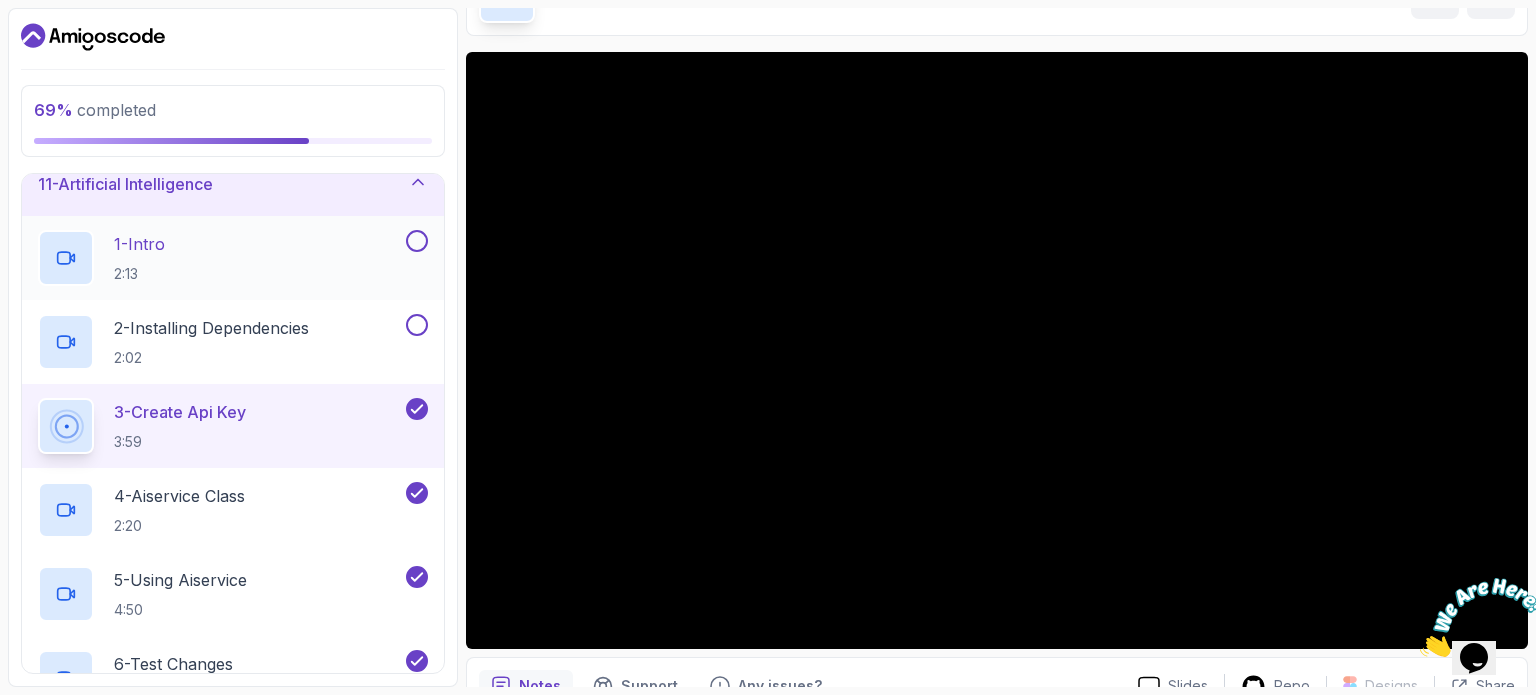 click at bounding box center (417, 241) 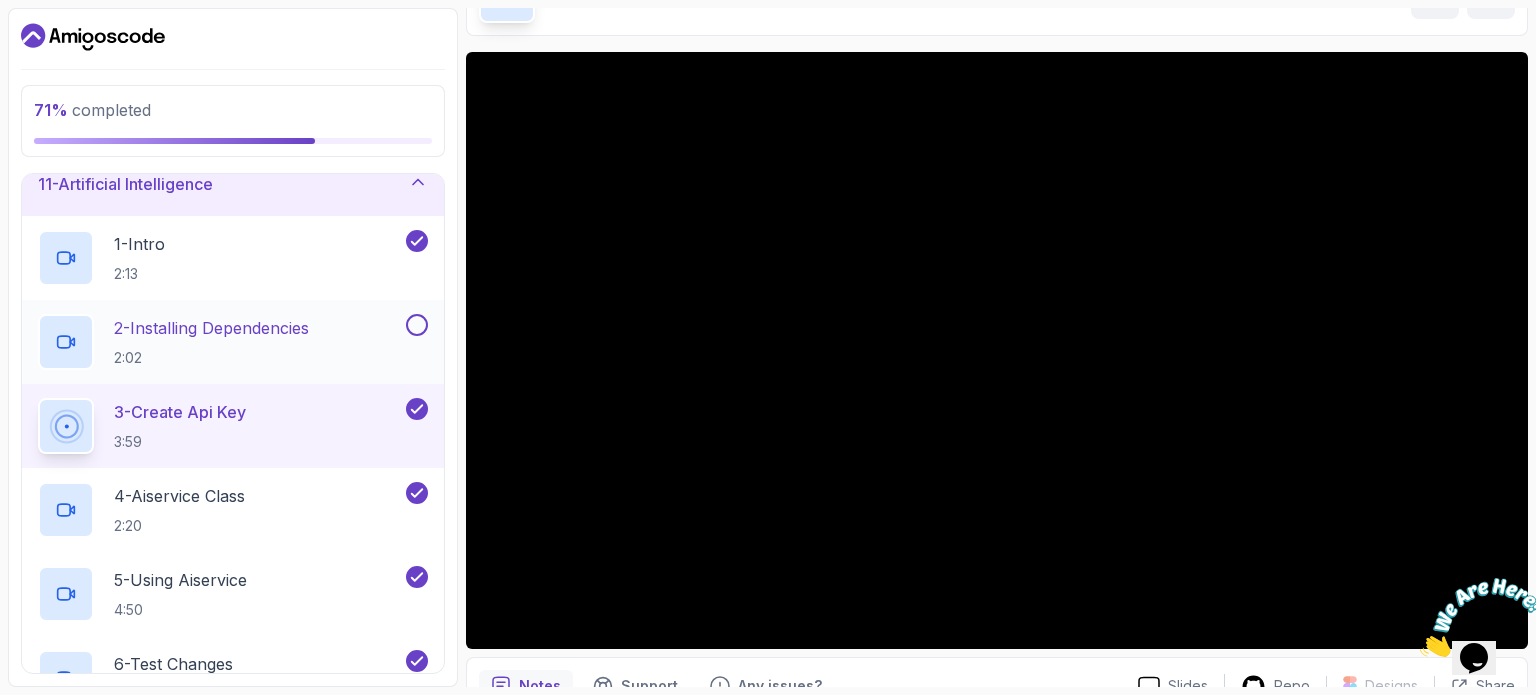 click at bounding box center (417, 325) 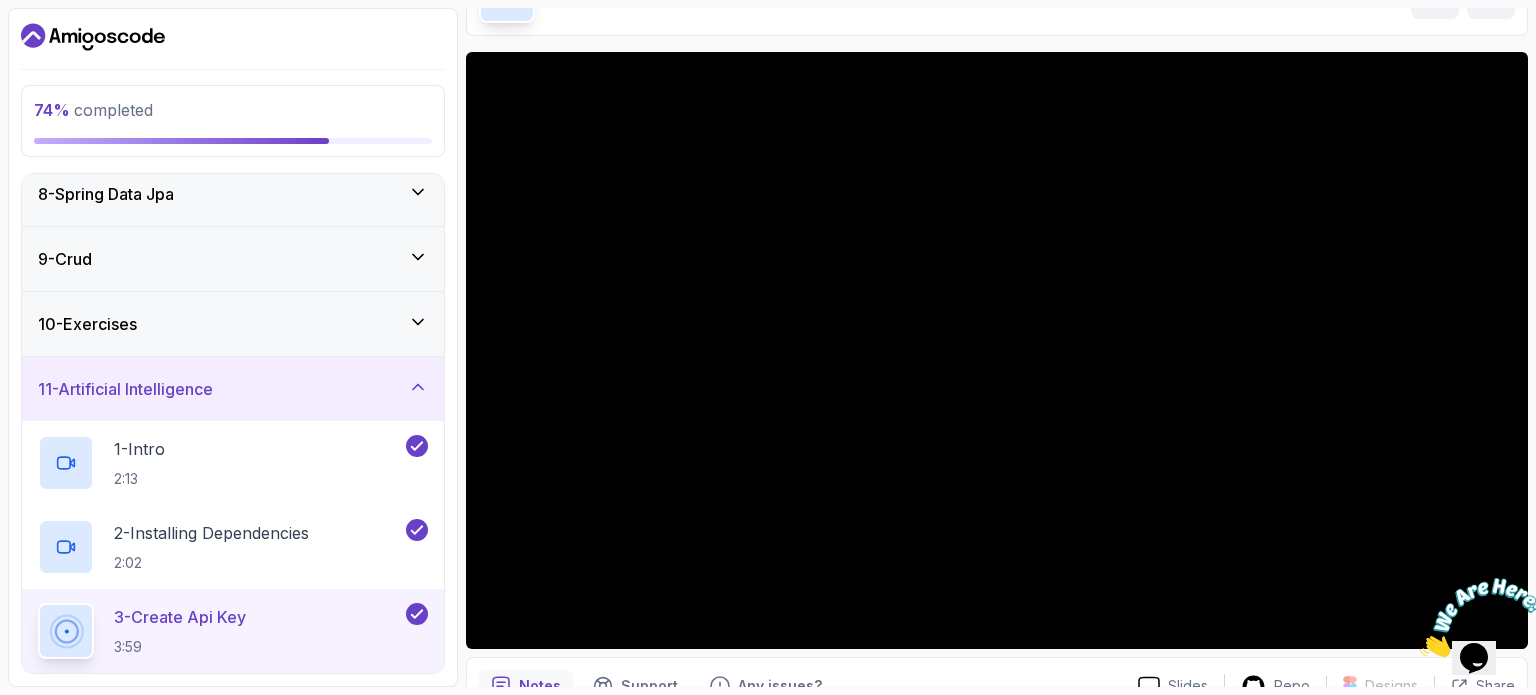 scroll, scrollTop: 460, scrollLeft: 0, axis: vertical 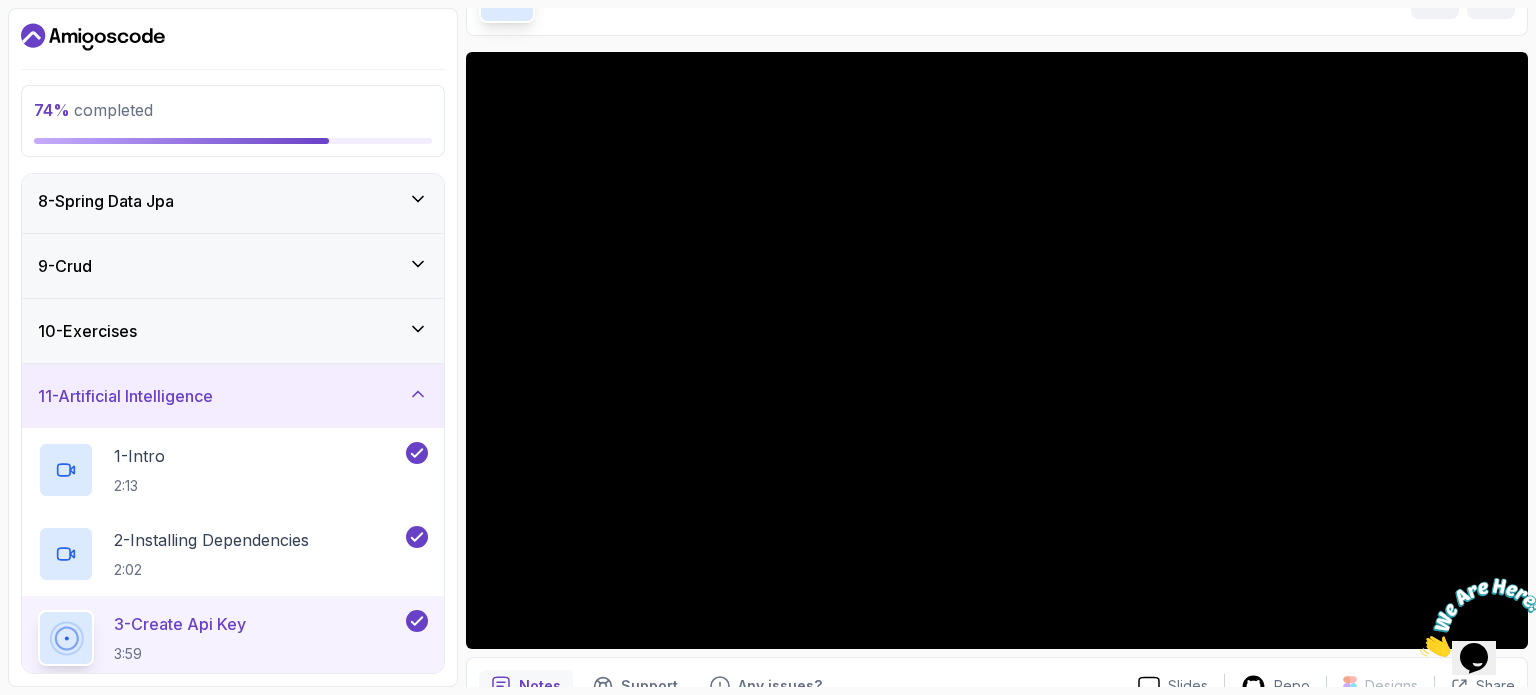 click on "11  -  Artificial Intelligence" at bounding box center (233, 396) 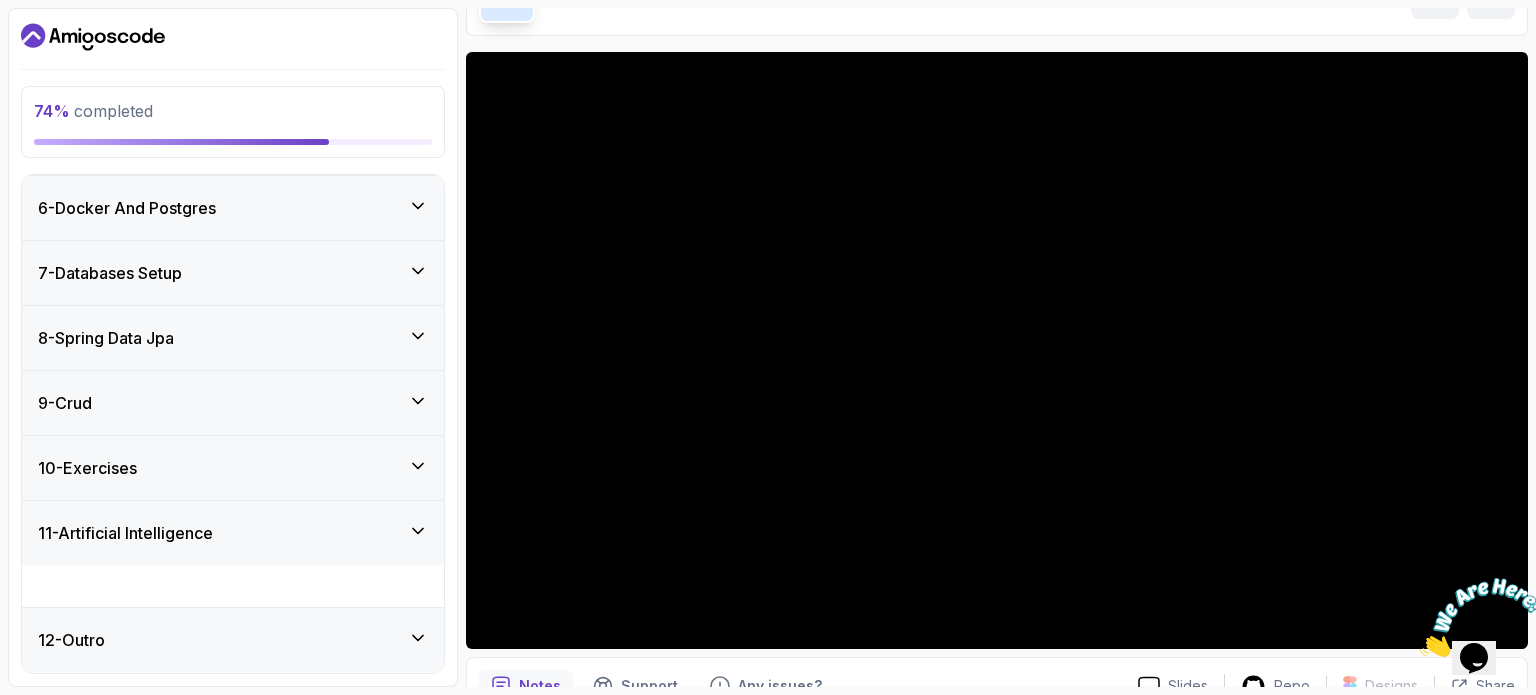 scroll, scrollTop: 276, scrollLeft: 0, axis: vertical 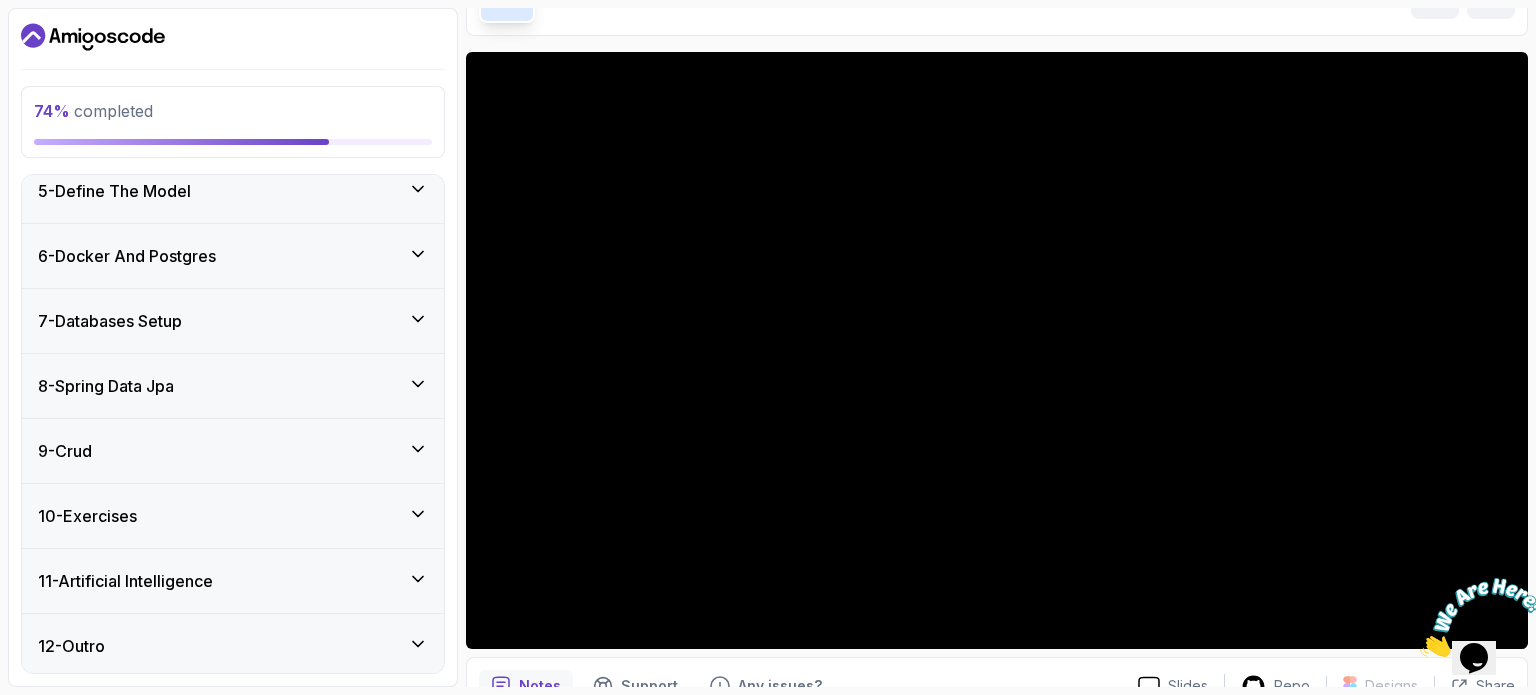 click on "12  -  Outro" at bounding box center (233, 646) 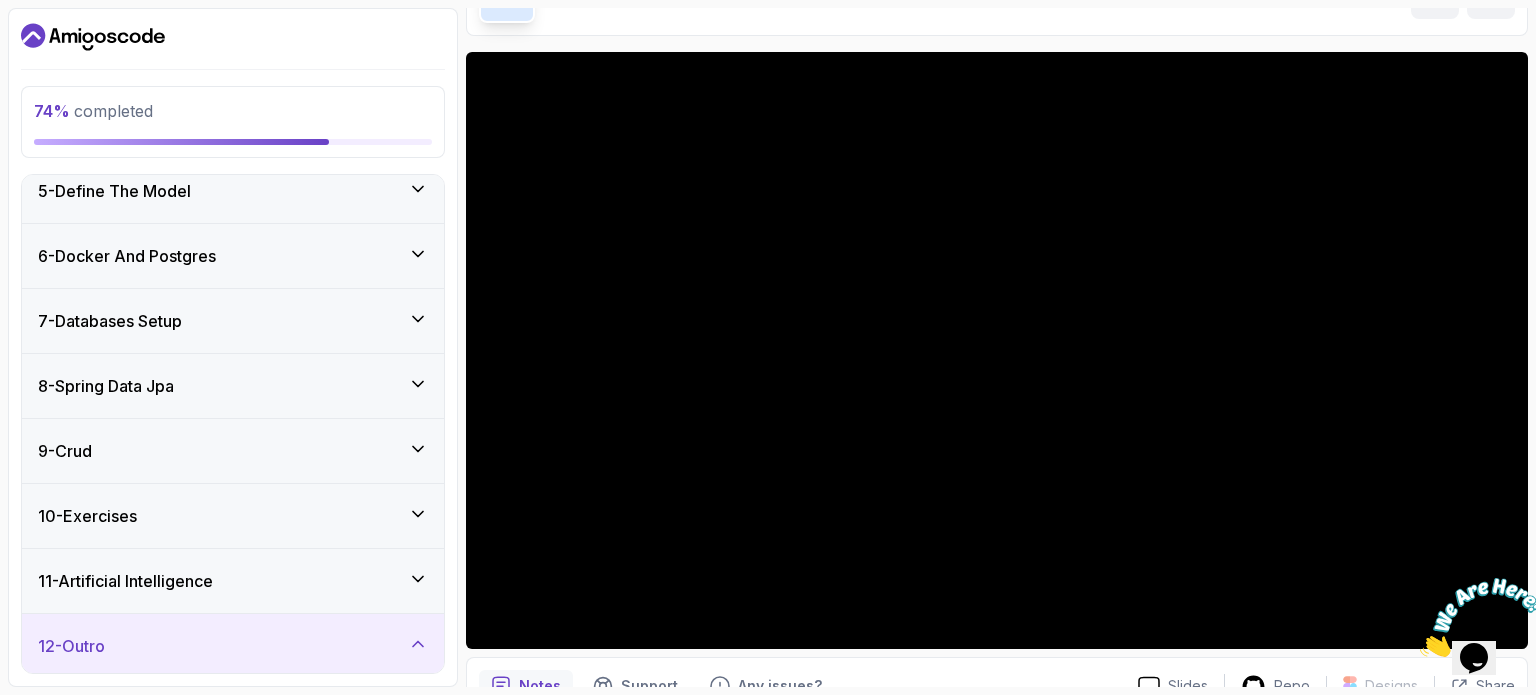 scroll, scrollTop: 444, scrollLeft: 0, axis: vertical 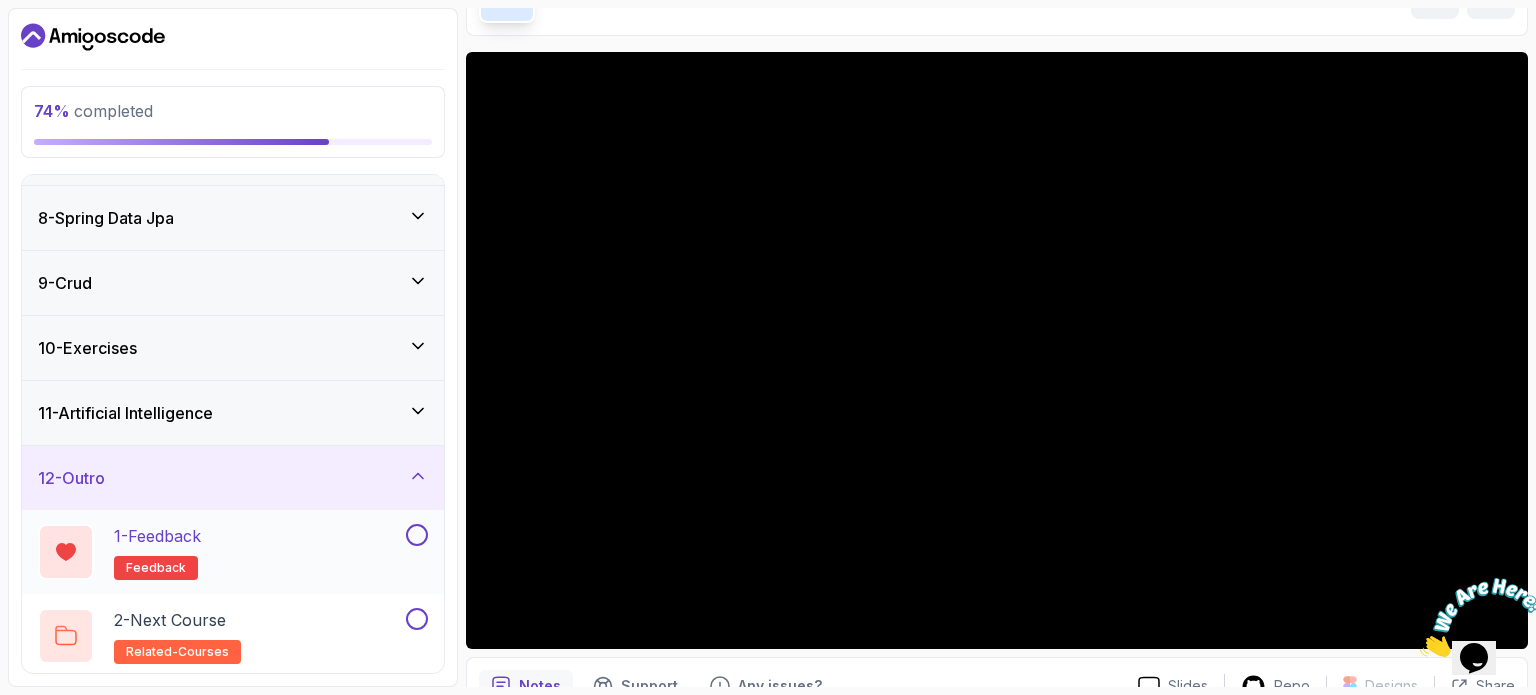 click on "1  -  Feedback feedback" at bounding box center [220, 552] 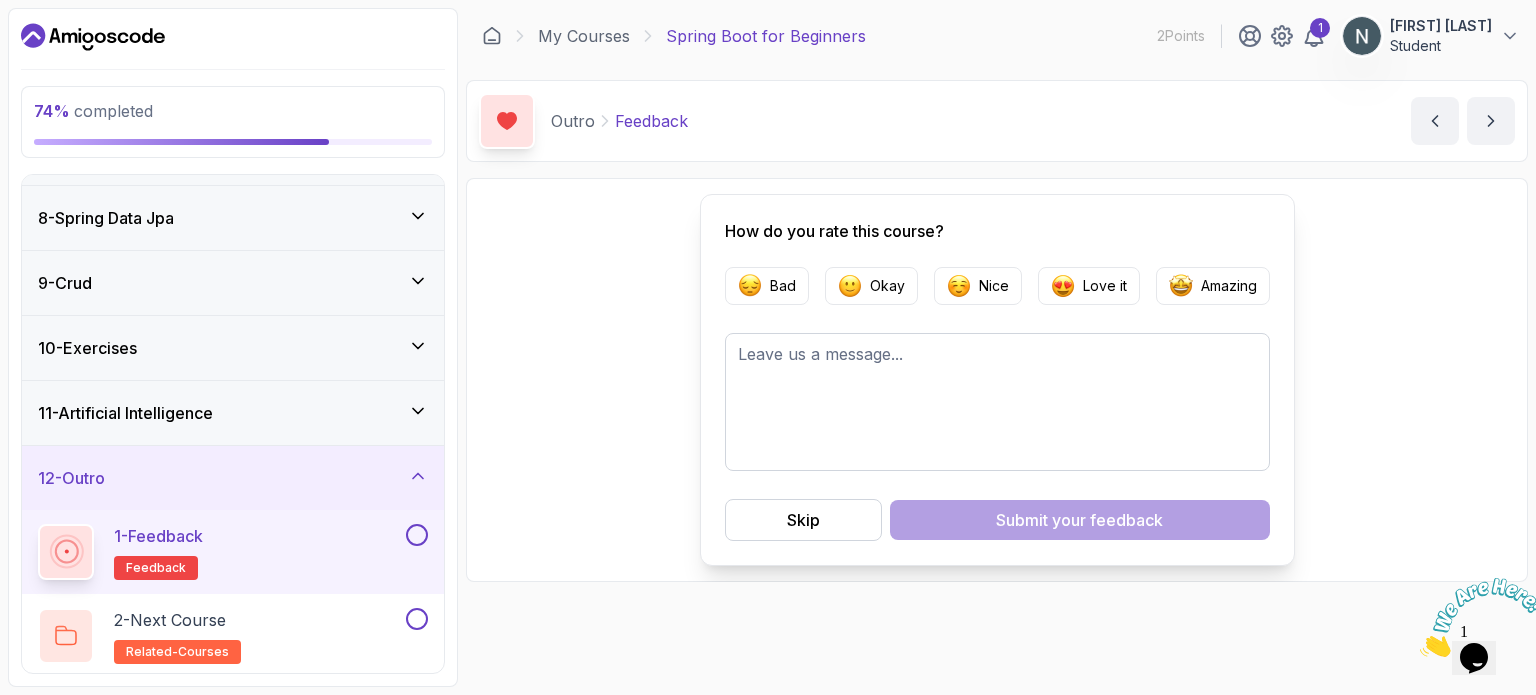 scroll, scrollTop: 0, scrollLeft: 0, axis: both 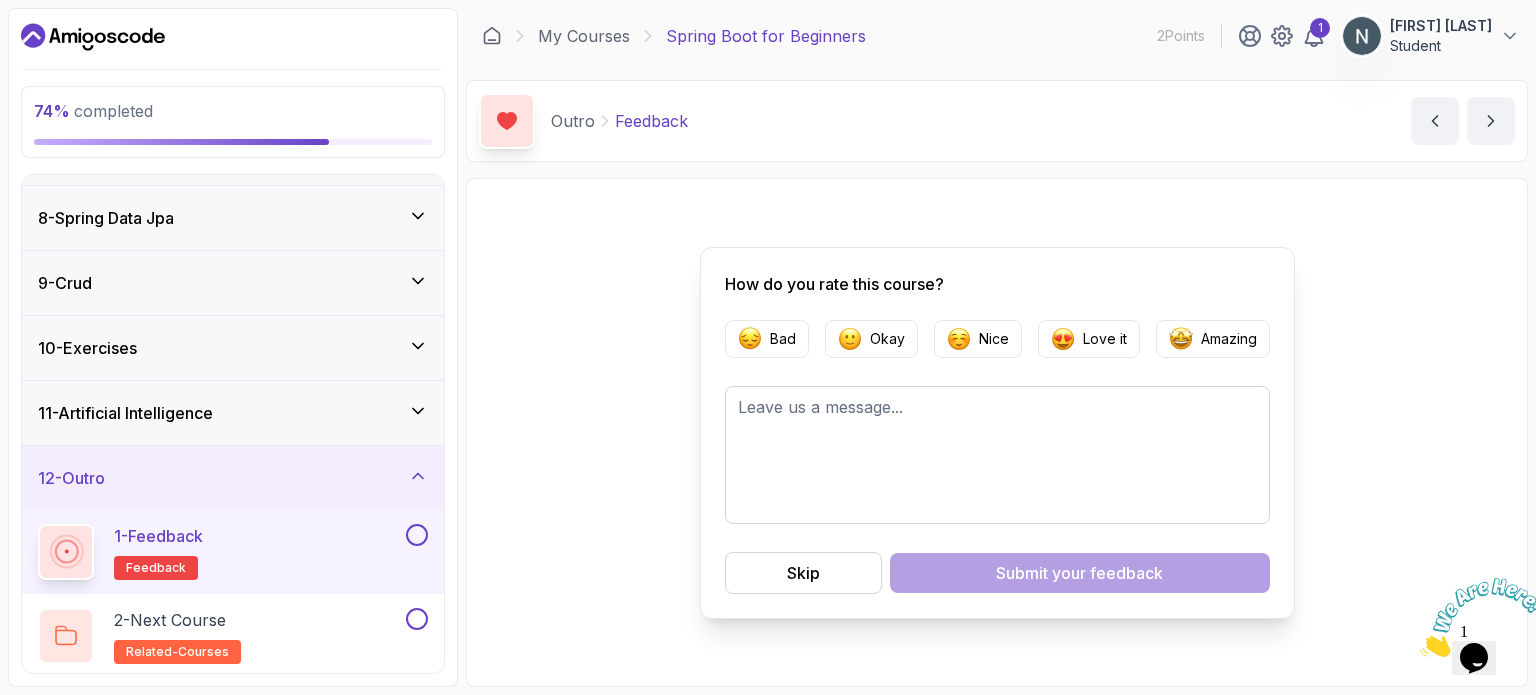 click on "11  -  Artificial Intelligence" at bounding box center [233, 413] 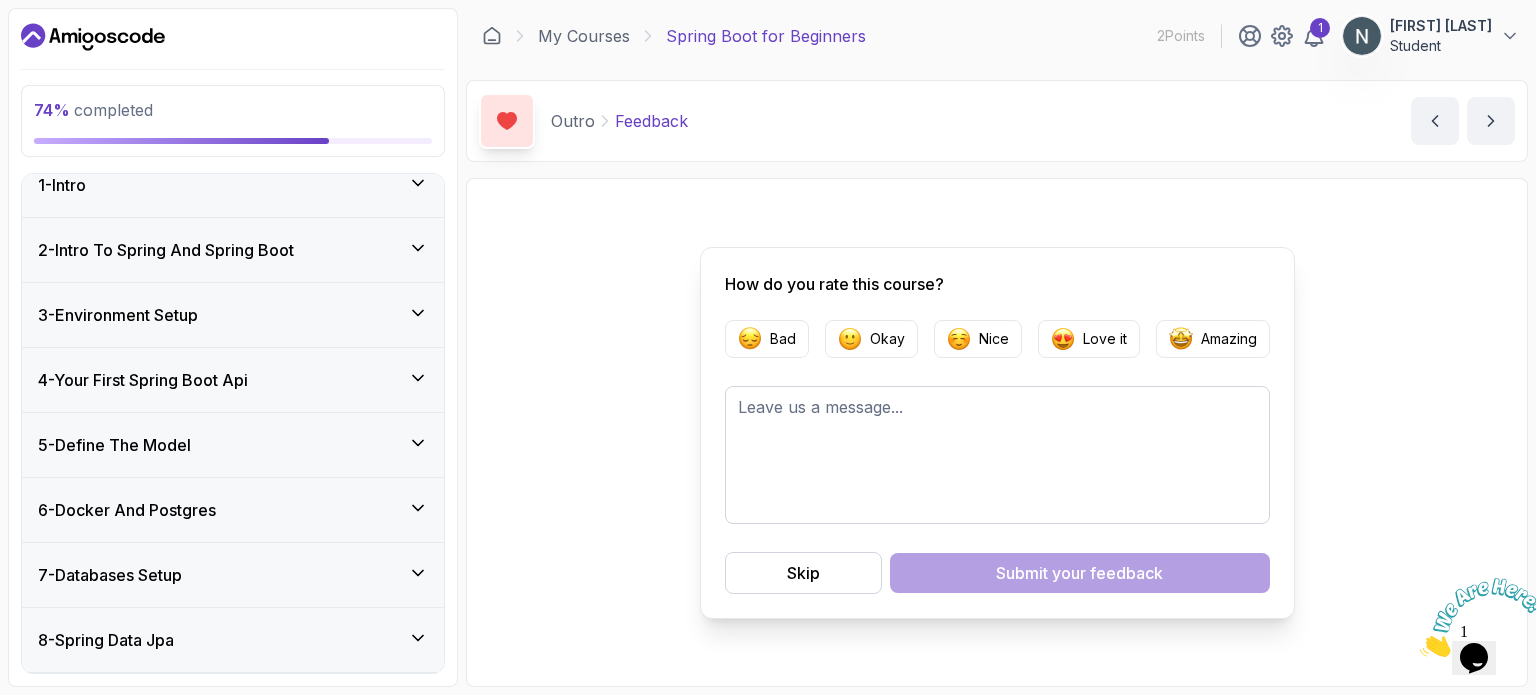 scroll, scrollTop: 0, scrollLeft: 0, axis: both 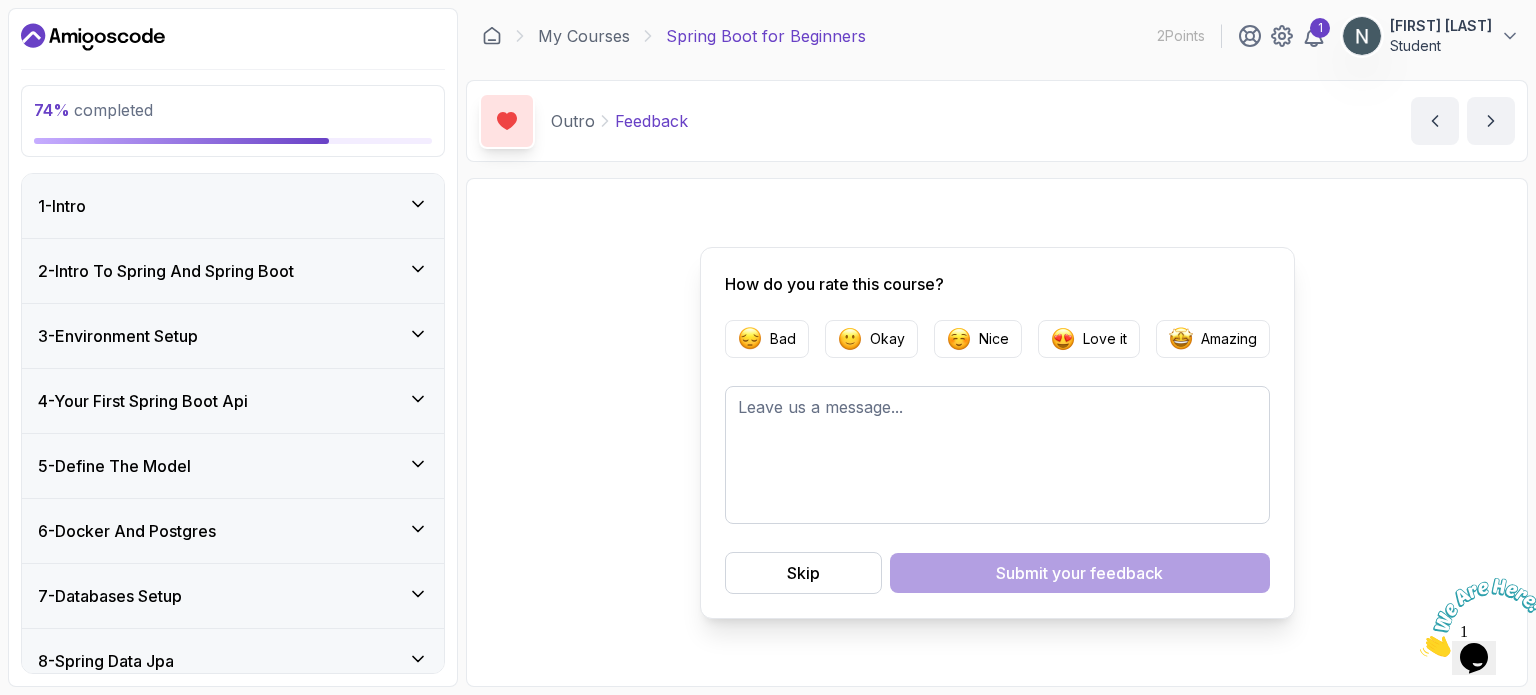 click on "1  -  Intro" at bounding box center [233, 206] 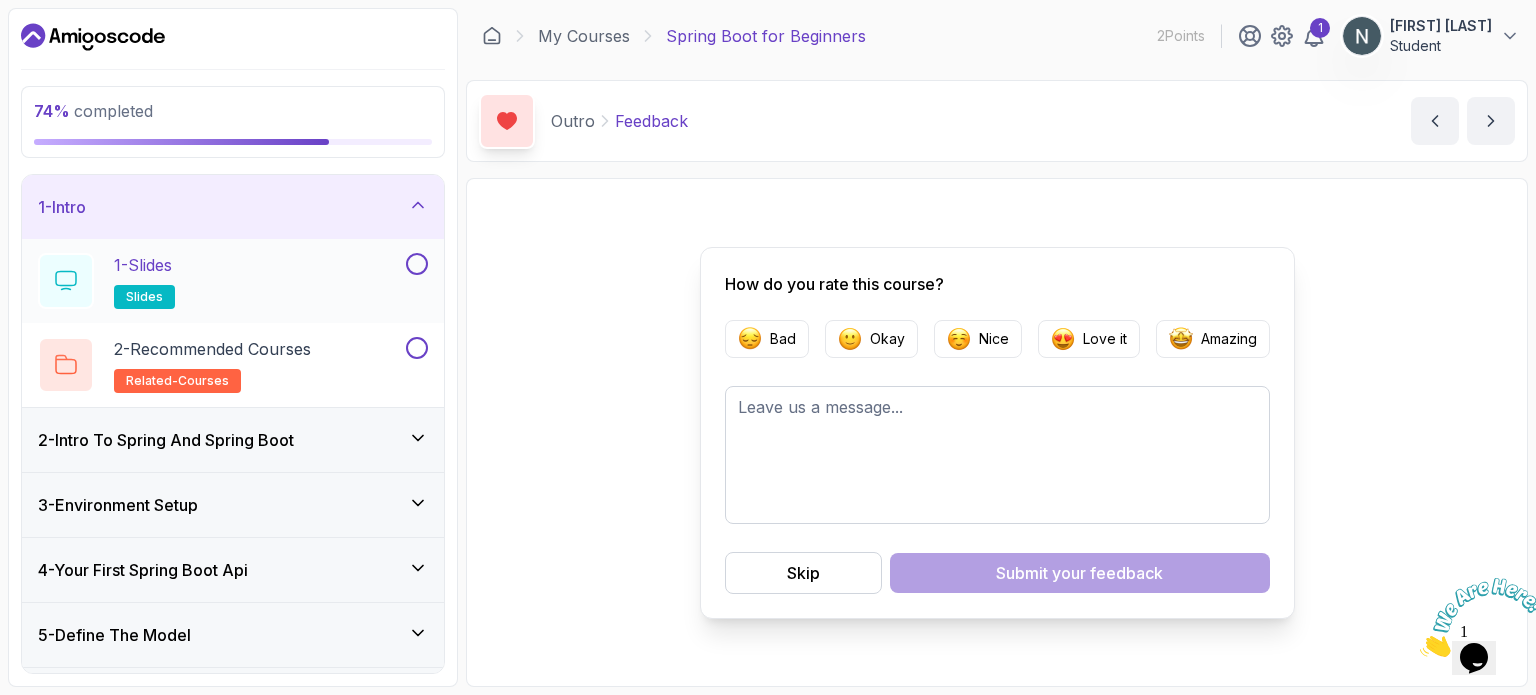 click at bounding box center [417, 264] 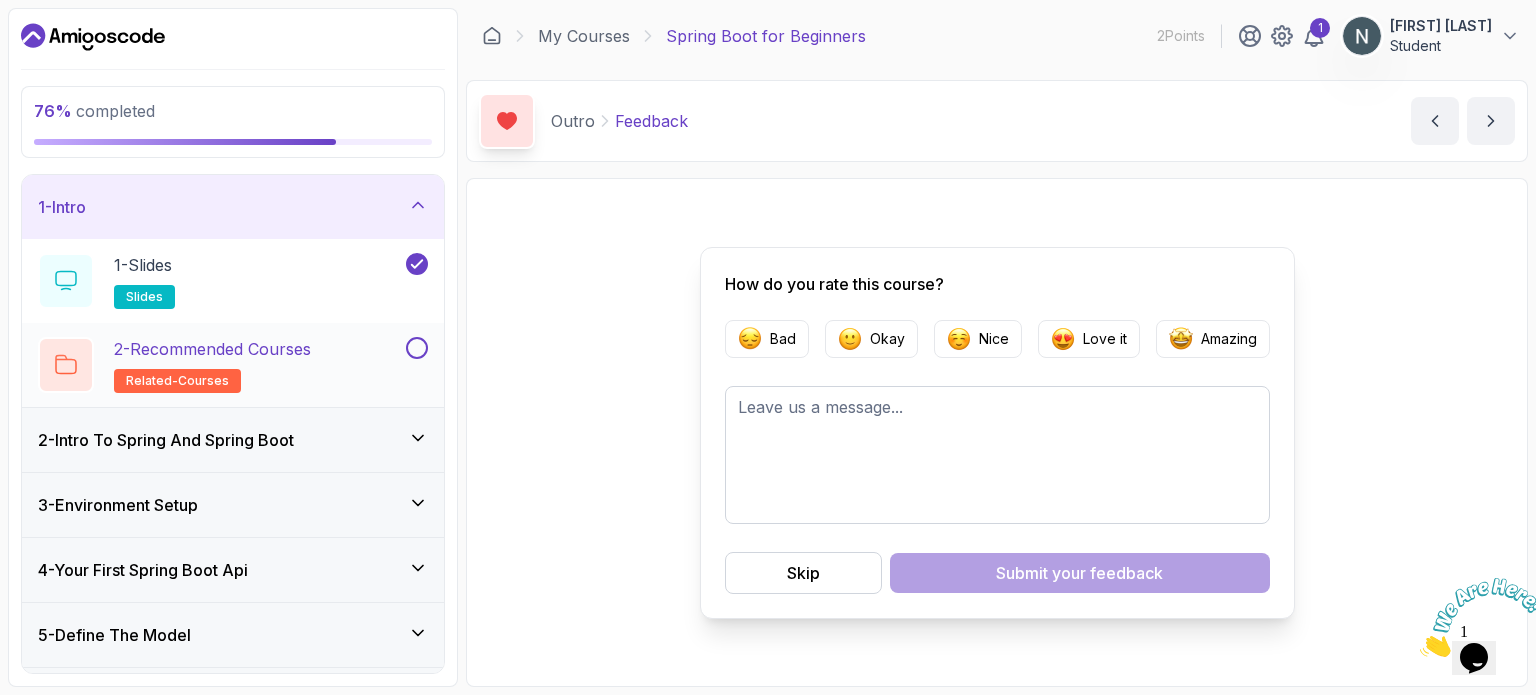 click at bounding box center (417, 348) 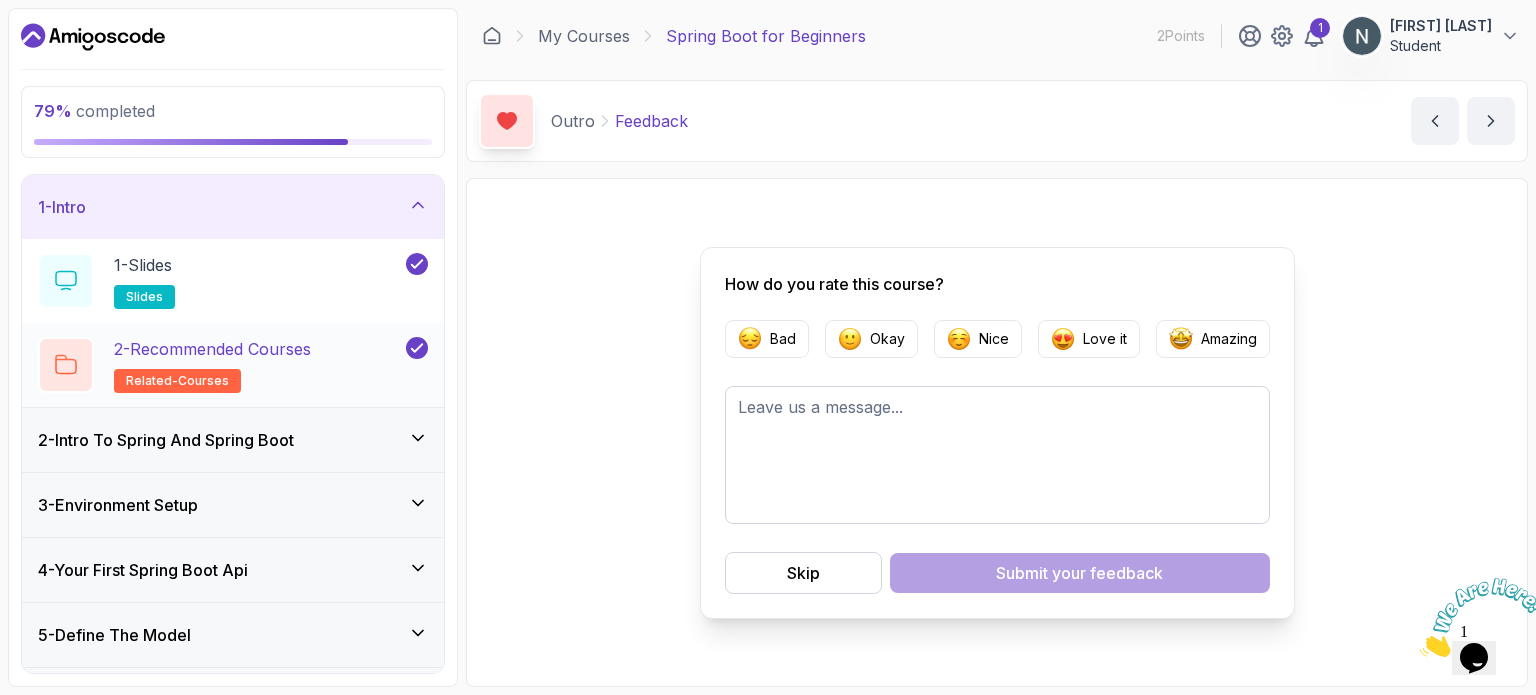 click 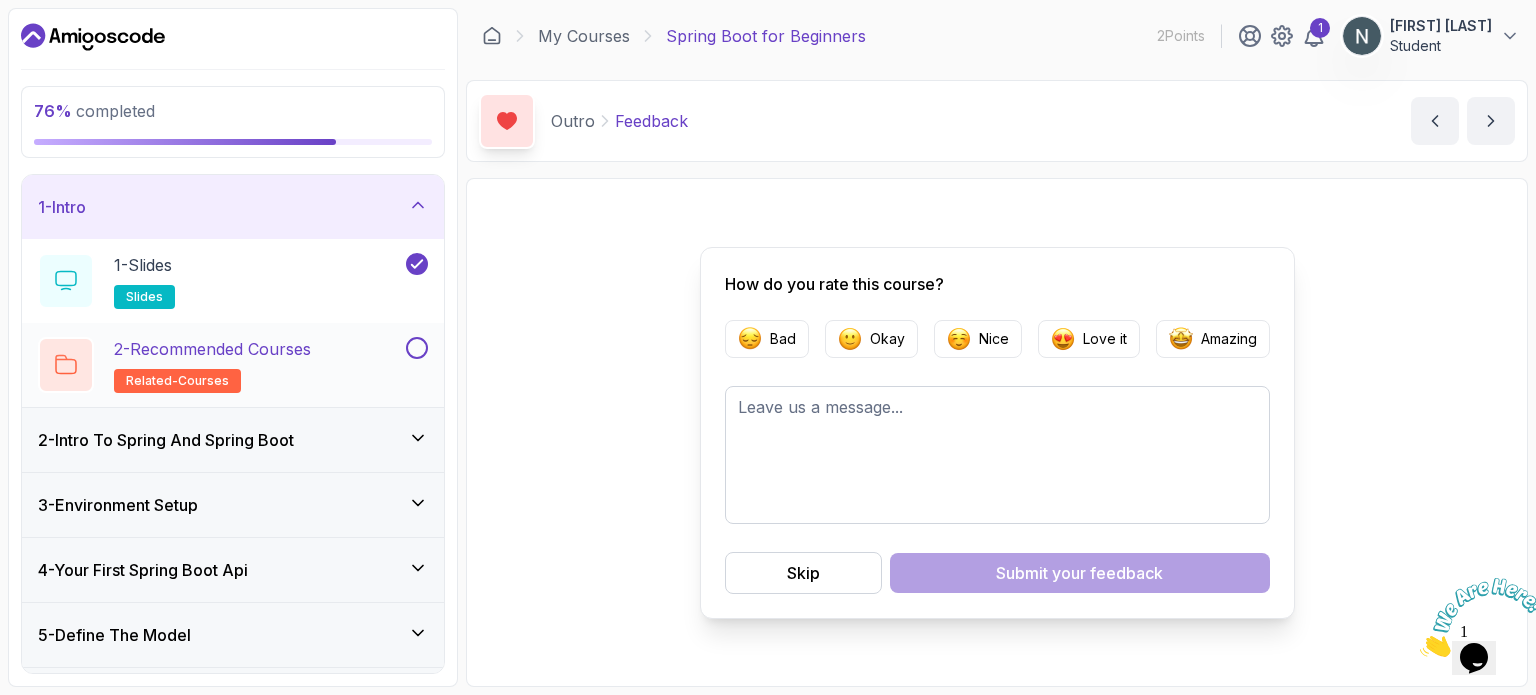 click at bounding box center [417, 348] 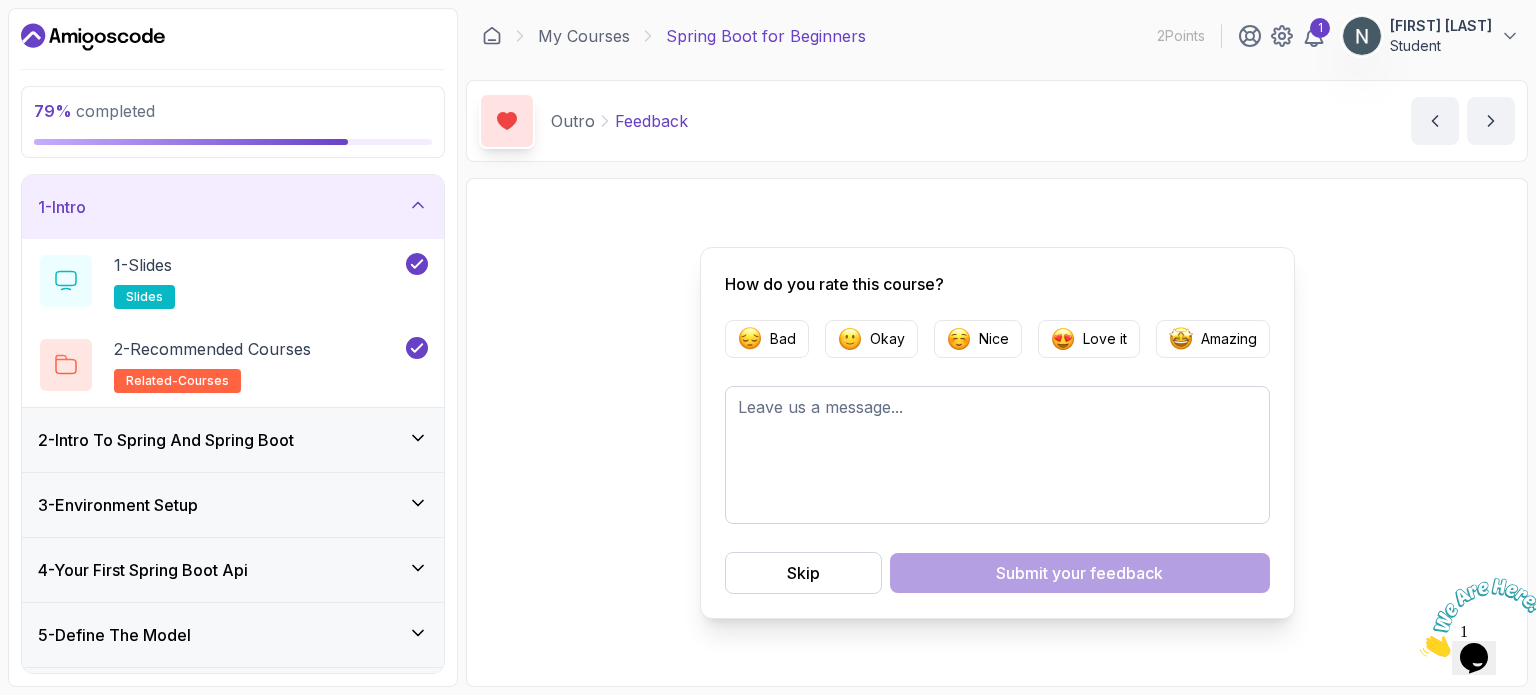 click on "2  -  Intro To Spring And Spring Boot" at bounding box center (233, 440) 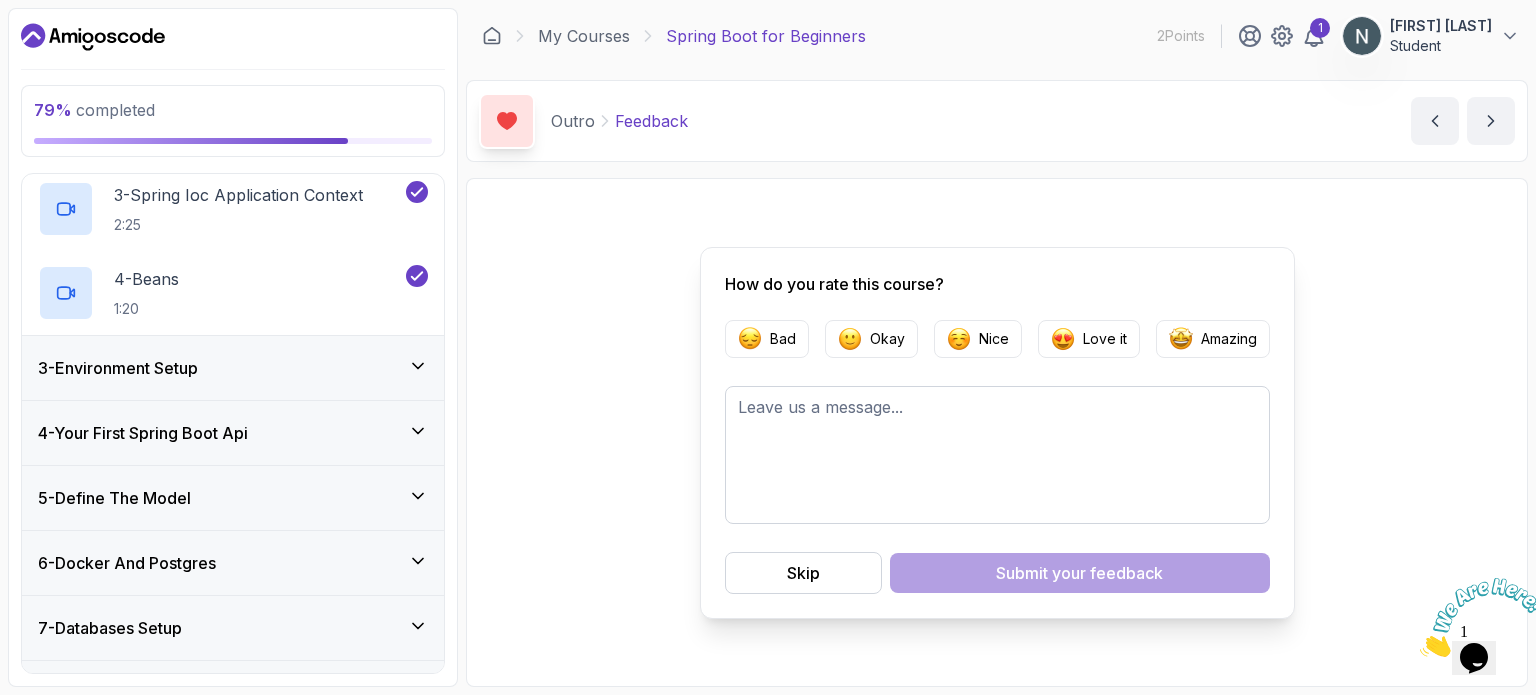 click on "3  -  Environment Setup" at bounding box center [233, 368] 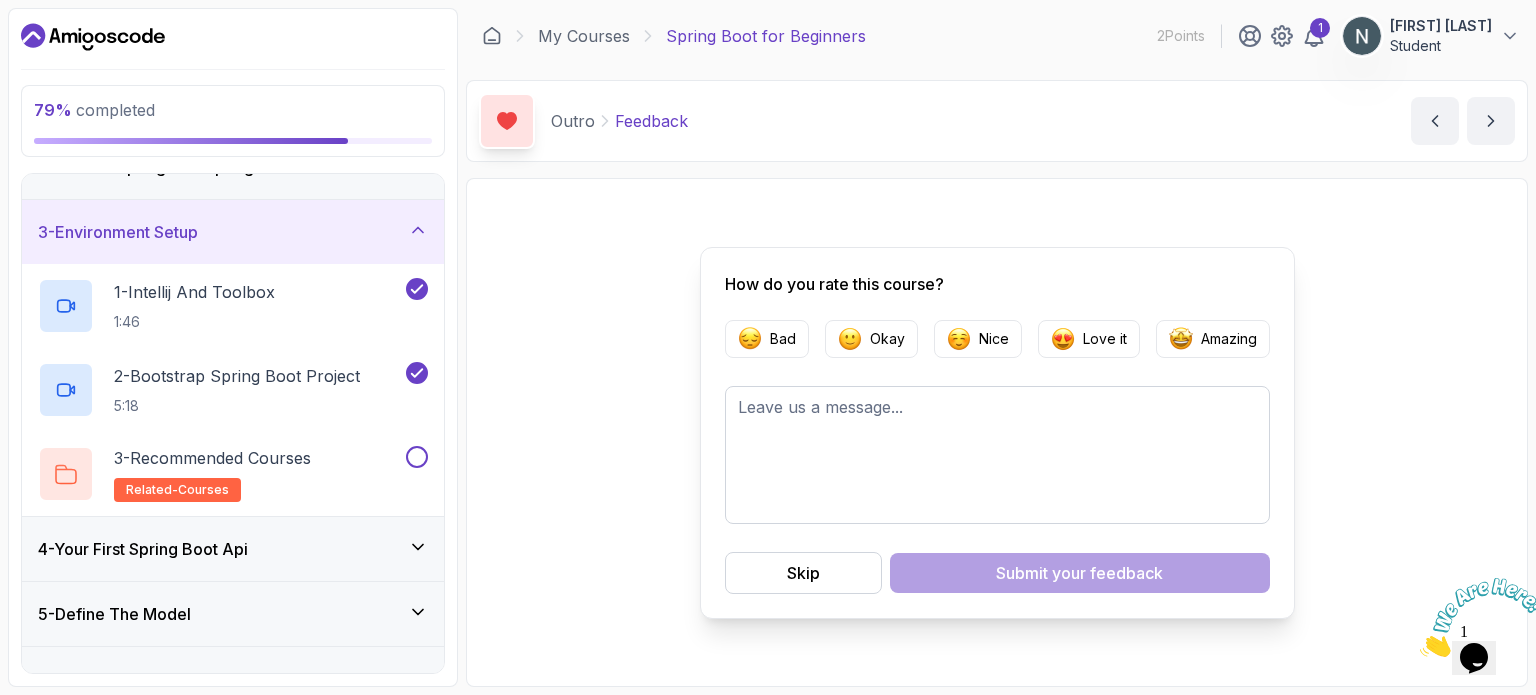 scroll, scrollTop: 100, scrollLeft: 0, axis: vertical 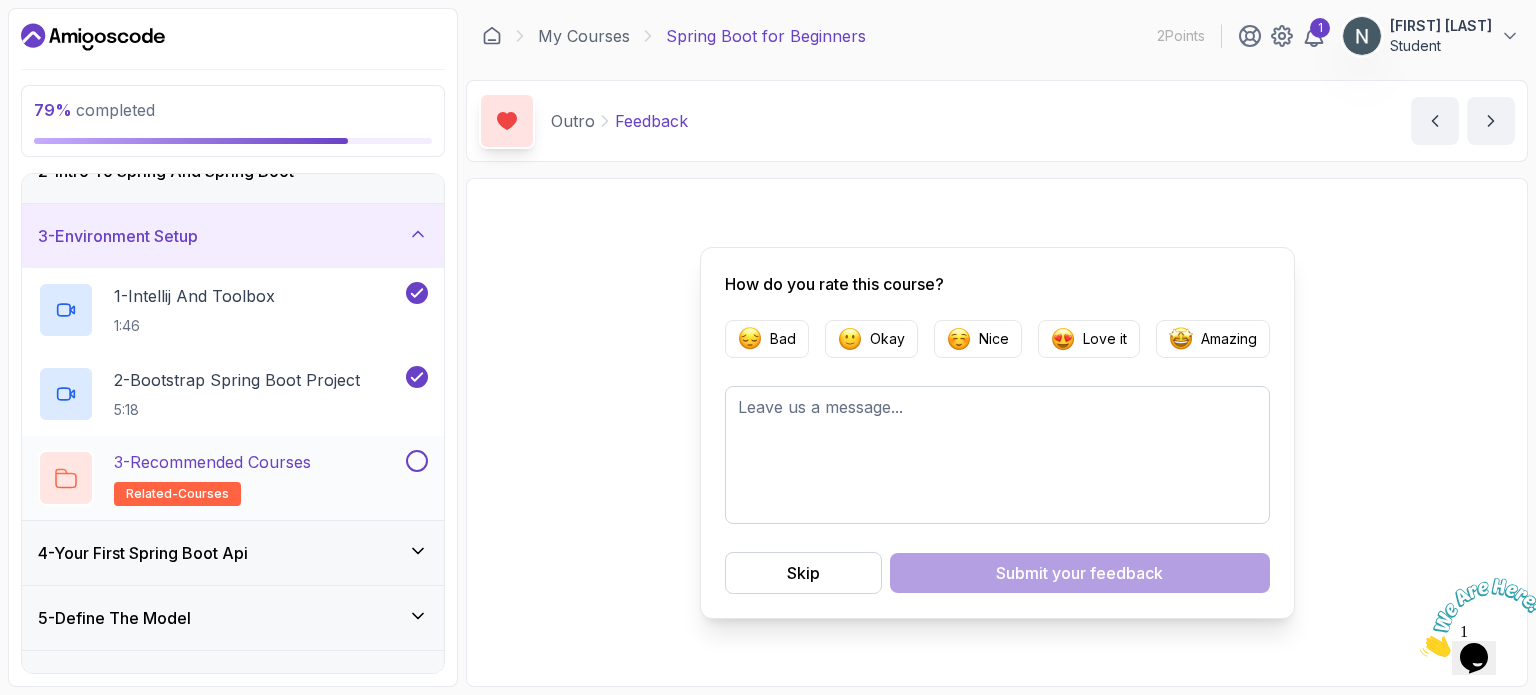 click at bounding box center [415, 461] 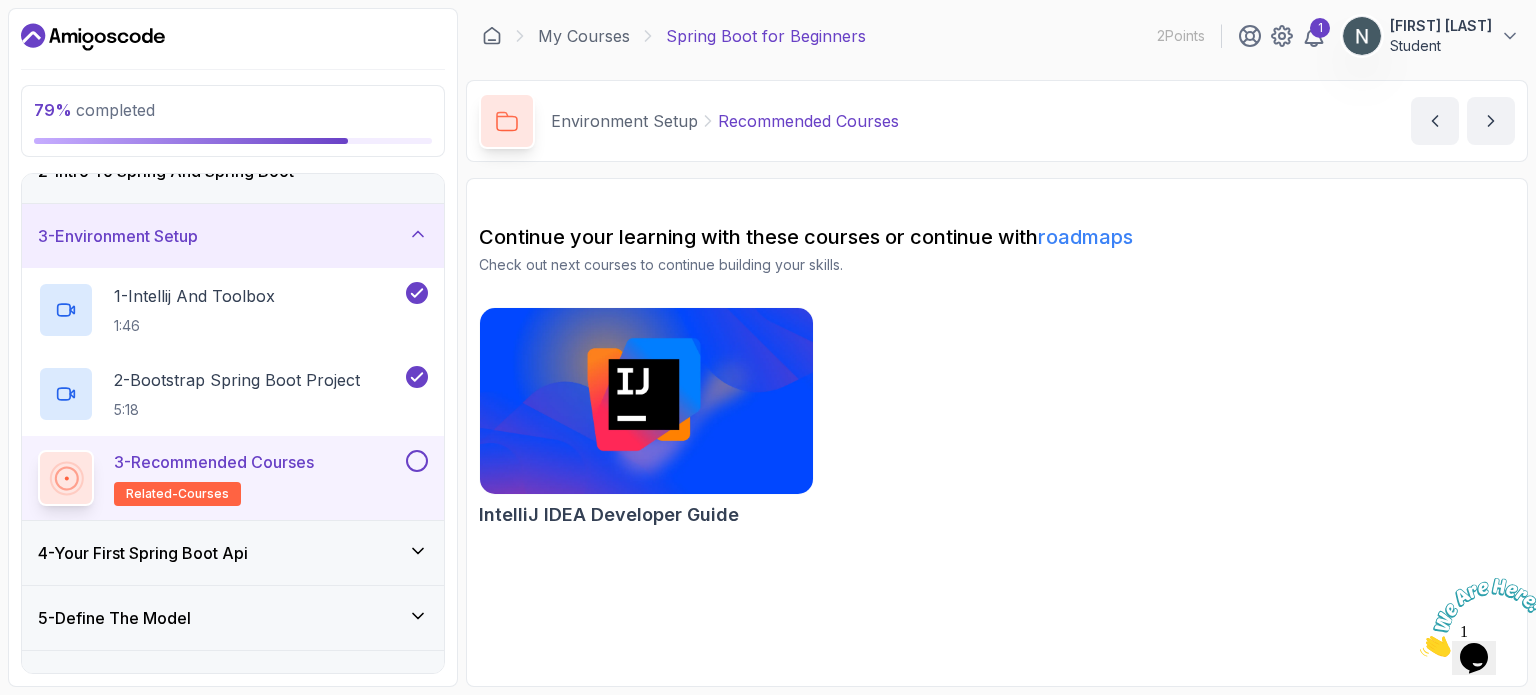 click at bounding box center (417, 461) 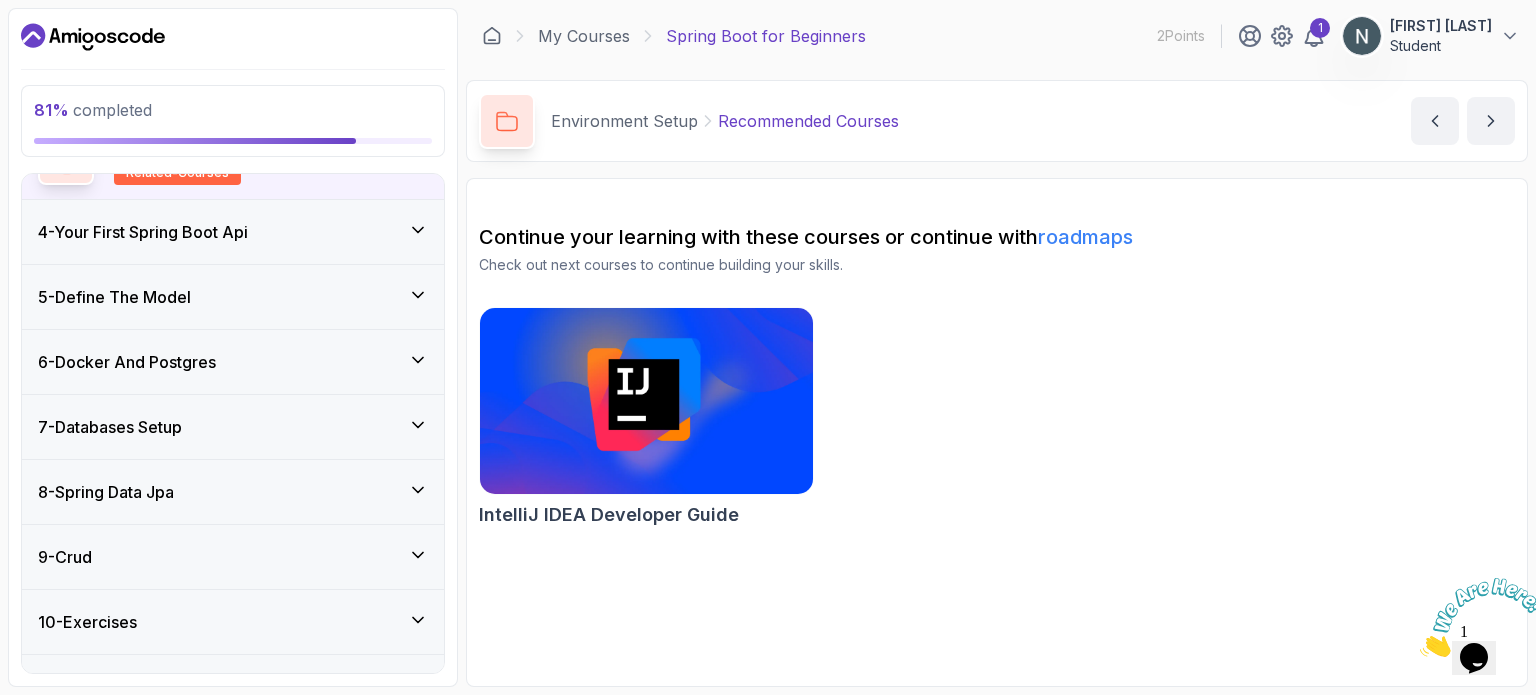 scroll, scrollTop: 281, scrollLeft: 0, axis: vertical 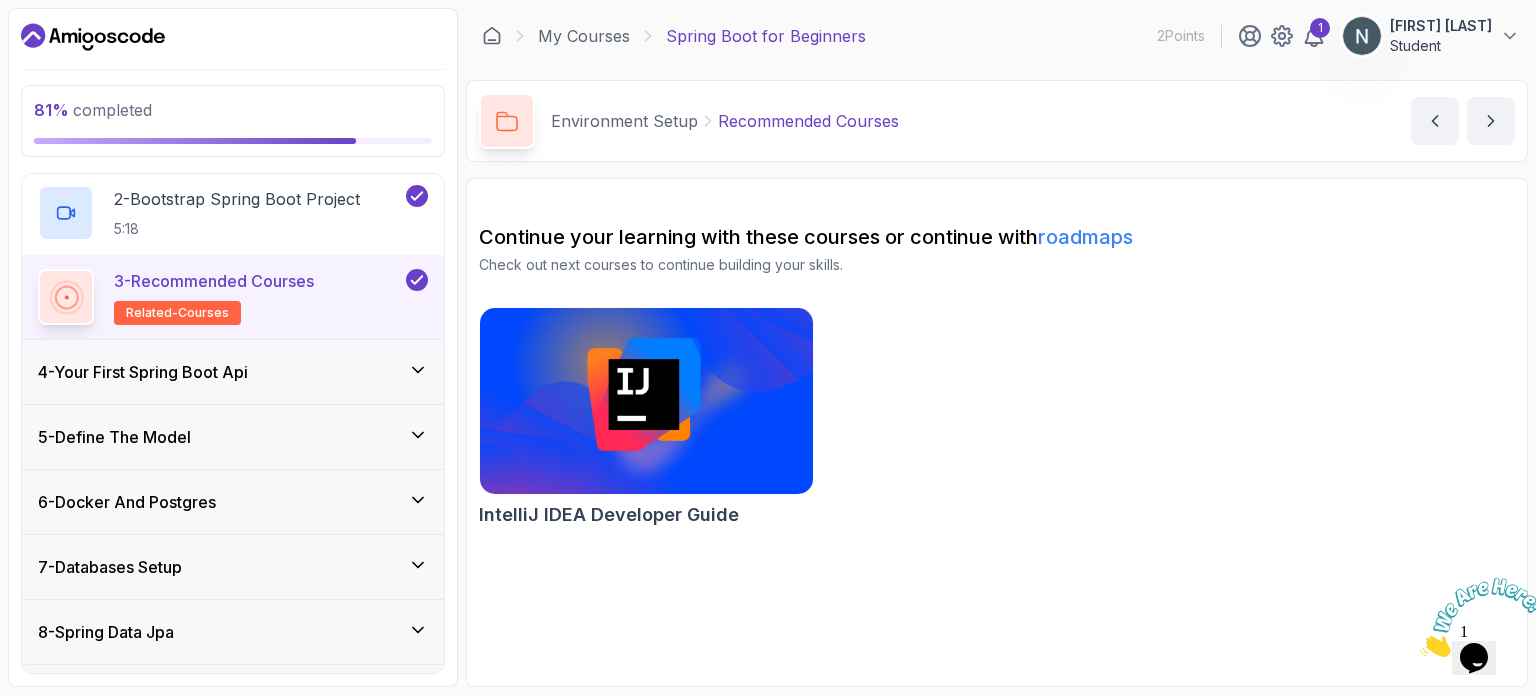 click on "4  -  Your First Spring Boot Api" at bounding box center (233, 372) 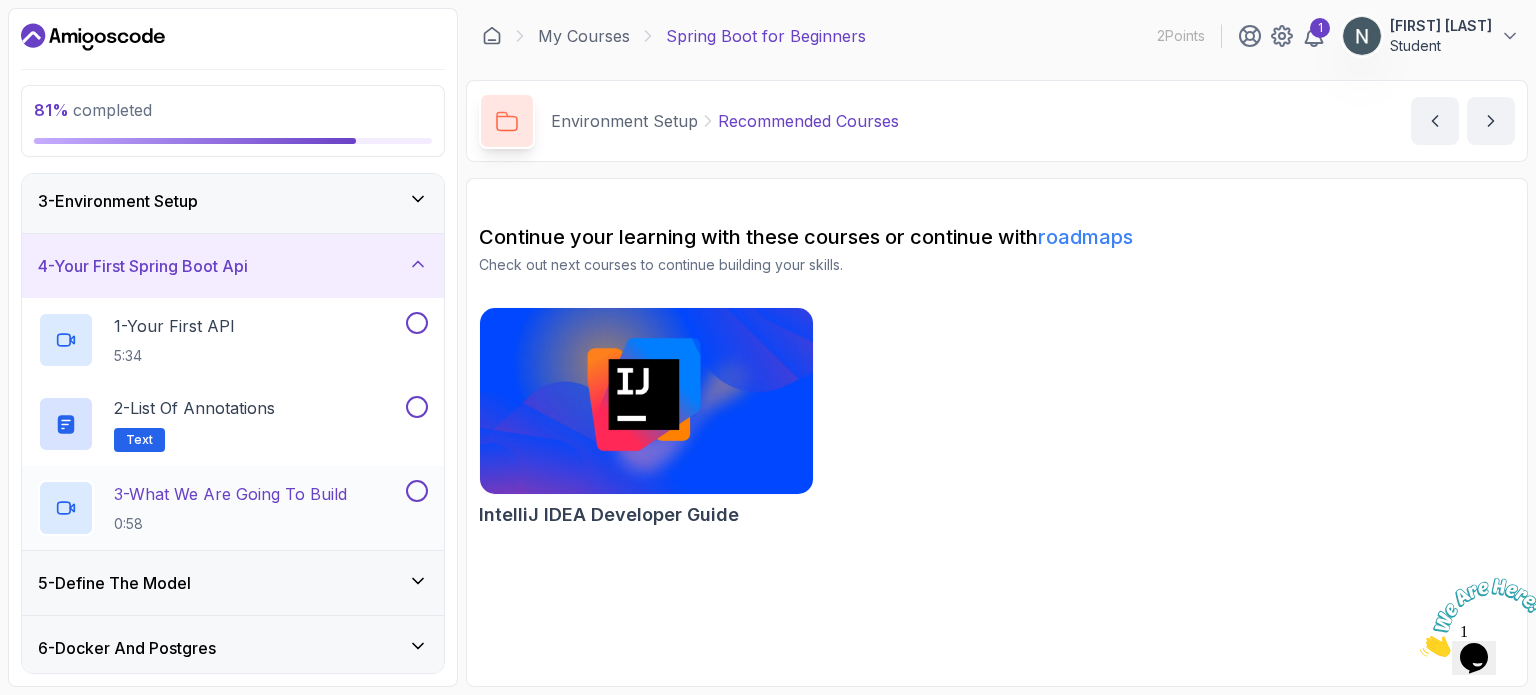 scroll, scrollTop: 134, scrollLeft: 0, axis: vertical 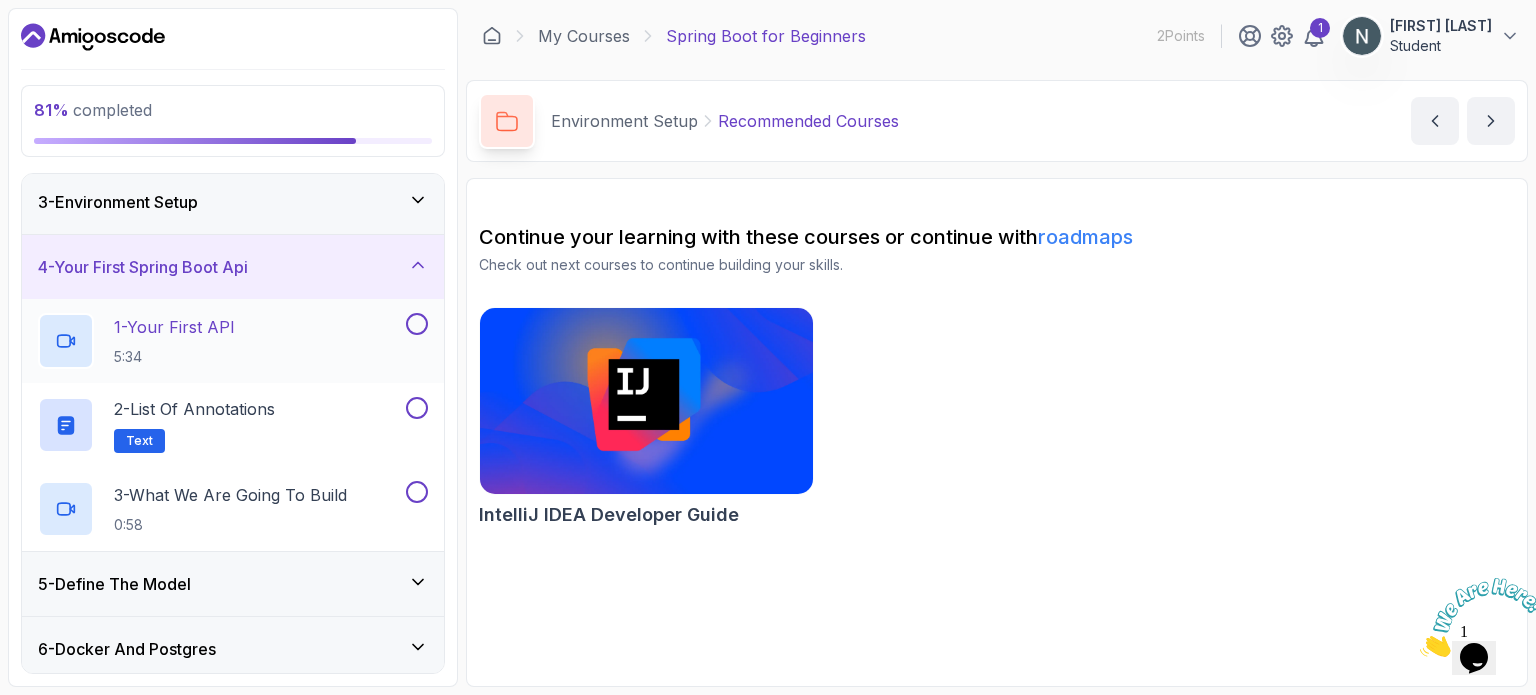 click at bounding box center [417, 324] 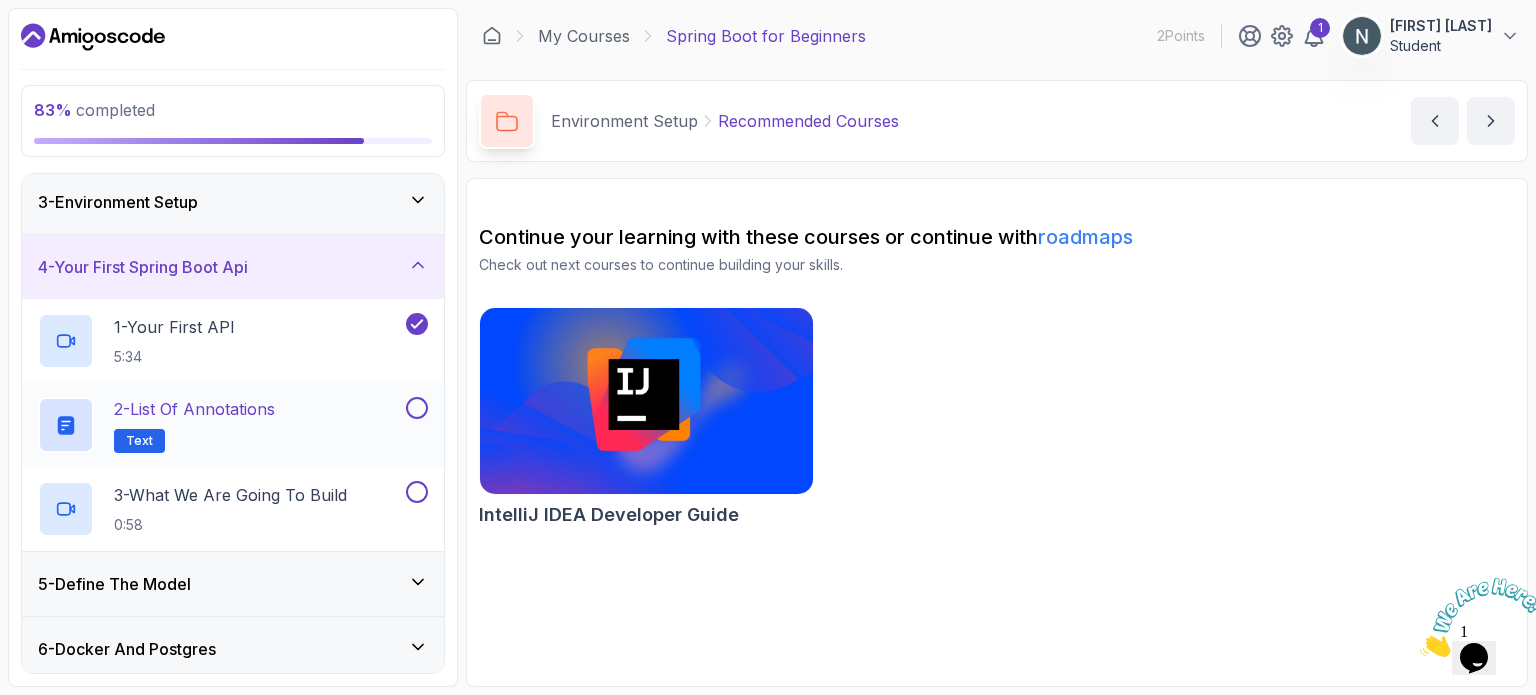 click at bounding box center (417, 408) 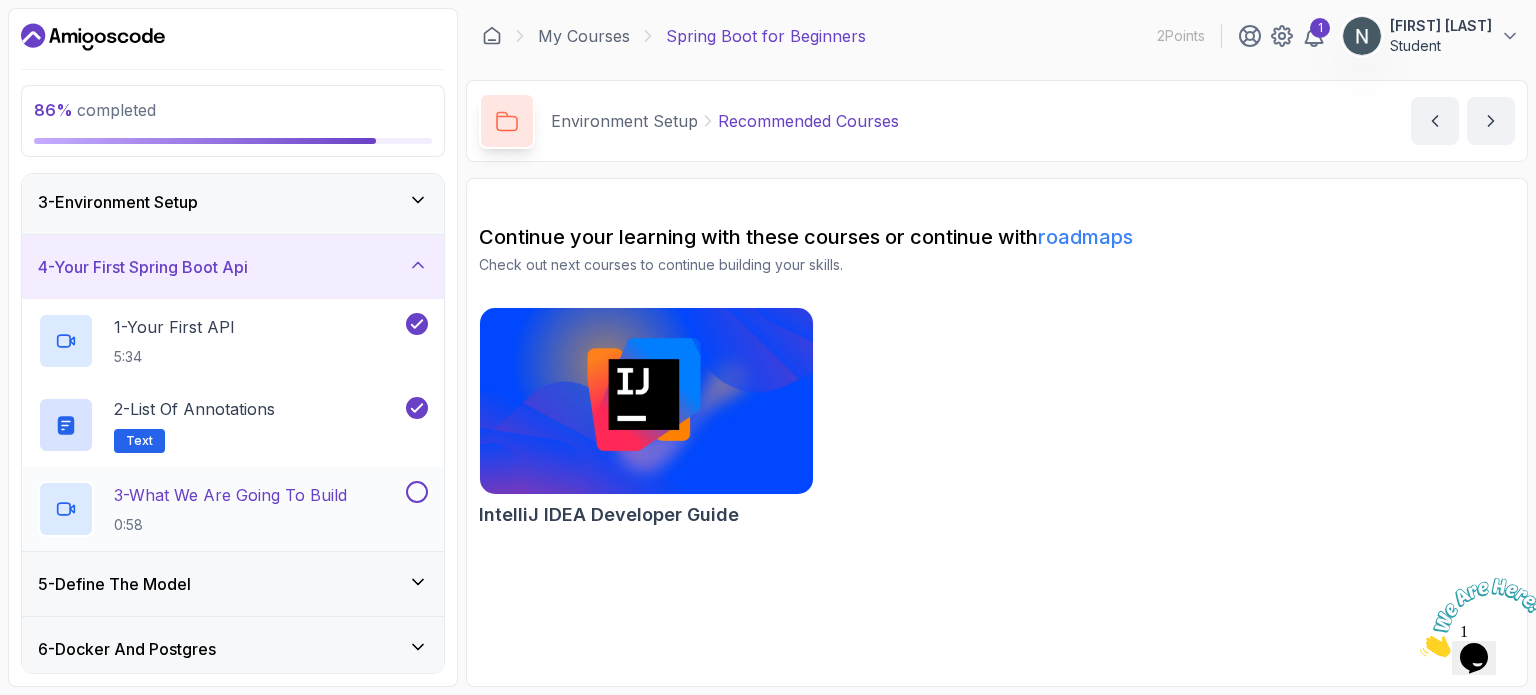 click at bounding box center (417, 492) 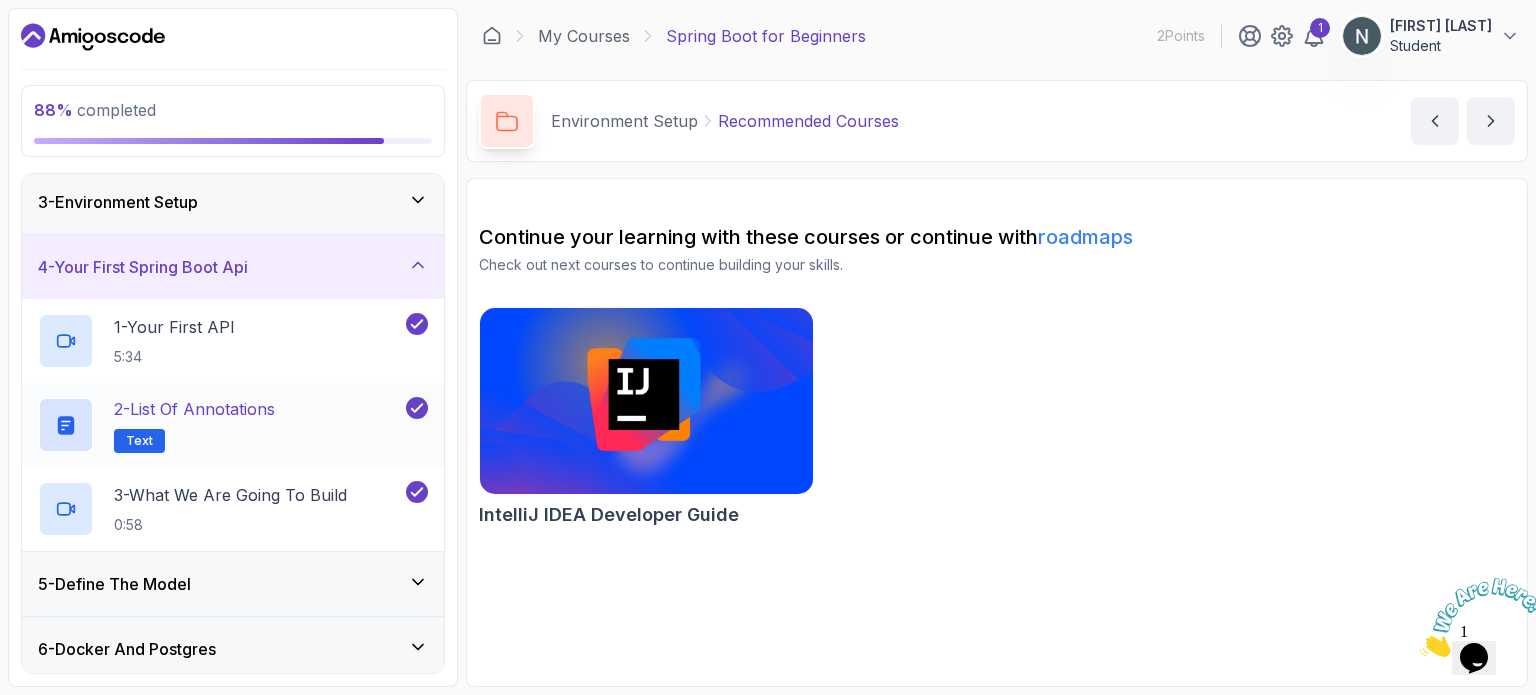 click on "2  -  List of Annotations" at bounding box center [194, 409] 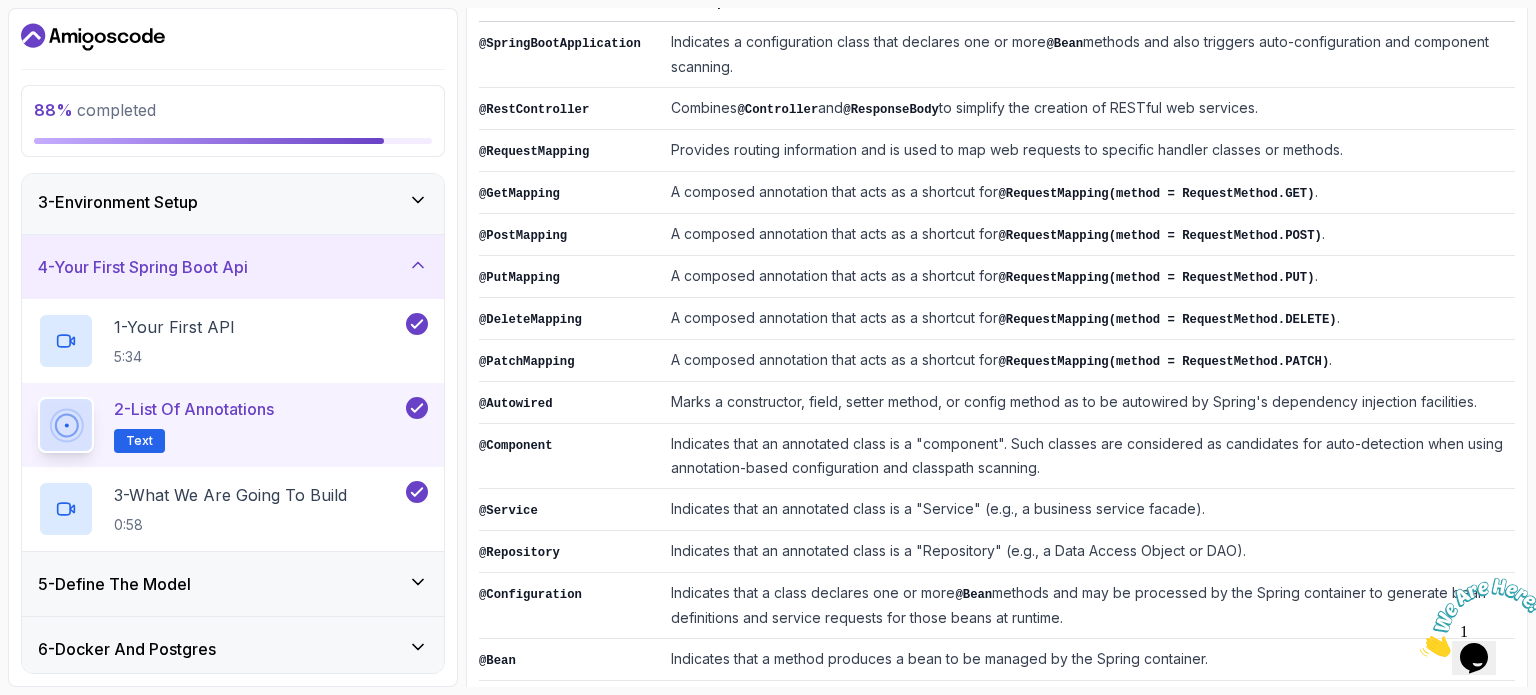 scroll, scrollTop: 527, scrollLeft: 0, axis: vertical 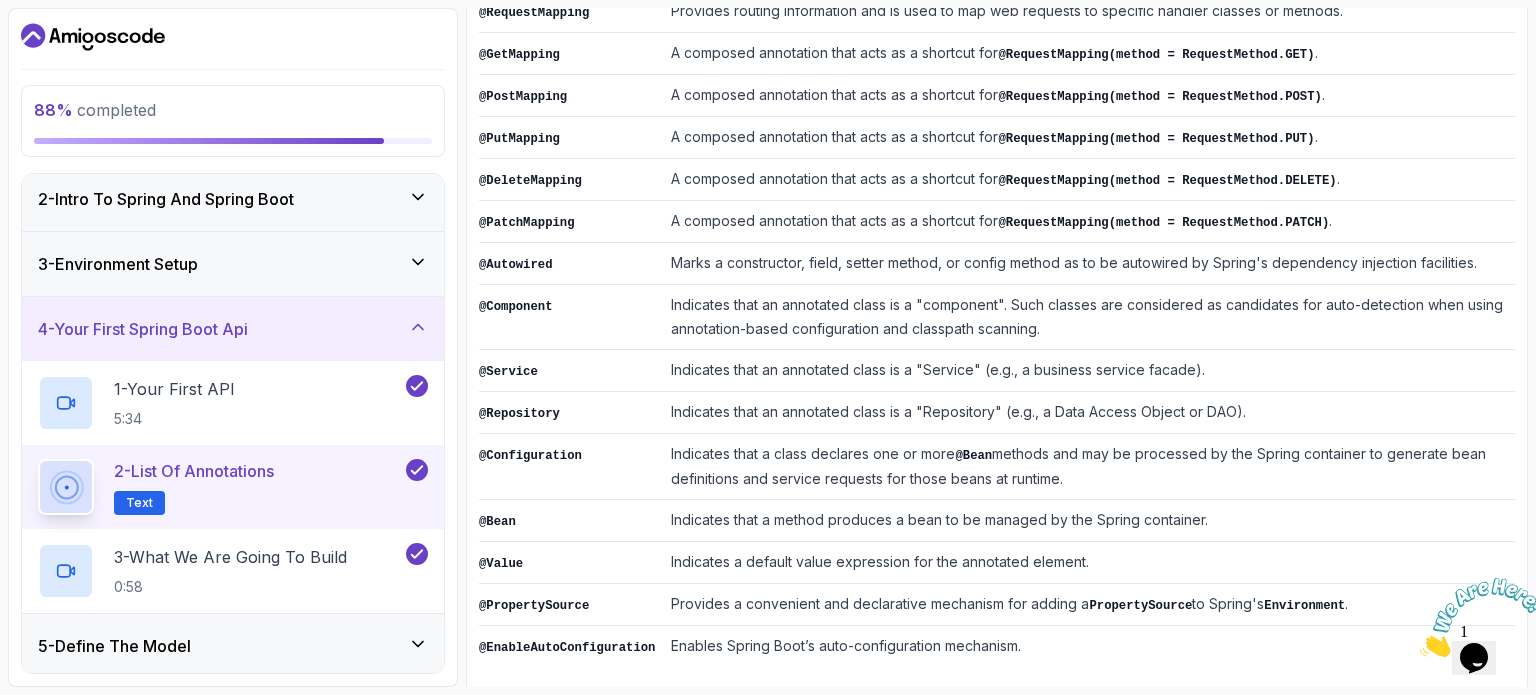 click on "4  -  Your First Spring Boot Api" at bounding box center (233, 329) 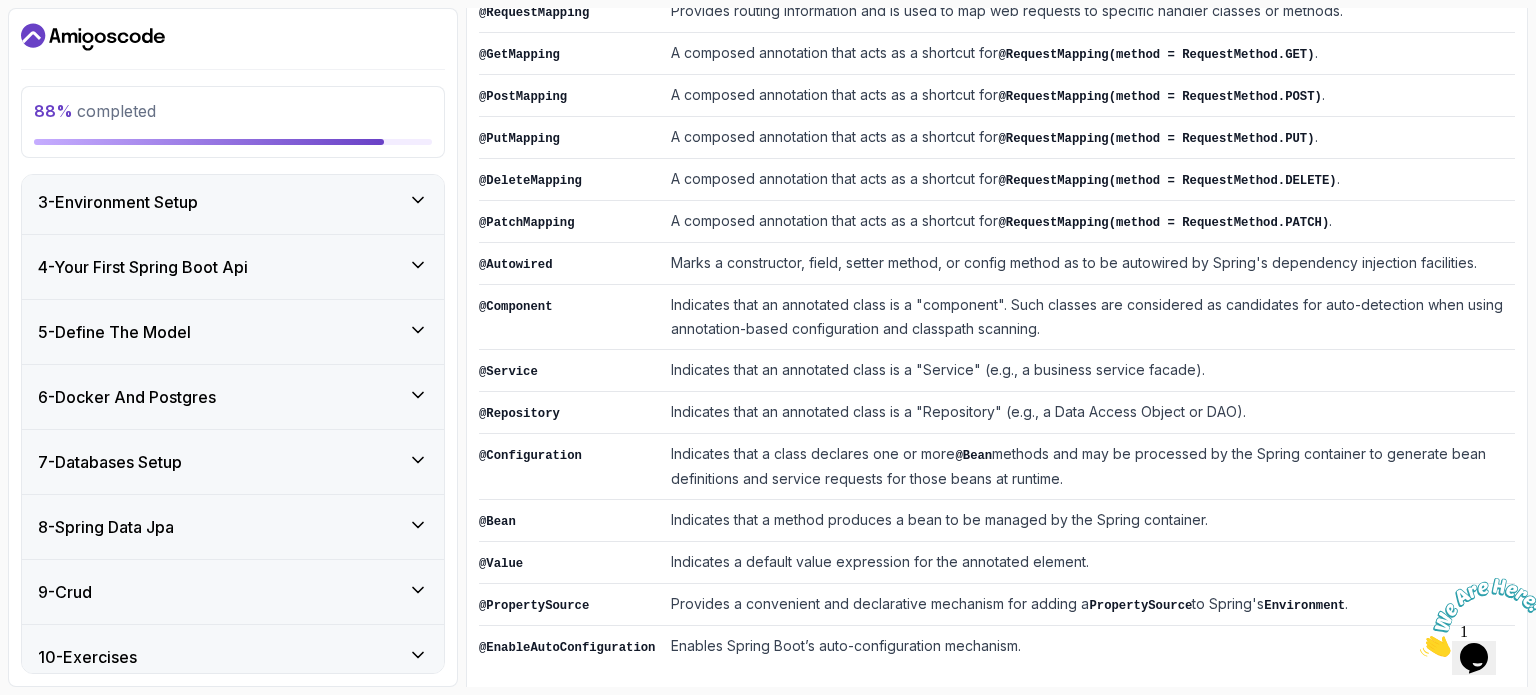 scroll, scrollTop: 151, scrollLeft: 0, axis: vertical 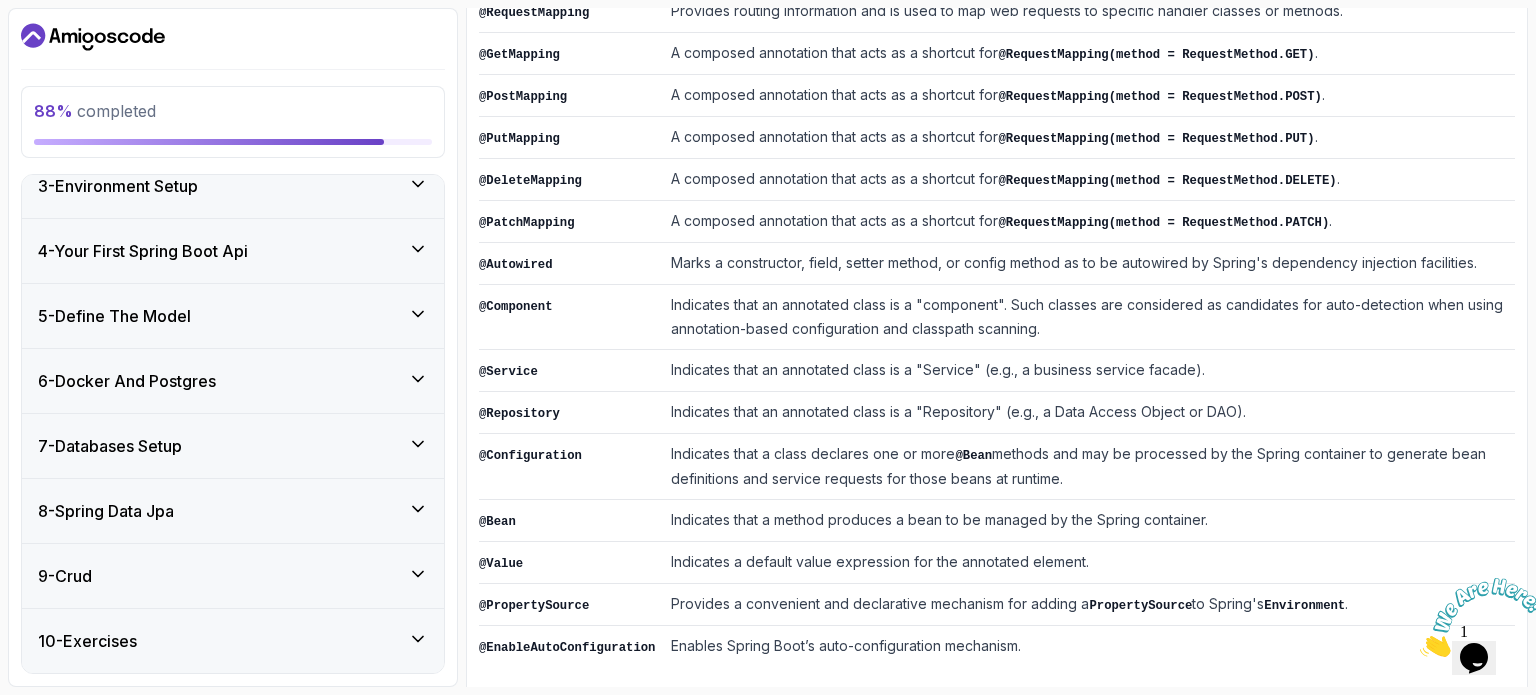 click 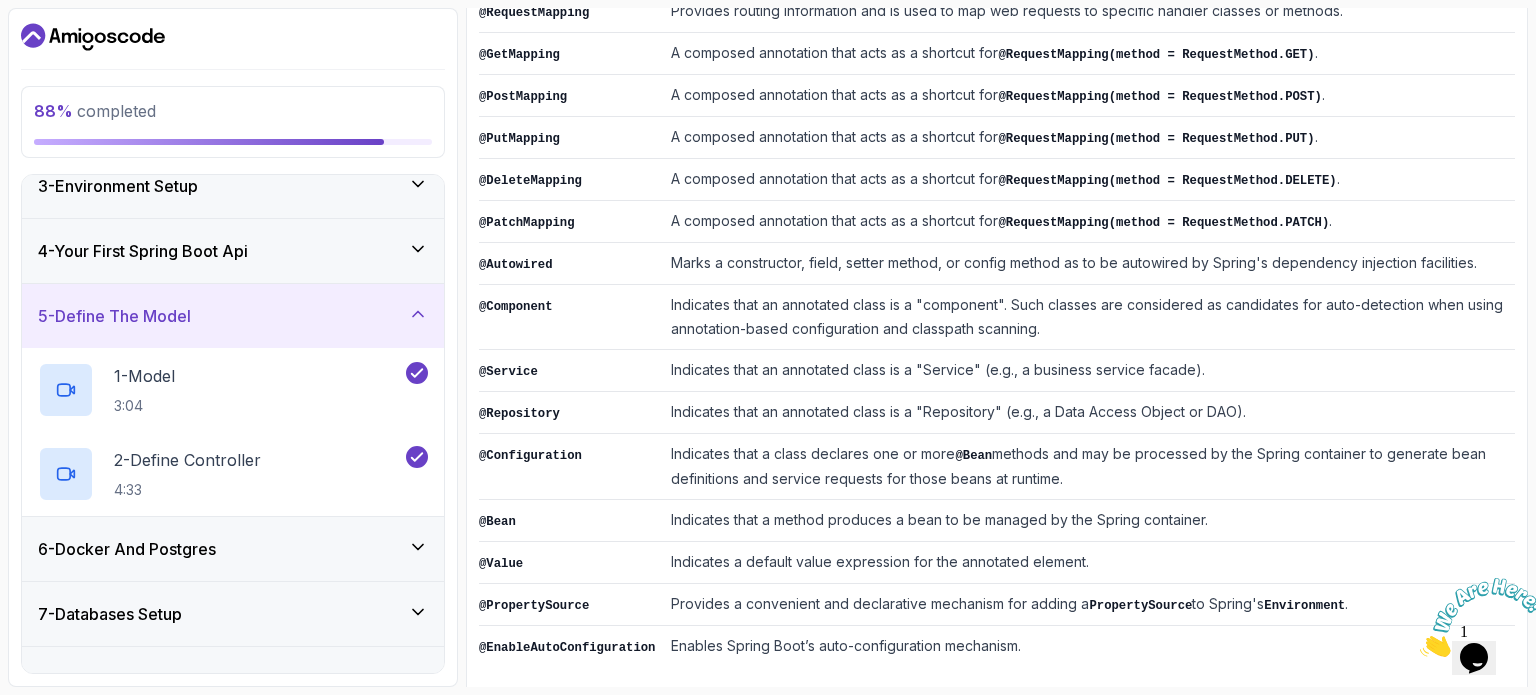 click 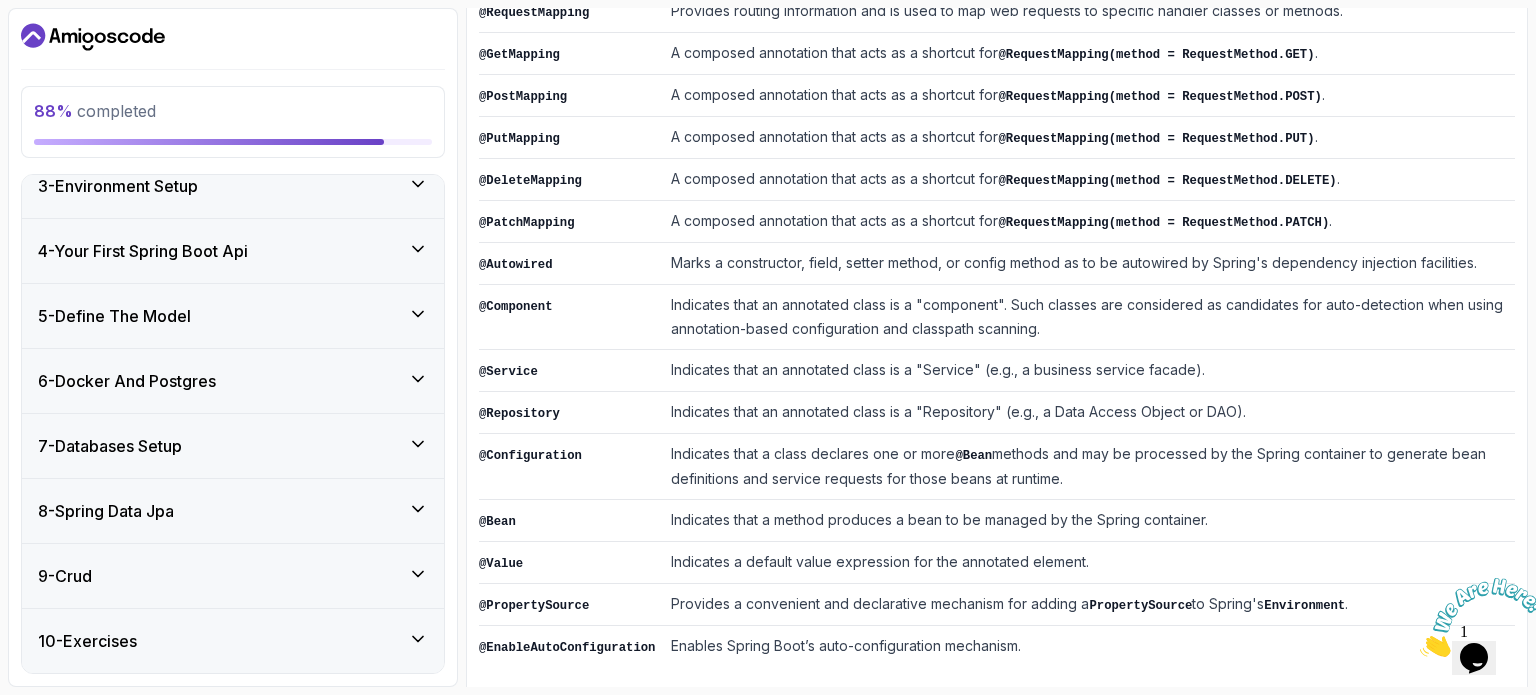 click on "6  -  Docker And Postgres" at bounding box center (233, 381) 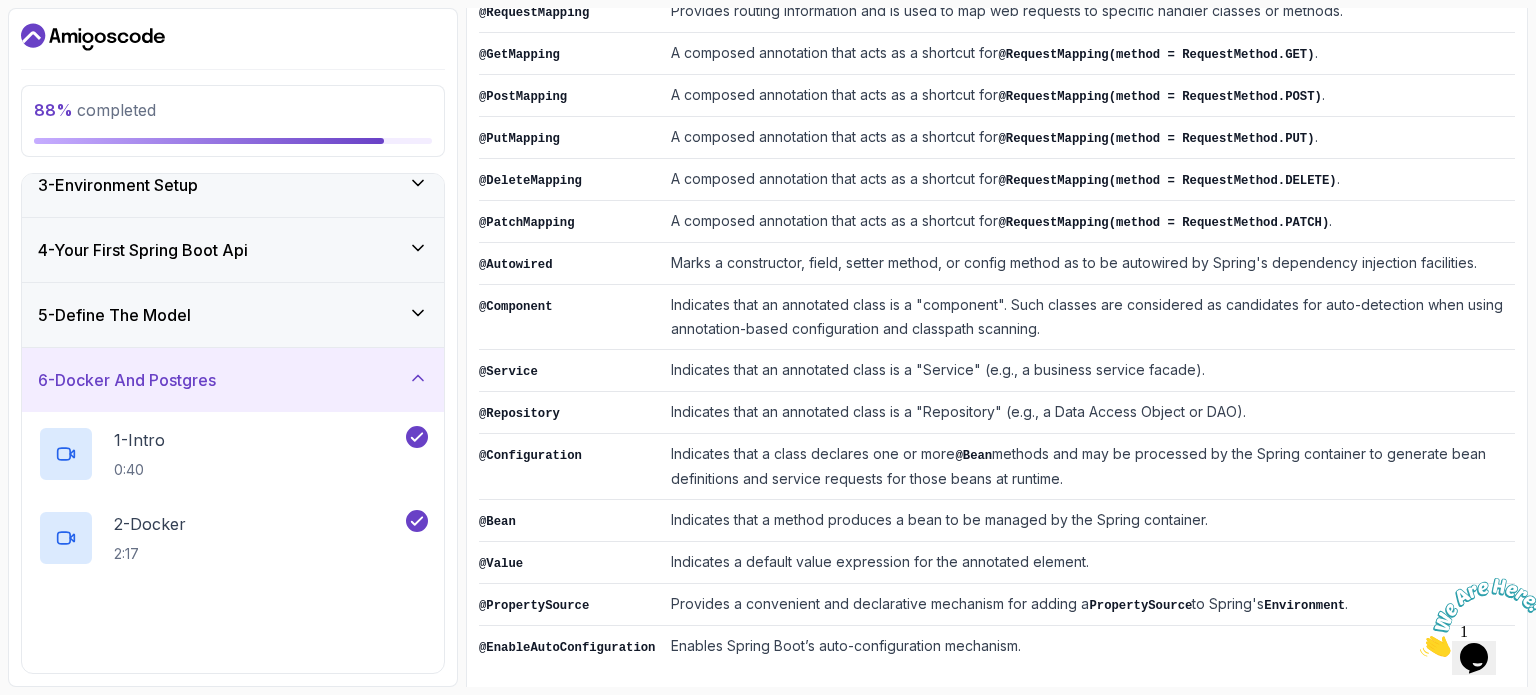 click on "6  -  Docker And Postgres" at bounding box center [233, 380] 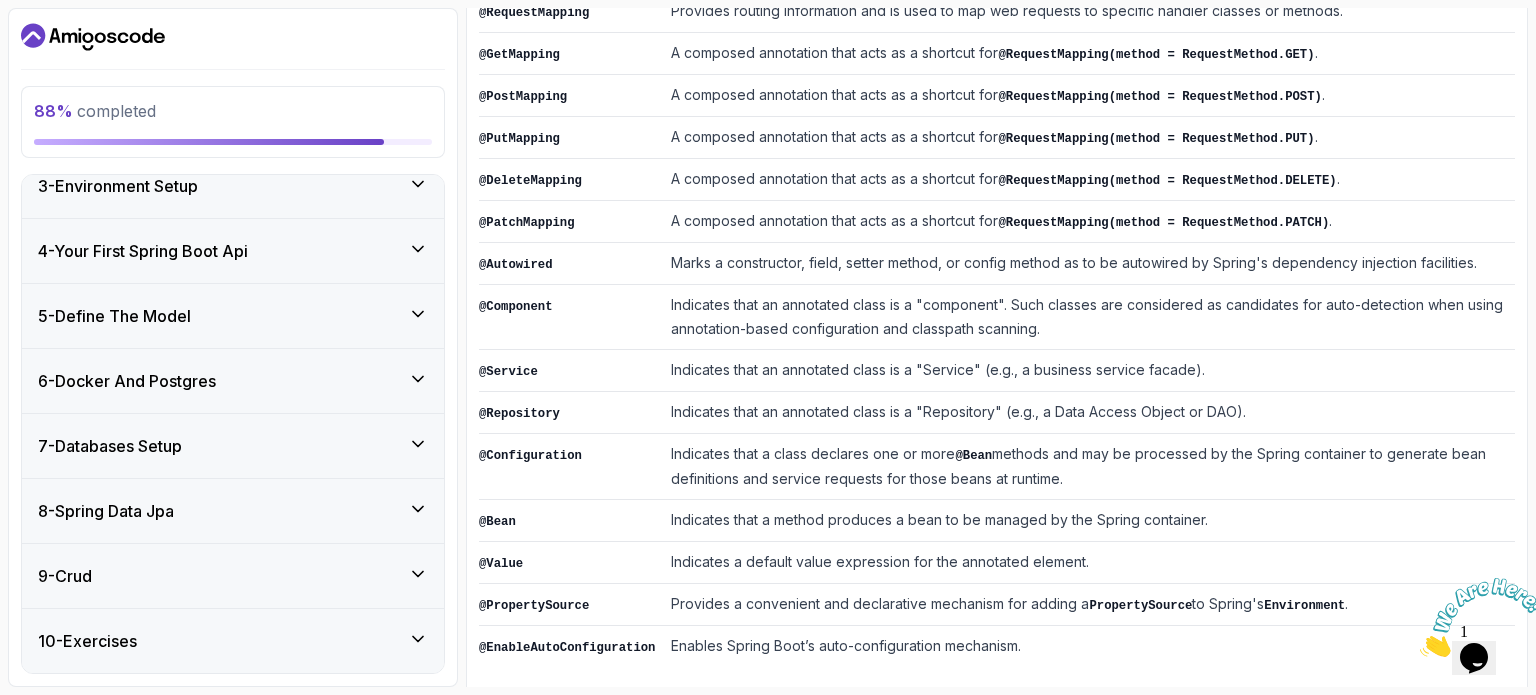 scroll, scrollTop: 276, scrollLeft: 0, axis: vertical 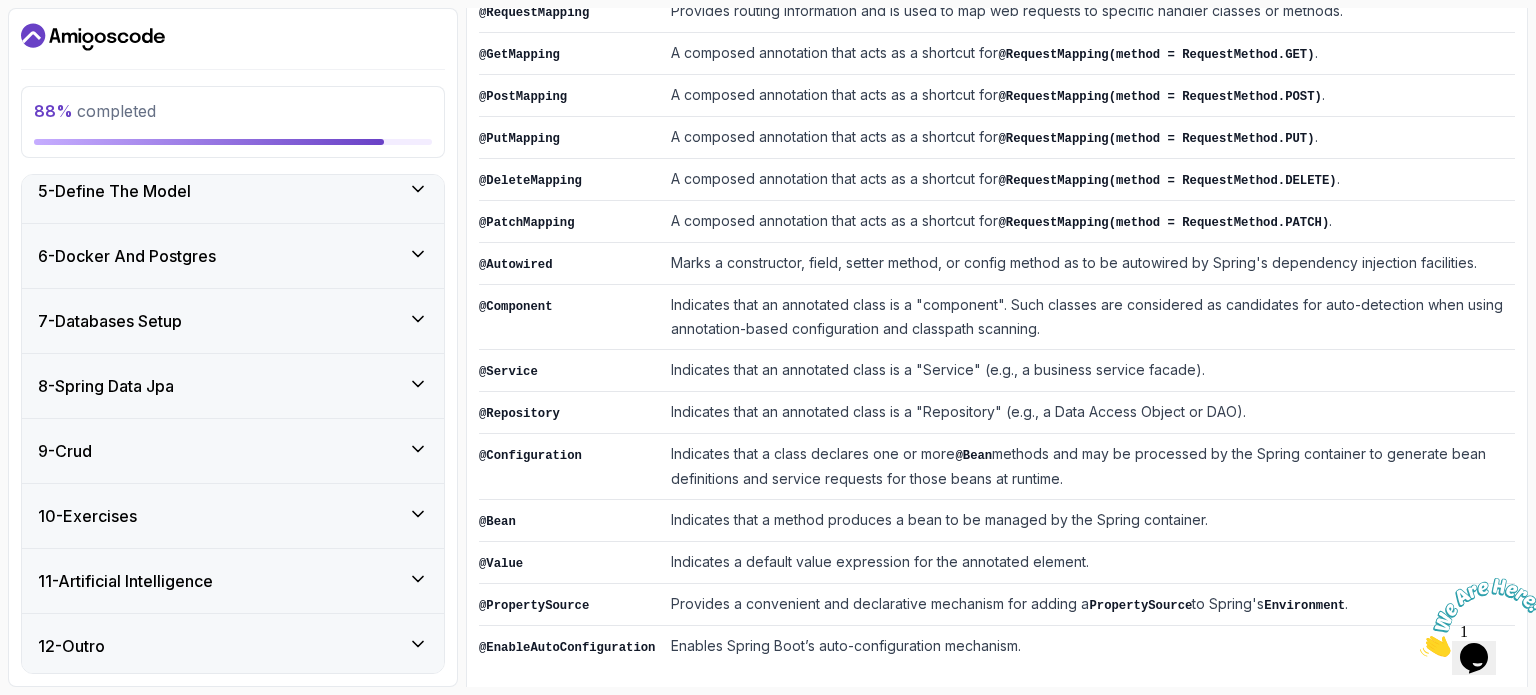 click on "8  -  Spring Data Jpa" at bounding box center [233, 386] 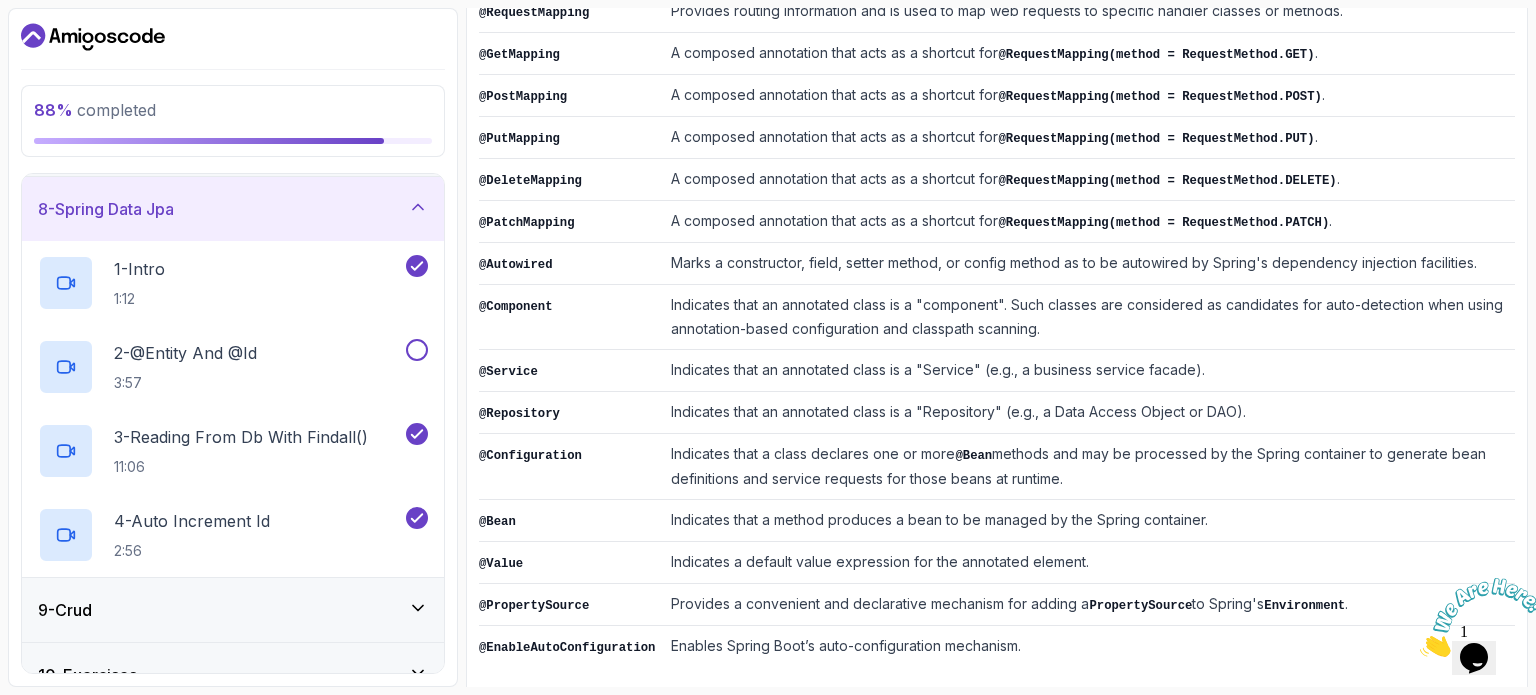 scroll, scrollTop: 457, scrollLeft: 0, axis: vertical 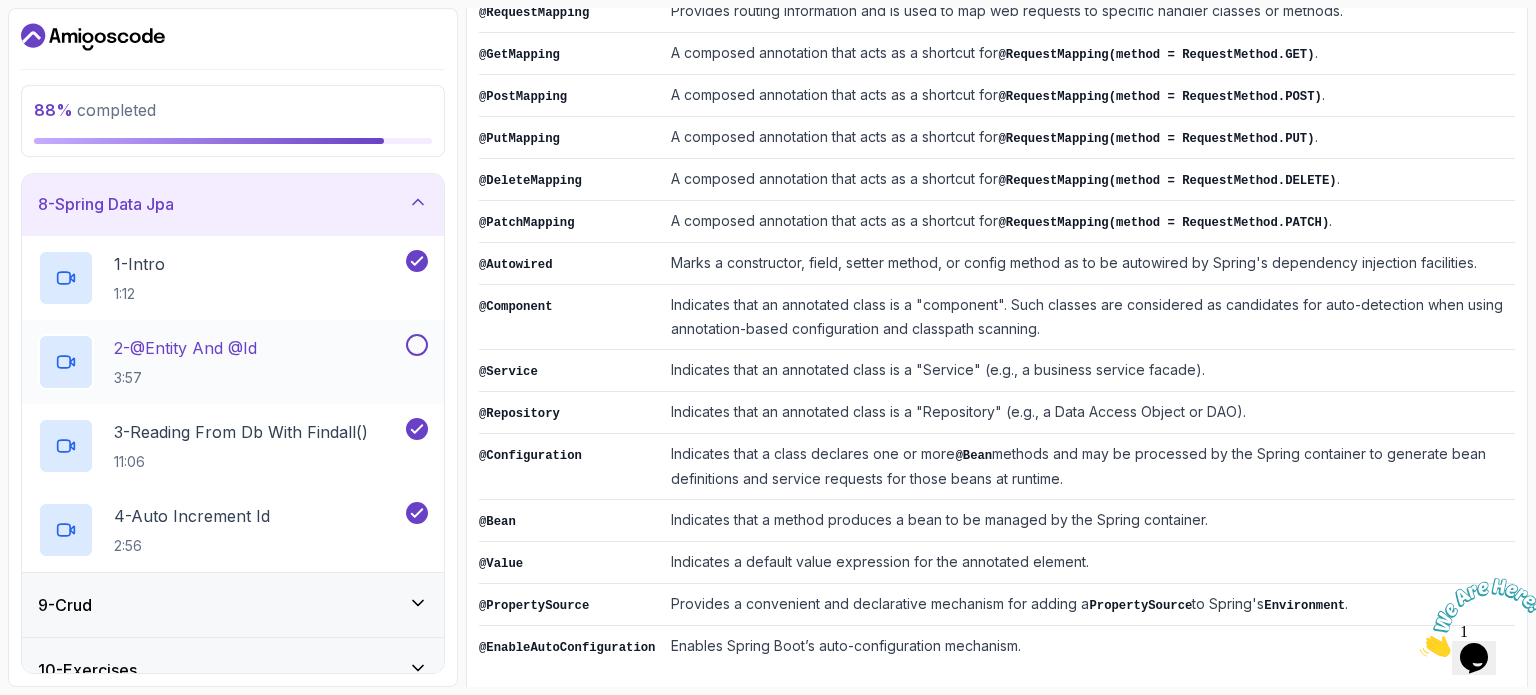 click at bounding box center [417, 345] 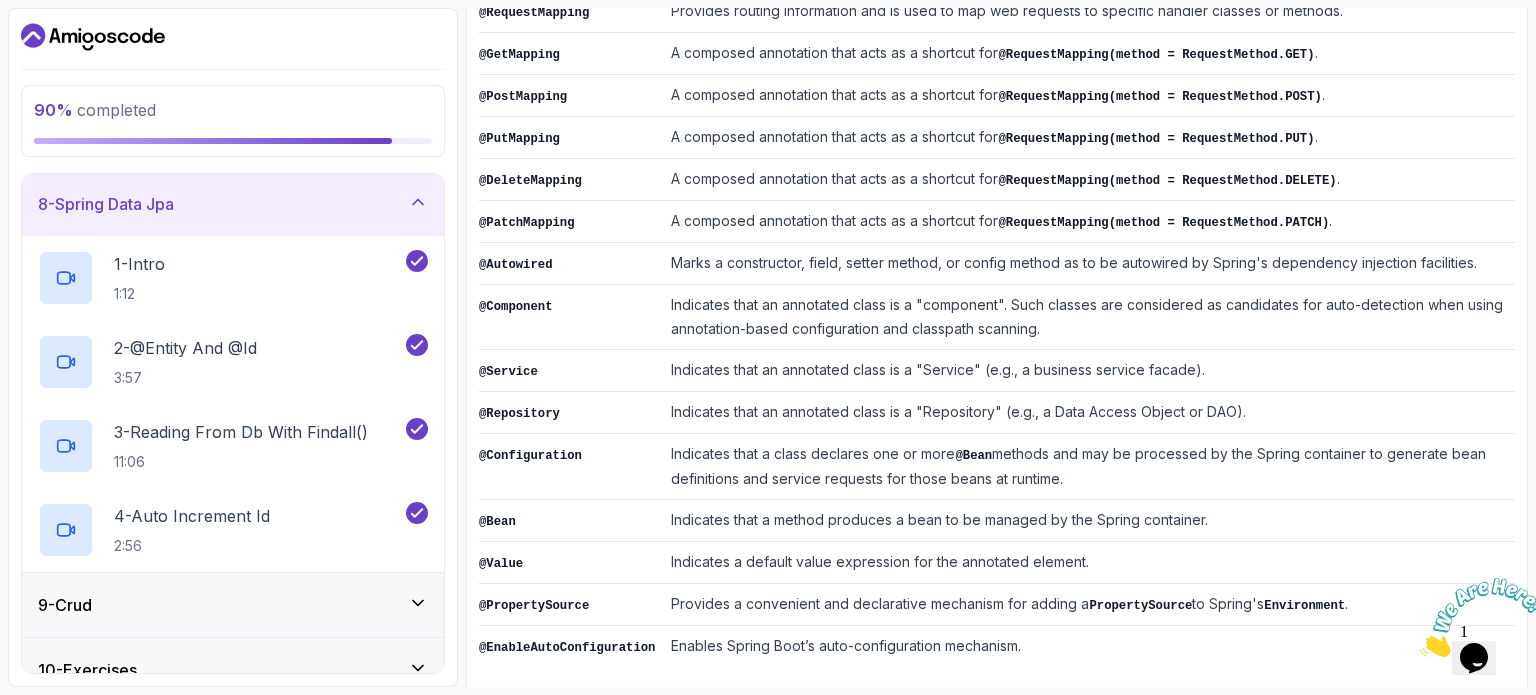 click on "8  -  Spring Data Jpa" at bounding box center (233, 204) 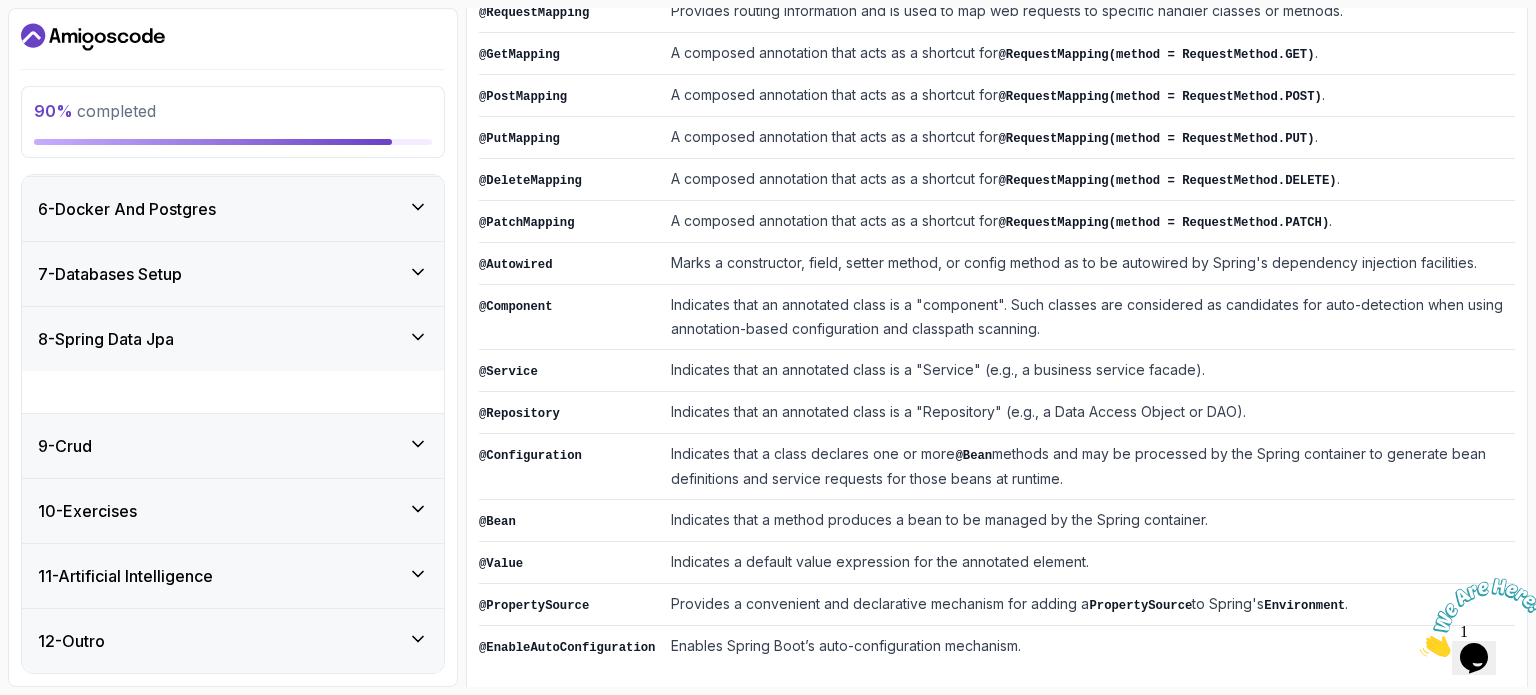 scroll, scrollTop: 276, scrollLeft: 0, axis: vertical 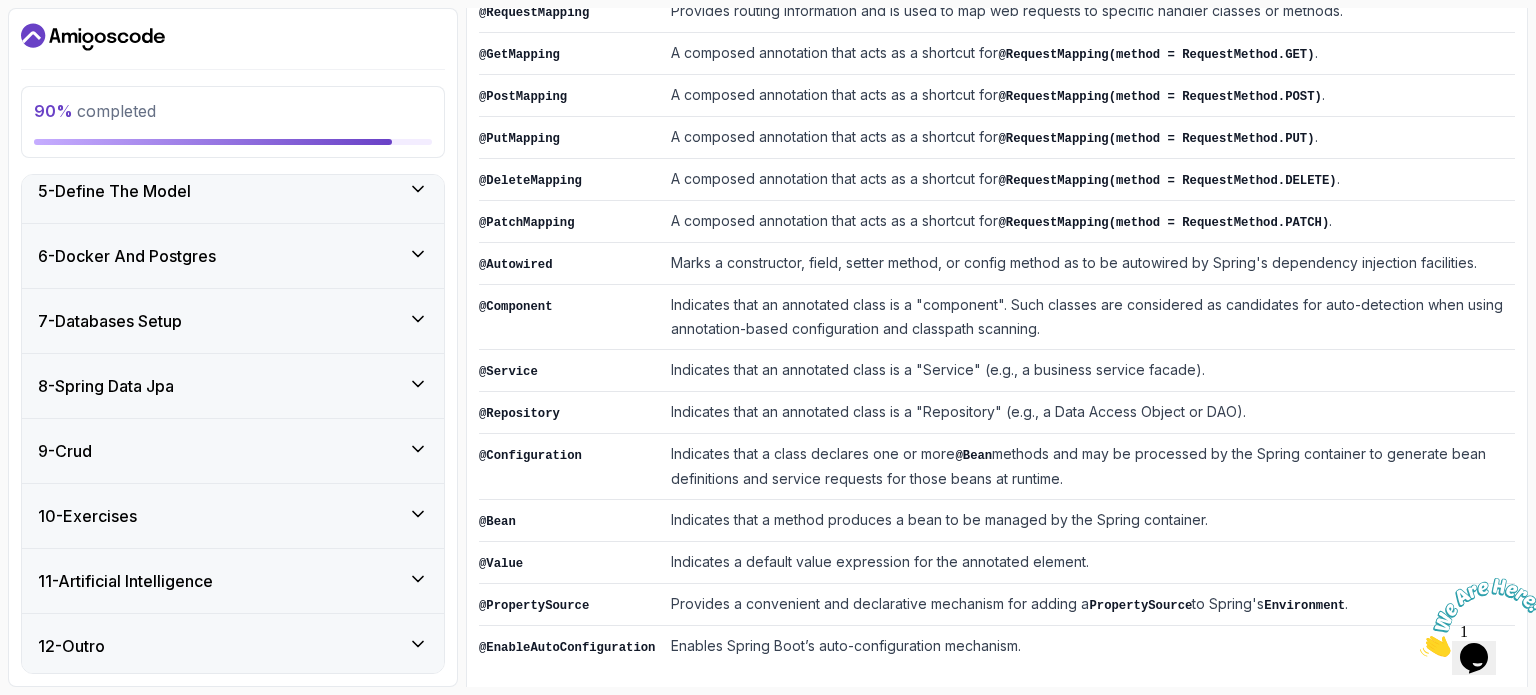 click on "9  -  Crud" at bounding box center [233, 451] 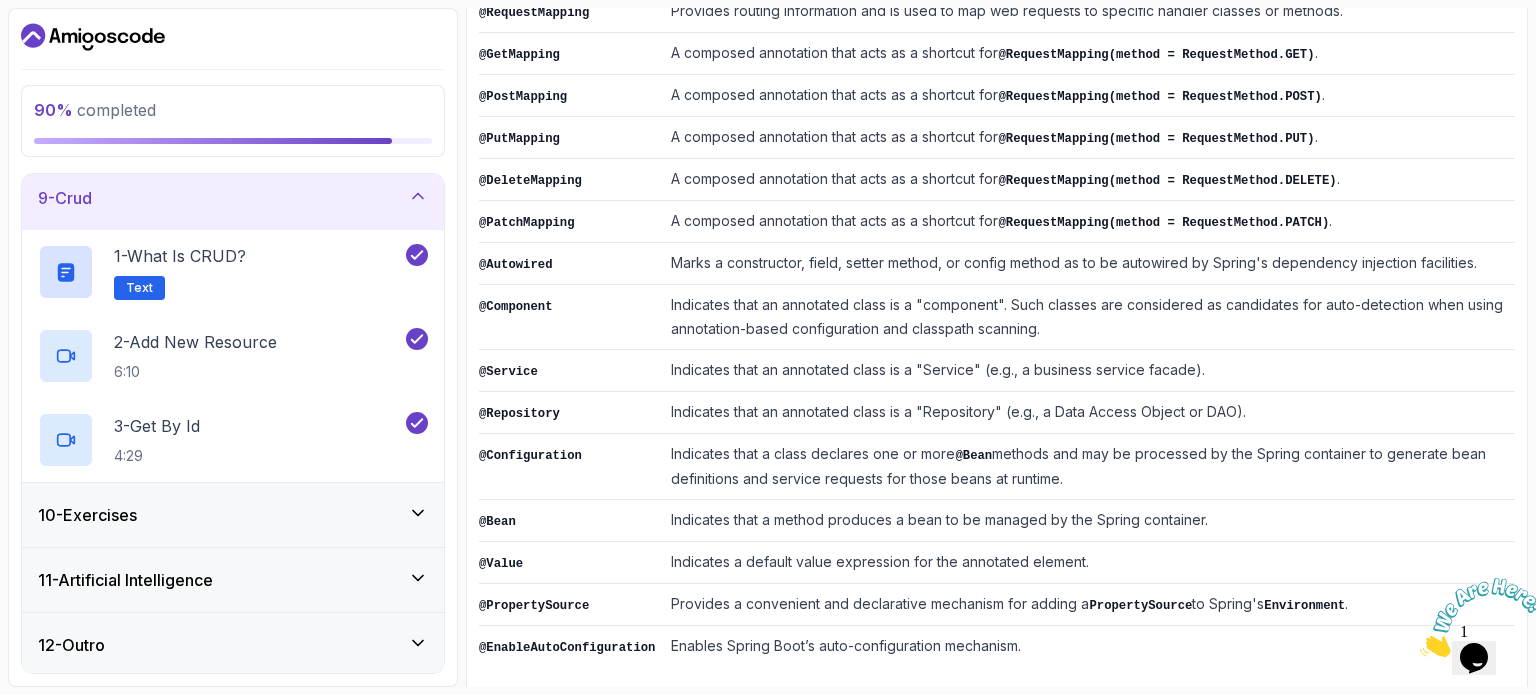 click on "10  -  Exercises" at bounding box center [233, 515] 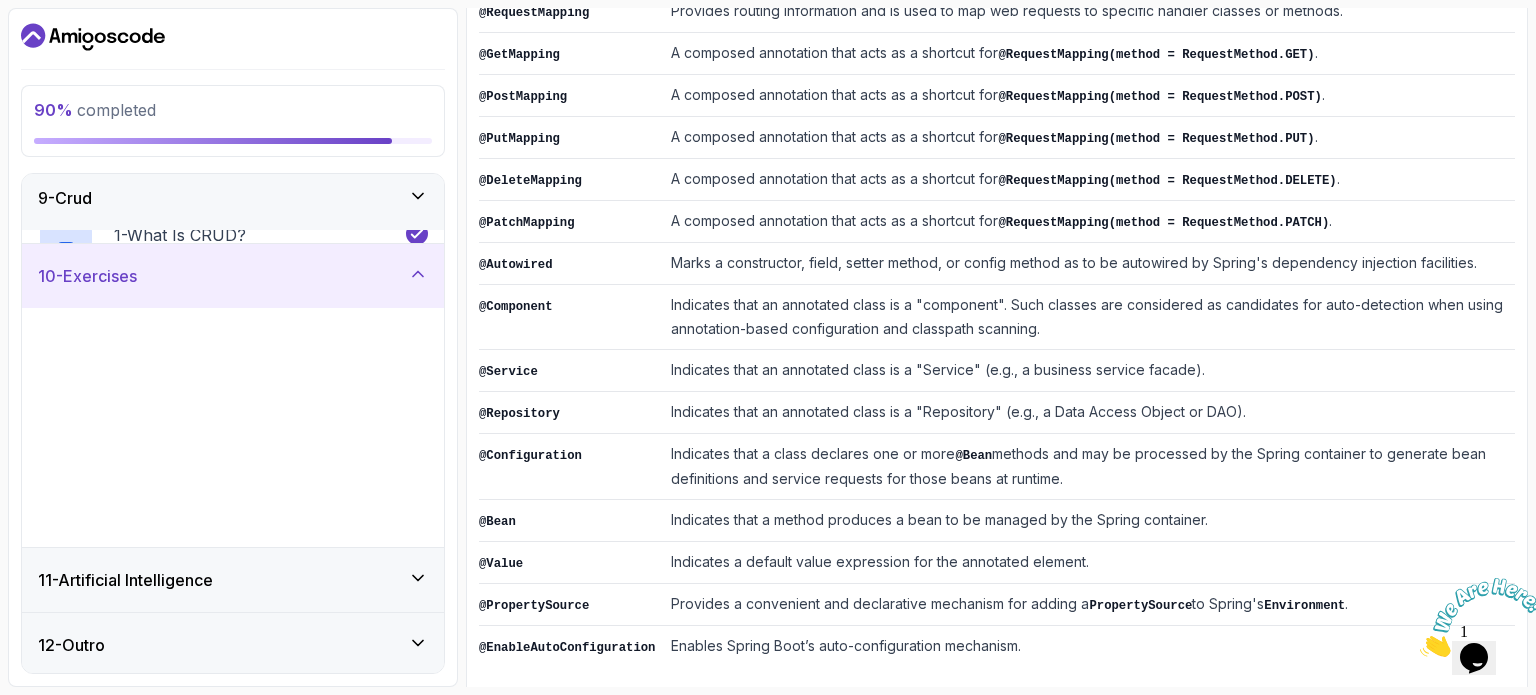 scroll, scrollTop: 528, scrollLeft: 0, axis: vertical 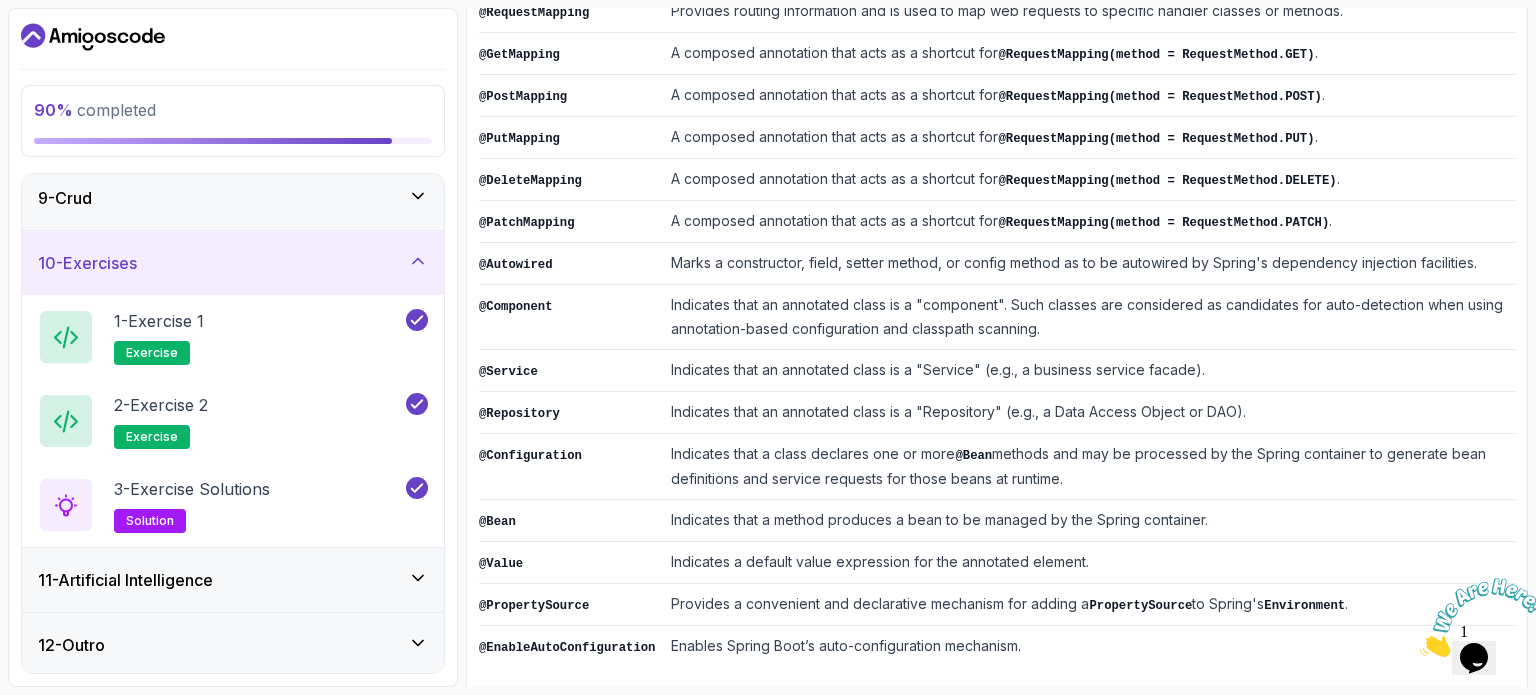 click on "11  -  Artificial Intelligence" at bounding box center (233, 580) 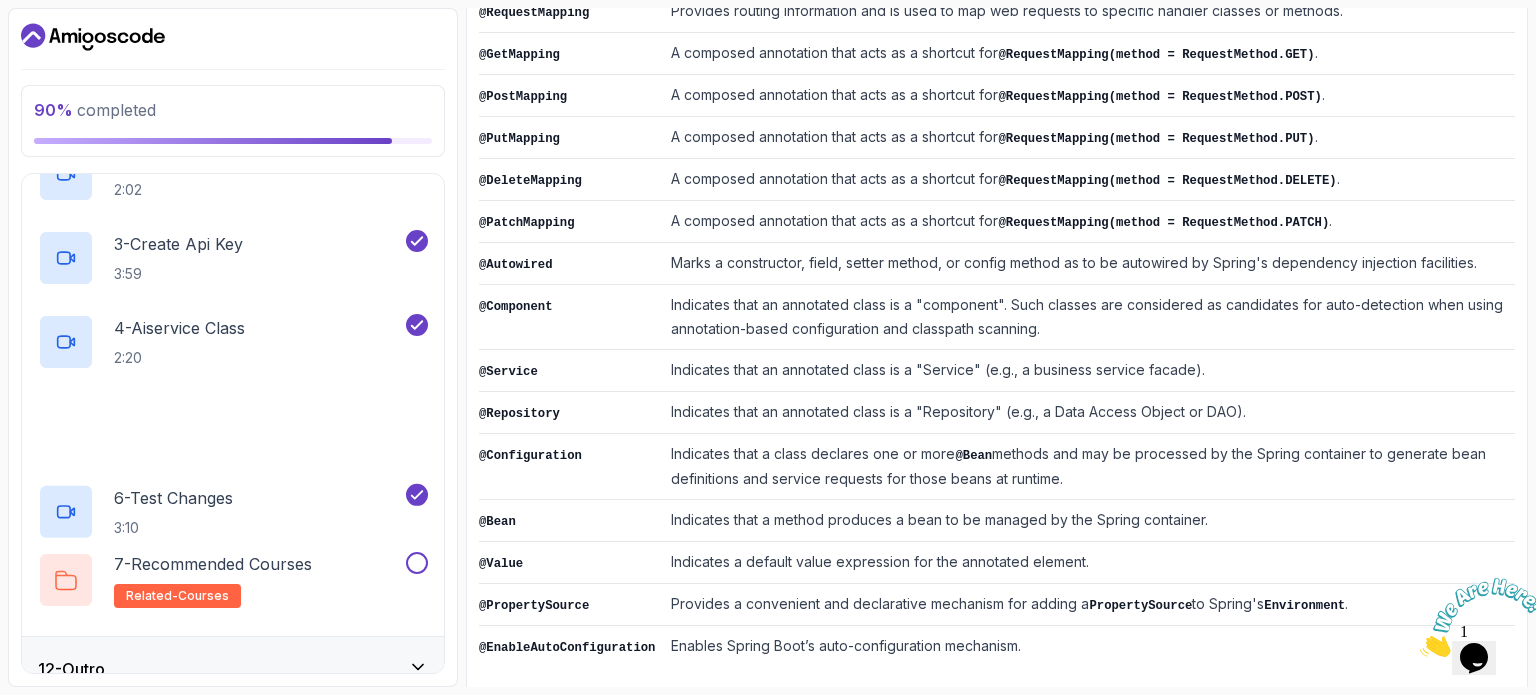 scroll, scrollTop: 864, scrollLeft: 0, axis: vertical 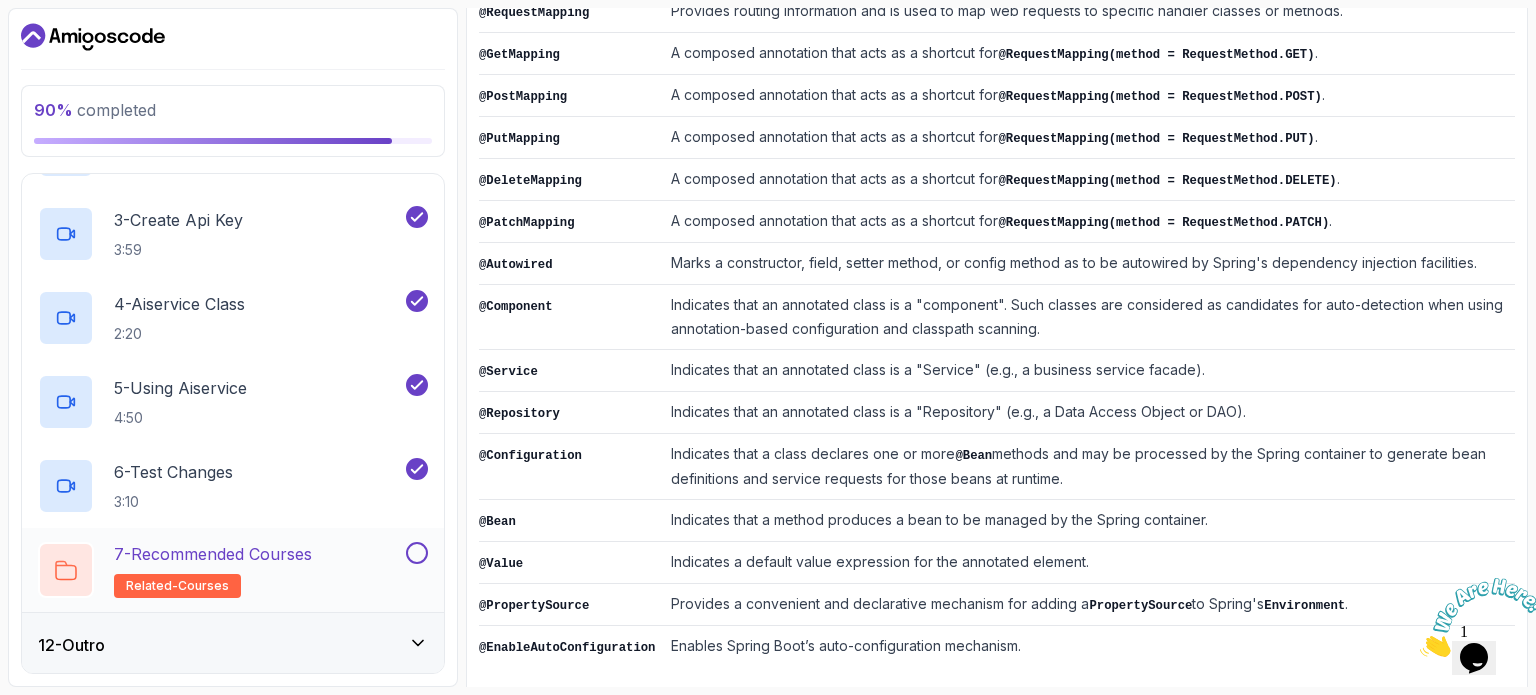click at bounding box center [417, 553] 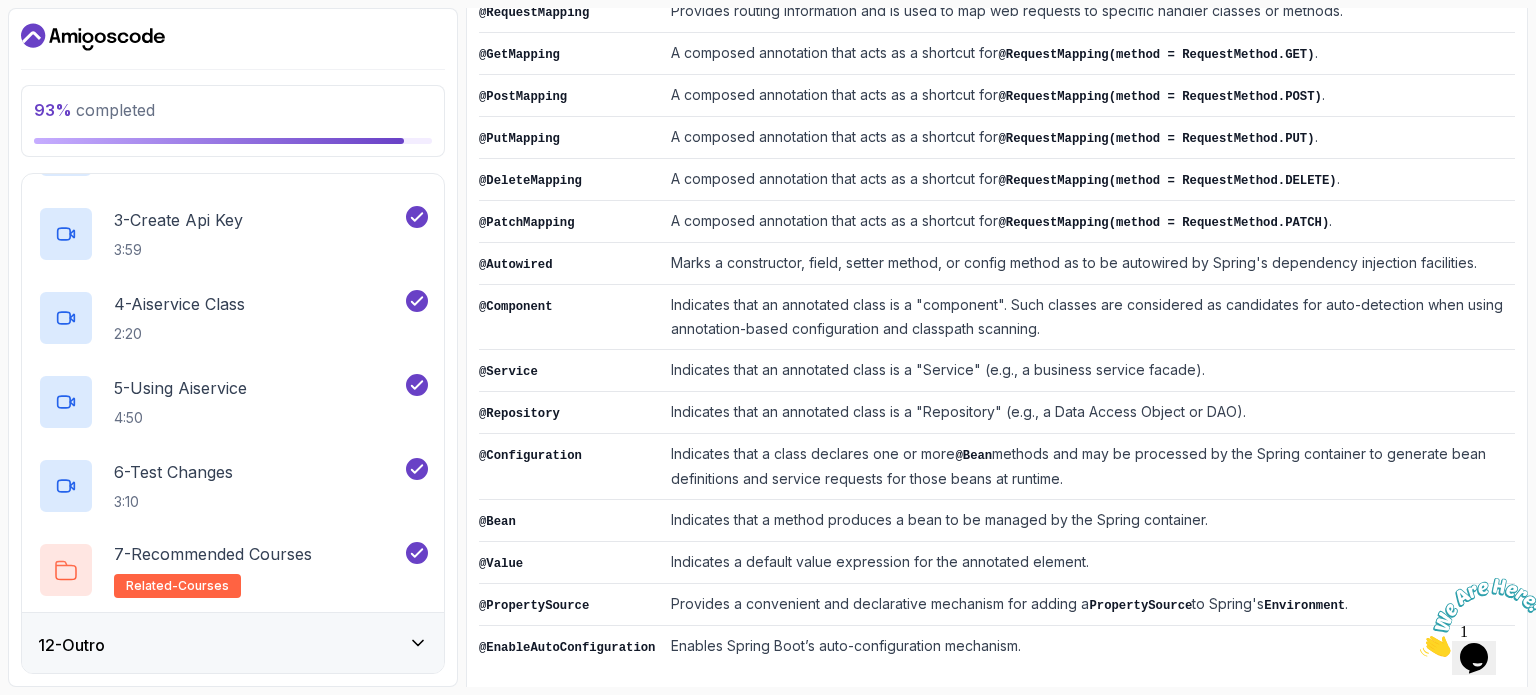 click on "12  -  Outro" at bounding box center [233, 645] 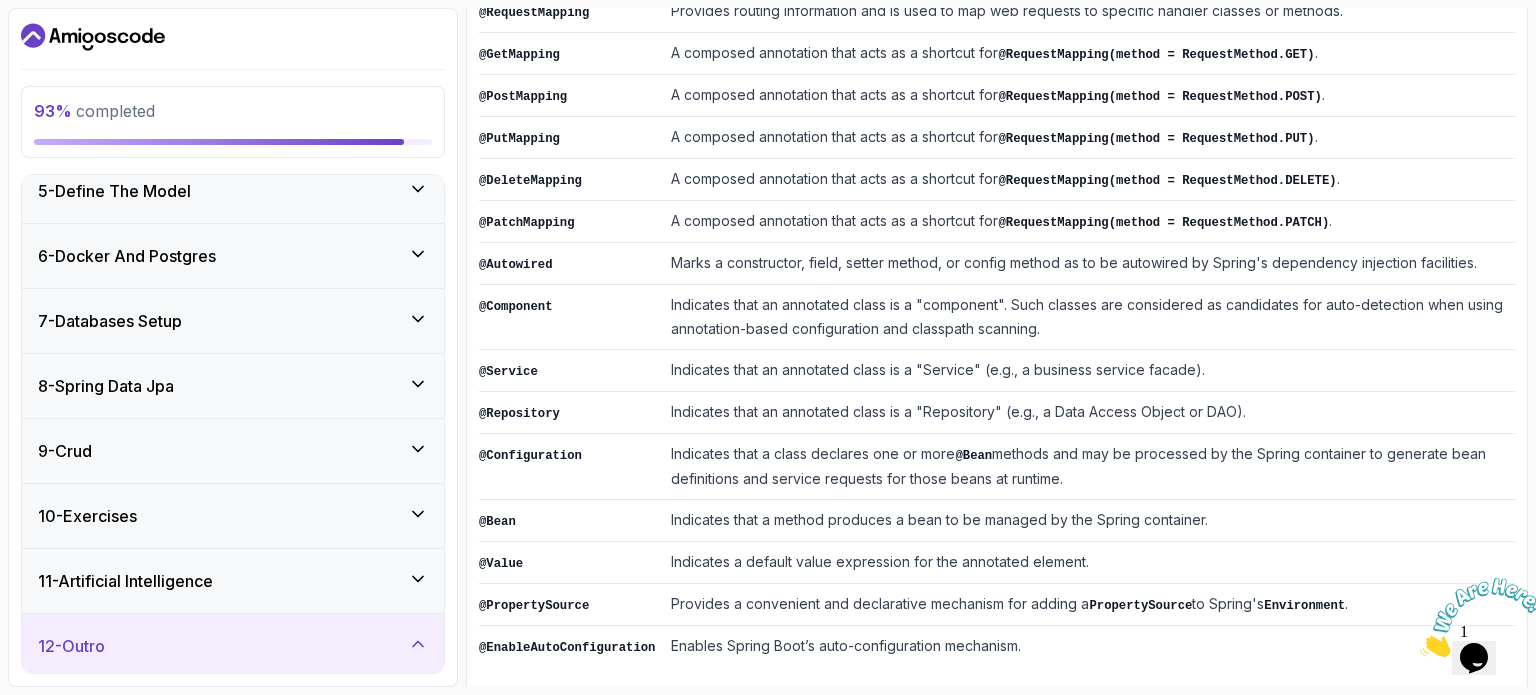 scroll, scrollTop: 444, scrollLeft: 0, axis: vertical 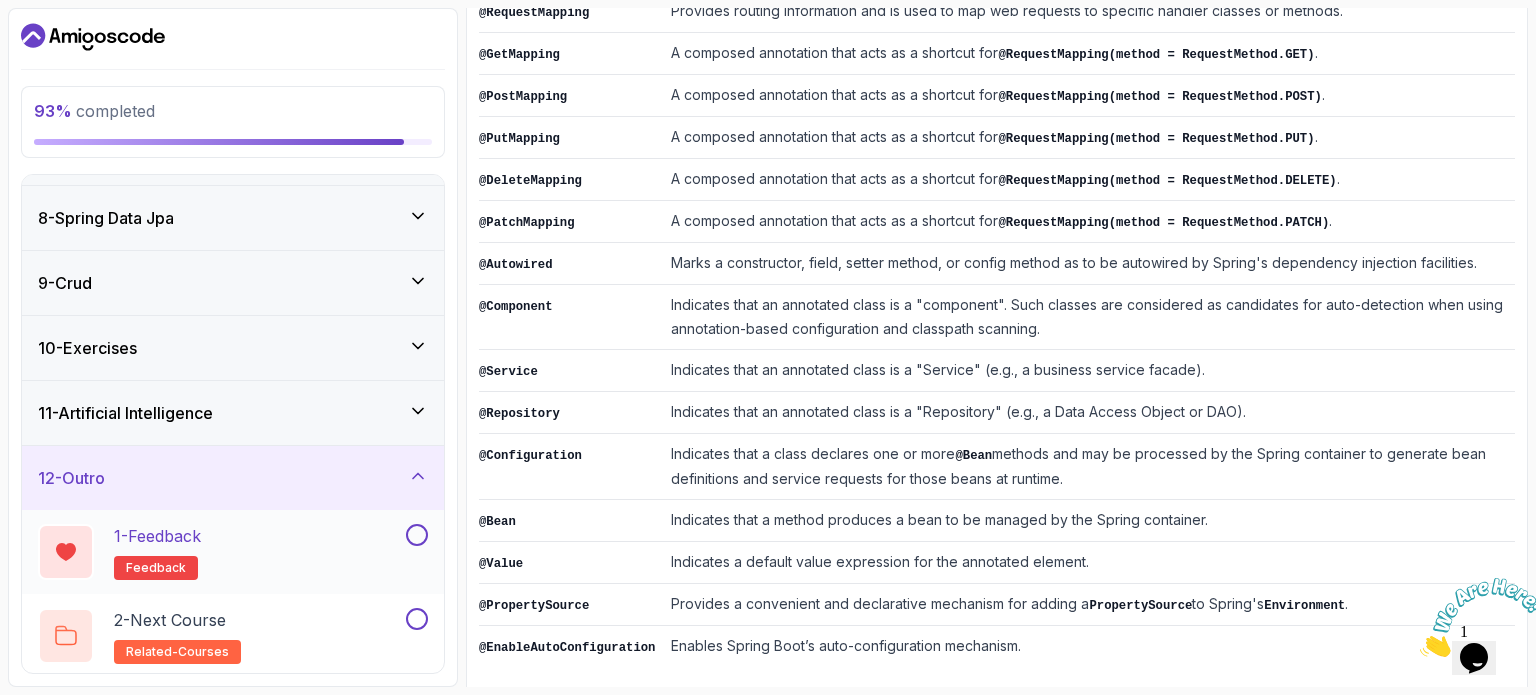 click at bounding box center (417, 535) 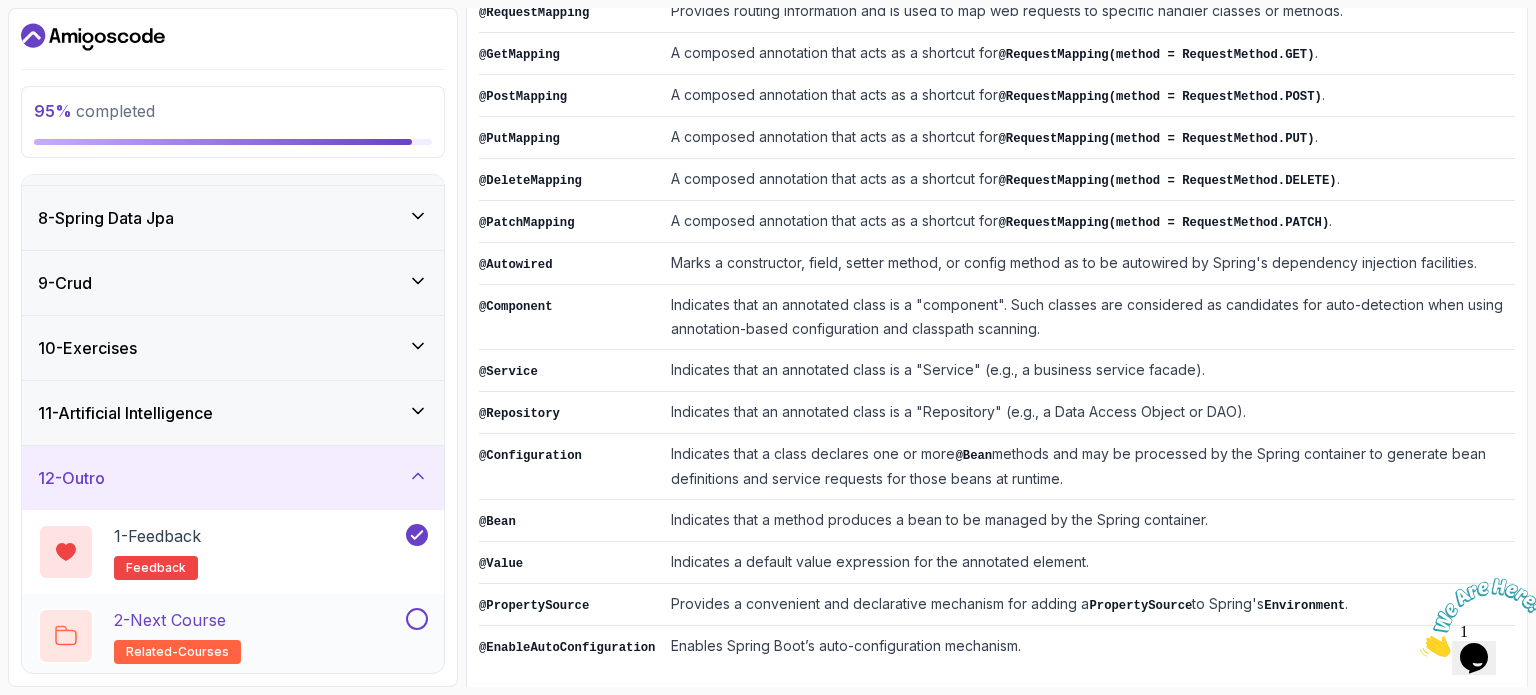 click at bounding box center [417, 619] 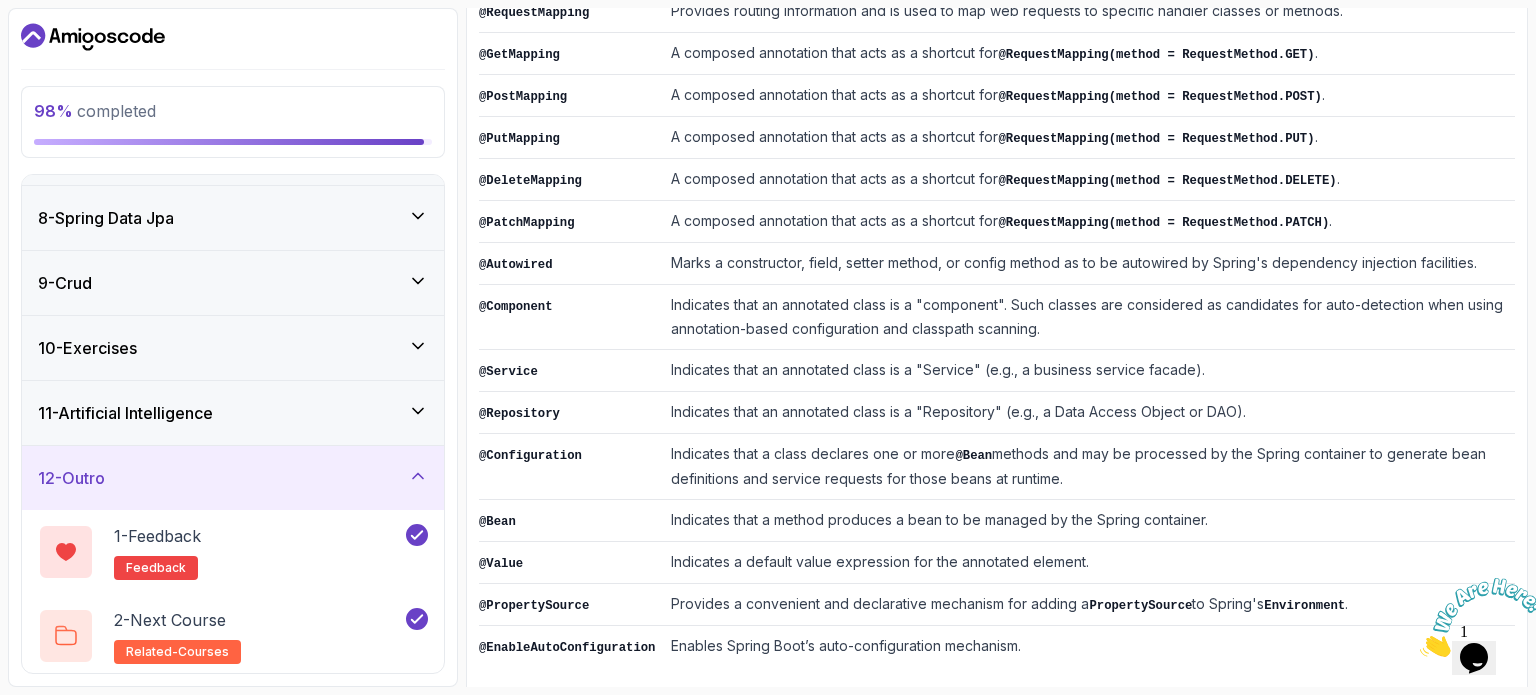 click on "11  -  Artificial Intelligence" at bounding box center [233, 413] 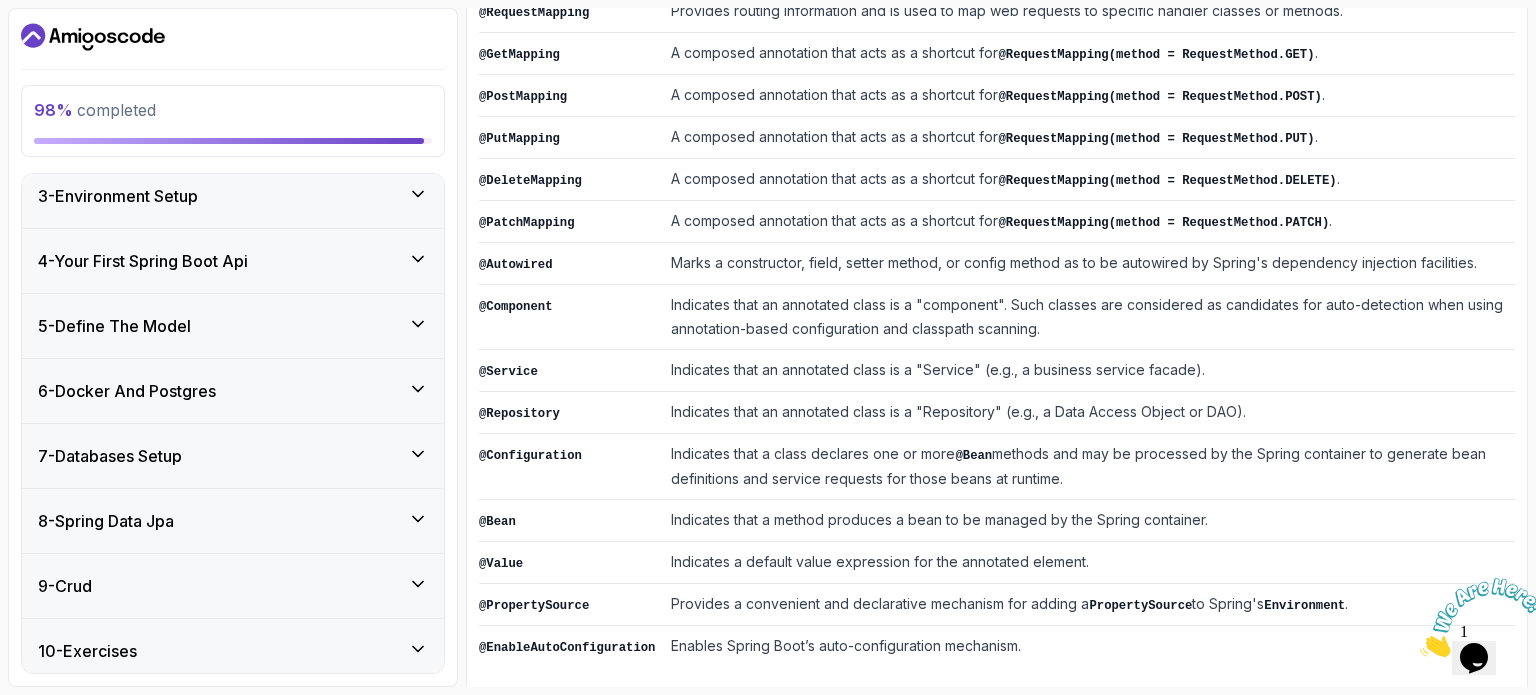scroll, scrollTop: 289, scrollLeft: 0, axis: vertical 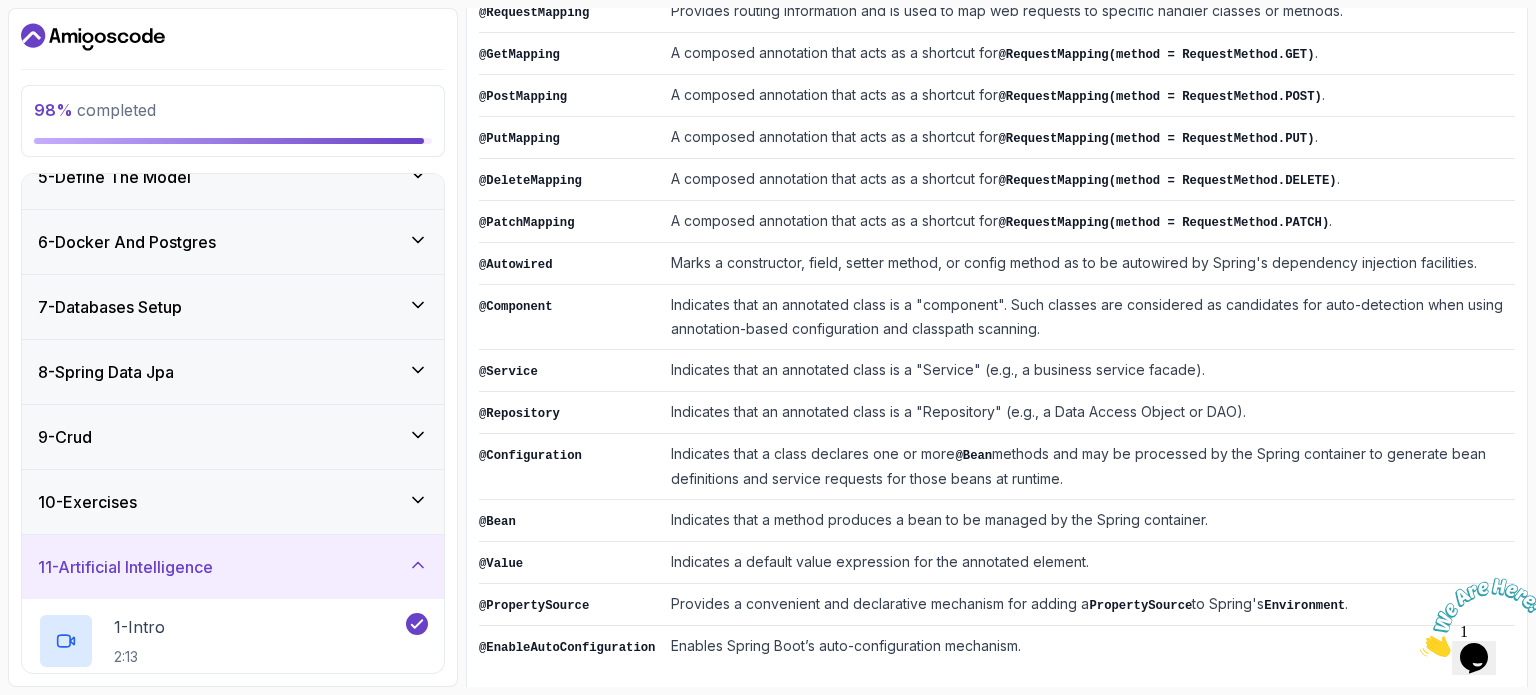 click on "10  -  Exercises" at bounding box center (233, 502) 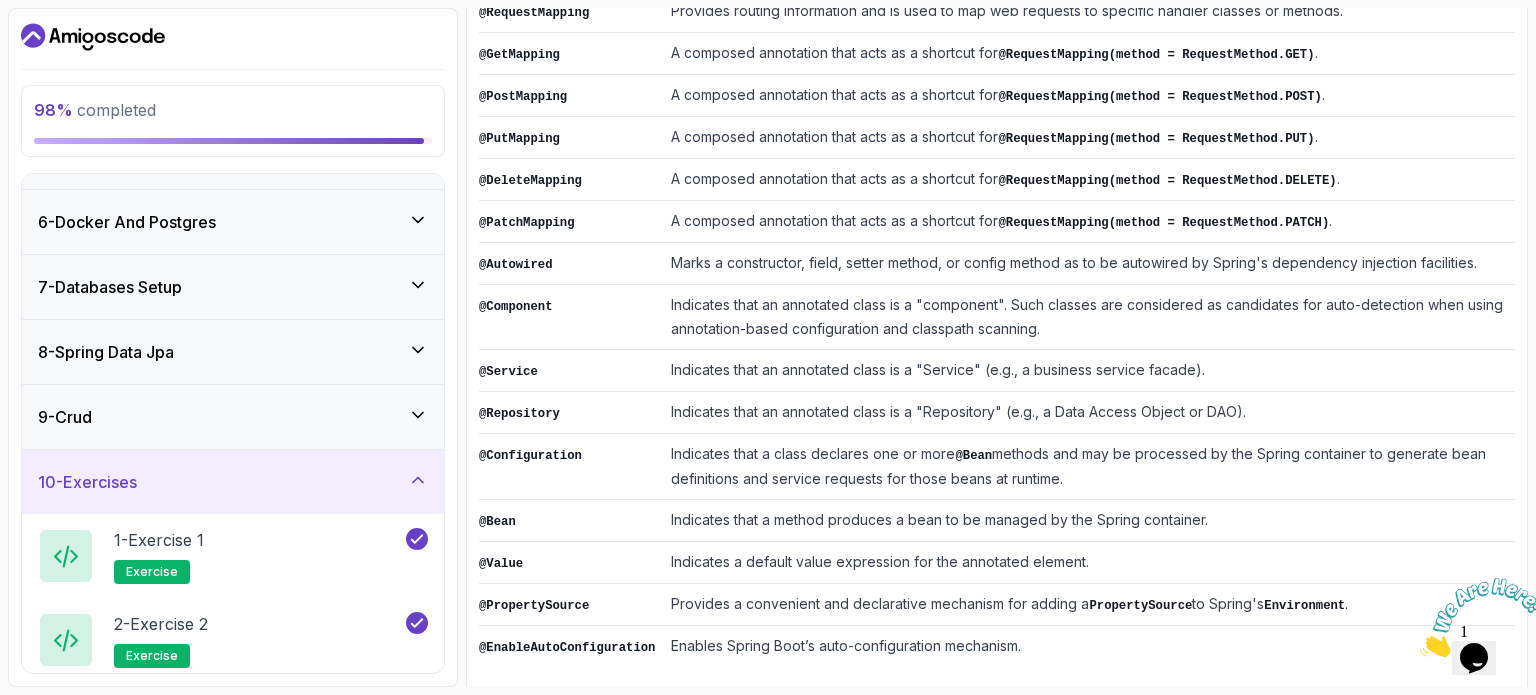 scroll, scrollTop: 308, scrollLeft: 0, axis: vertical 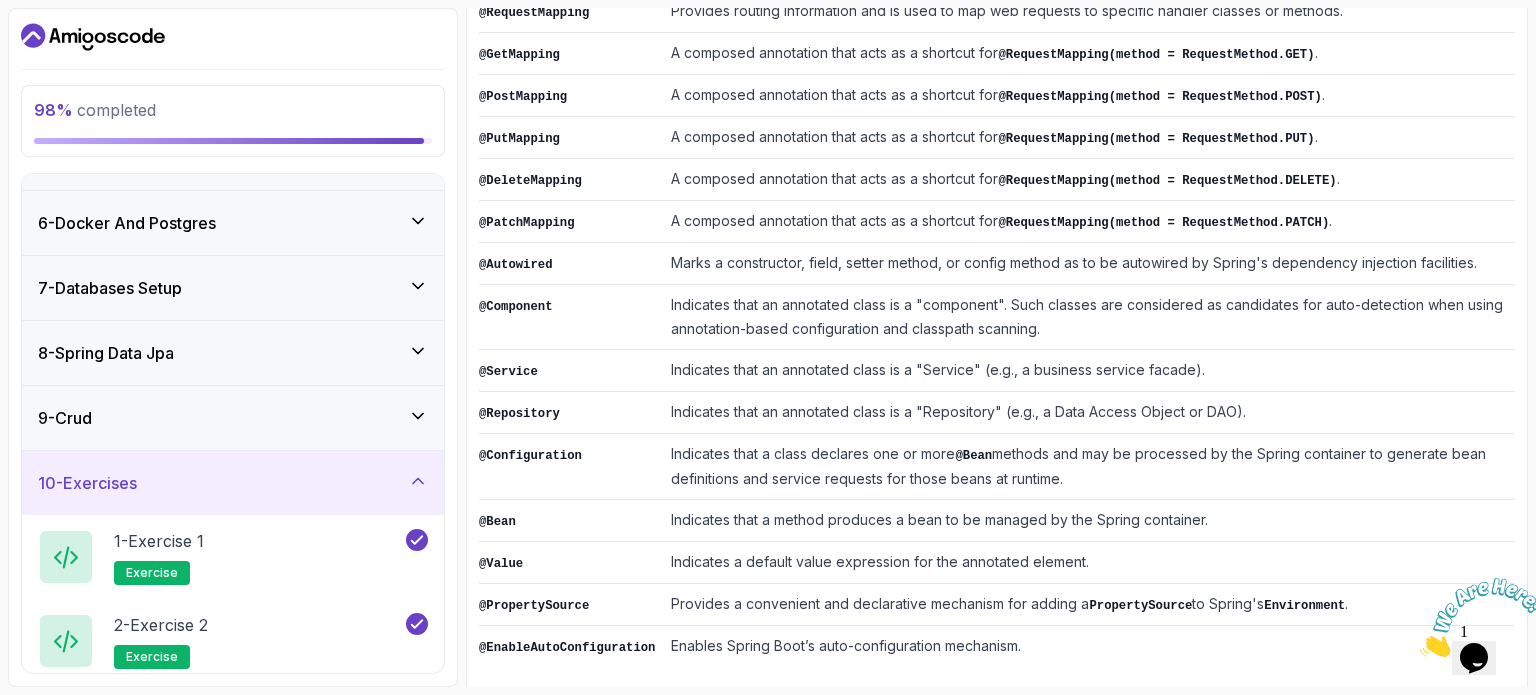 click on "9  -  Crud" at bounding box center (233, 418) 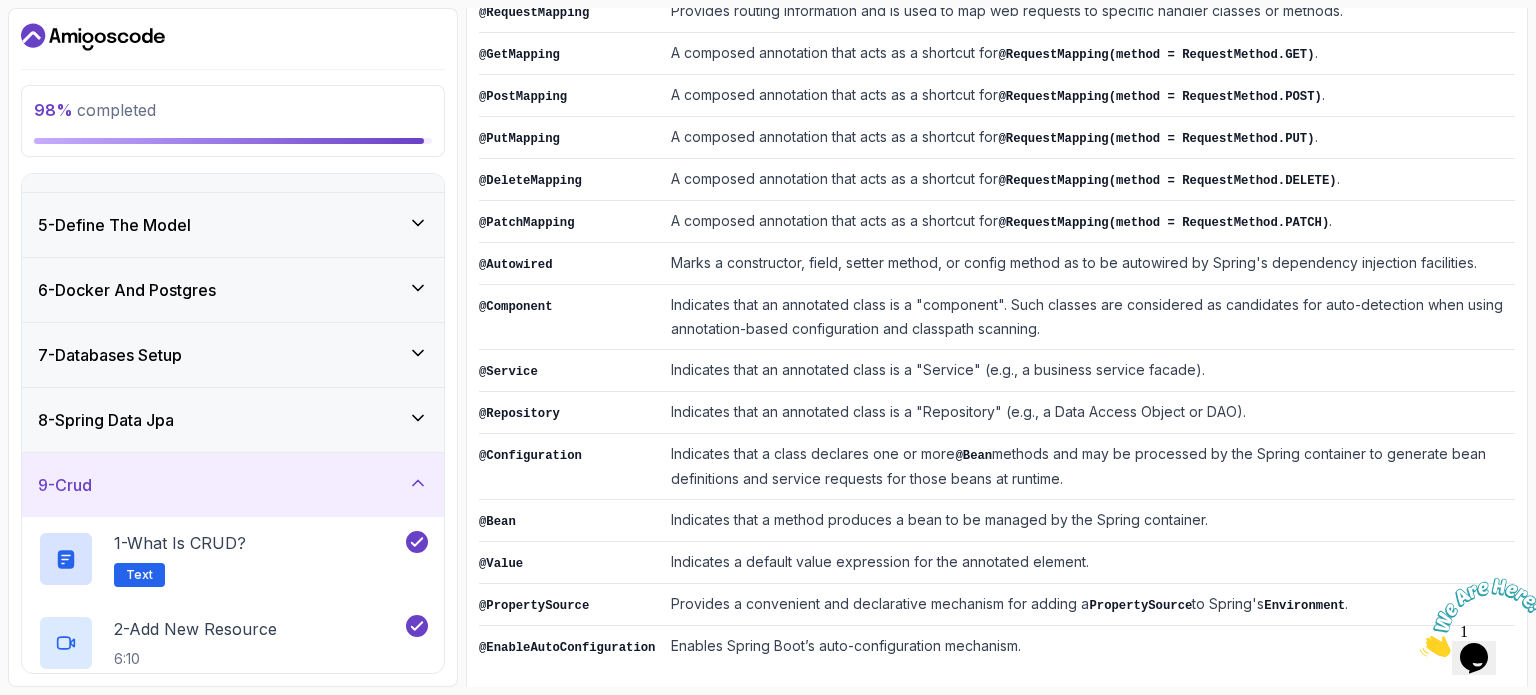 scroll, scrollTop: 229, scrollLeft: 0, axis: vertical 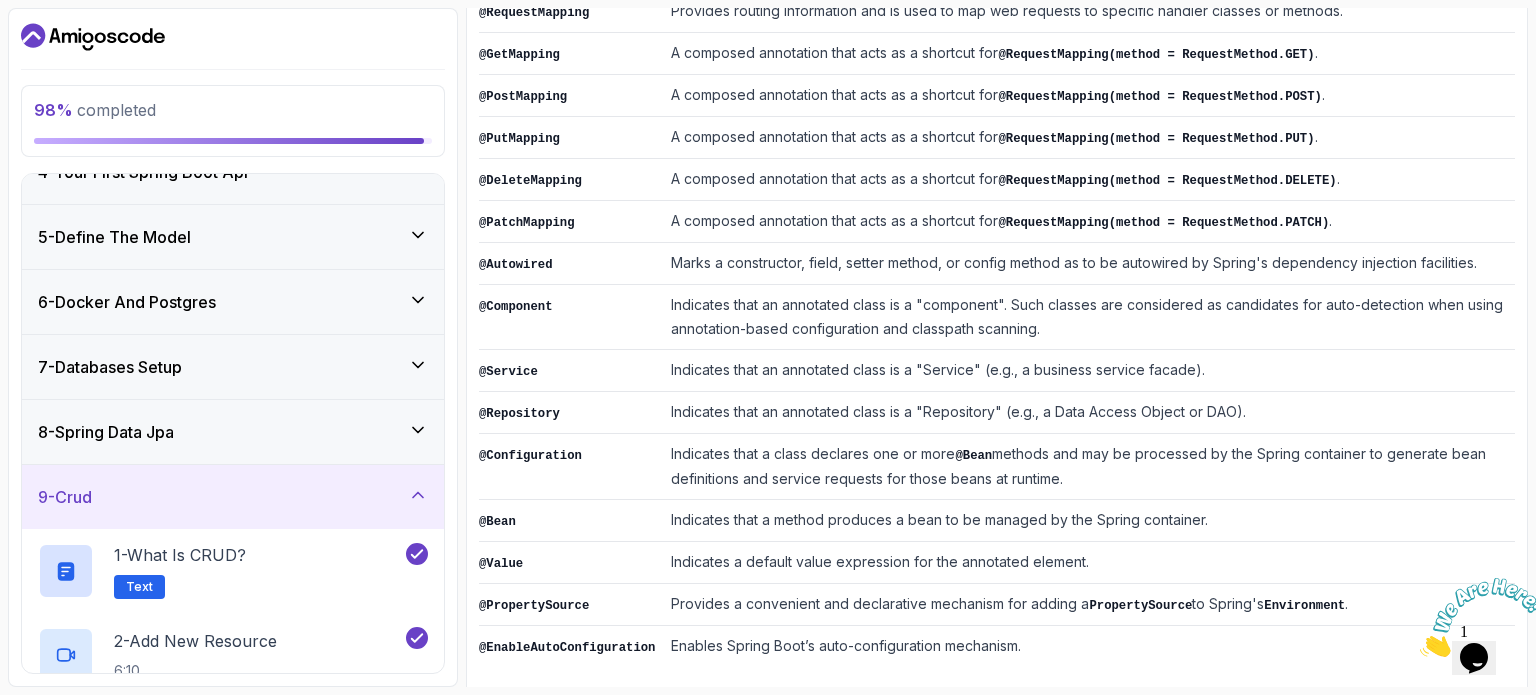 click on "8  -  Spring Data Jpa" at bounding box center [233, 432] 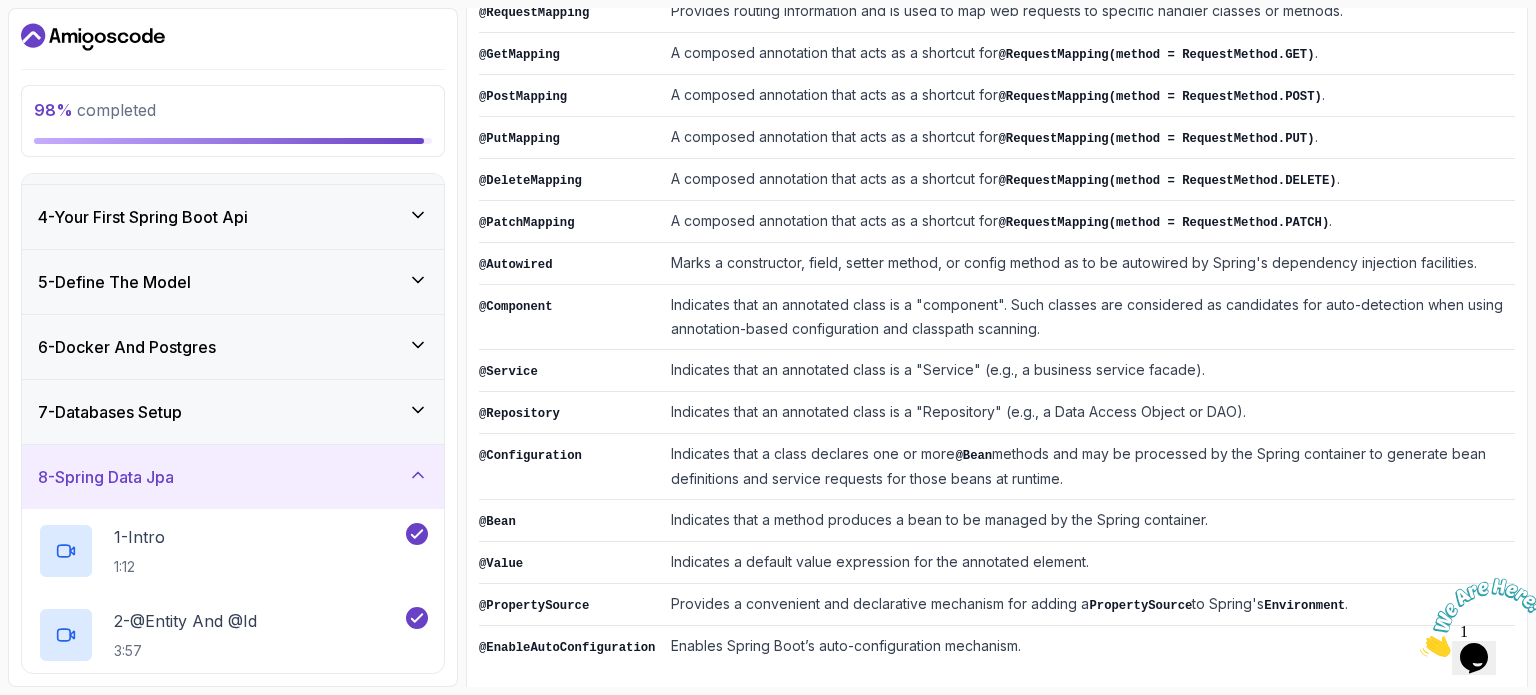 scroll, scrollTop: 172, scrollLeft: 0, axis: vertical 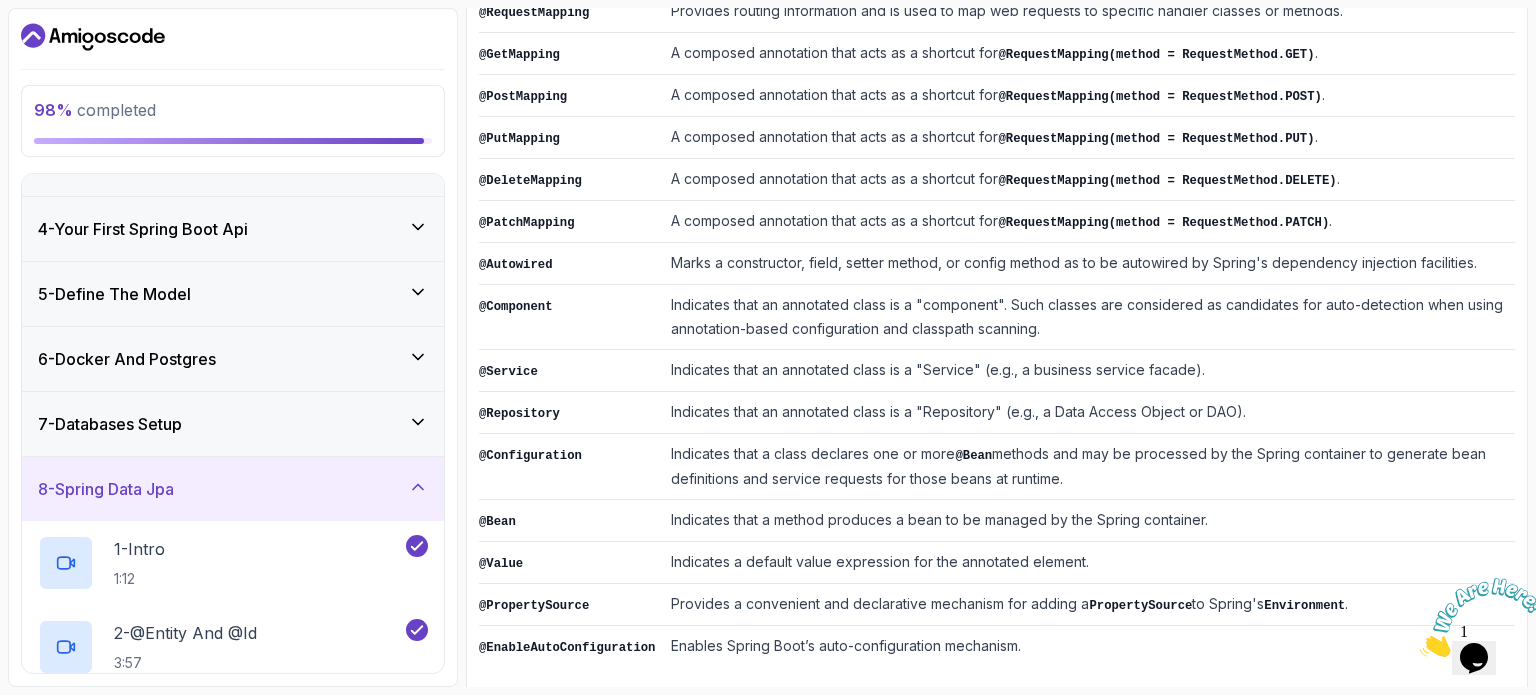 click on "7  -  Databases Setup" at bounding box center [233, 424] 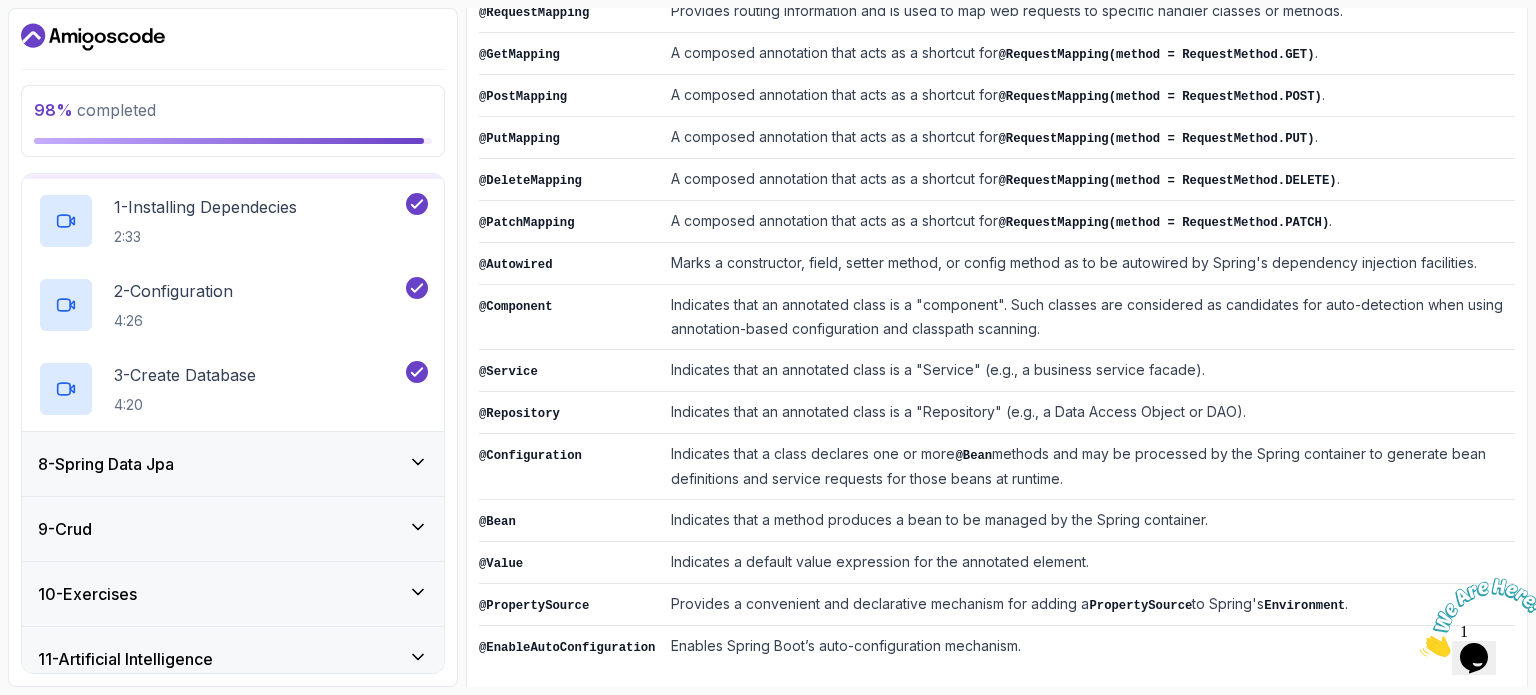 scroll, scrollTop: 41, scrollLeft: 0, axis: vertical 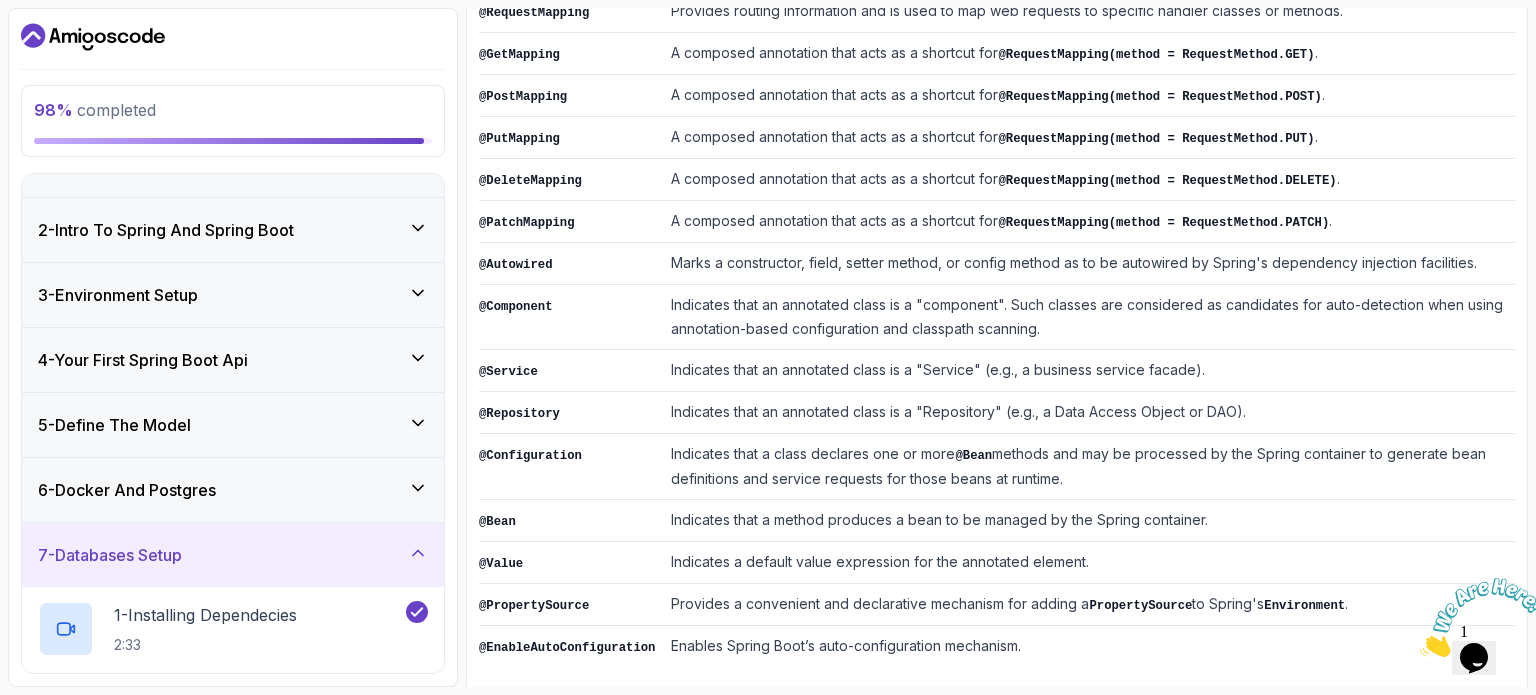 click on "6  -  Docker And Postgres" at bounding box center (233, 490) 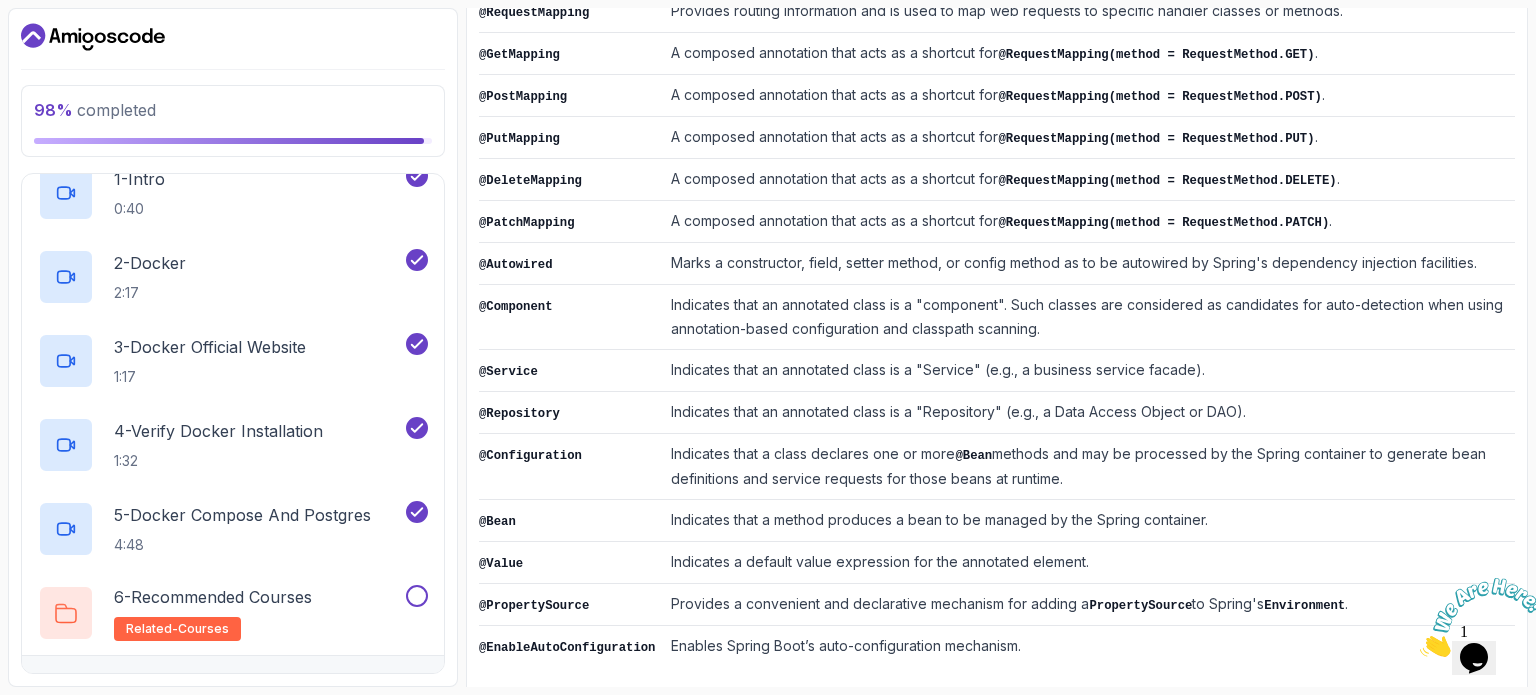 scroll, scrollTop: 416, scrollLeft: 0, axis: vertical 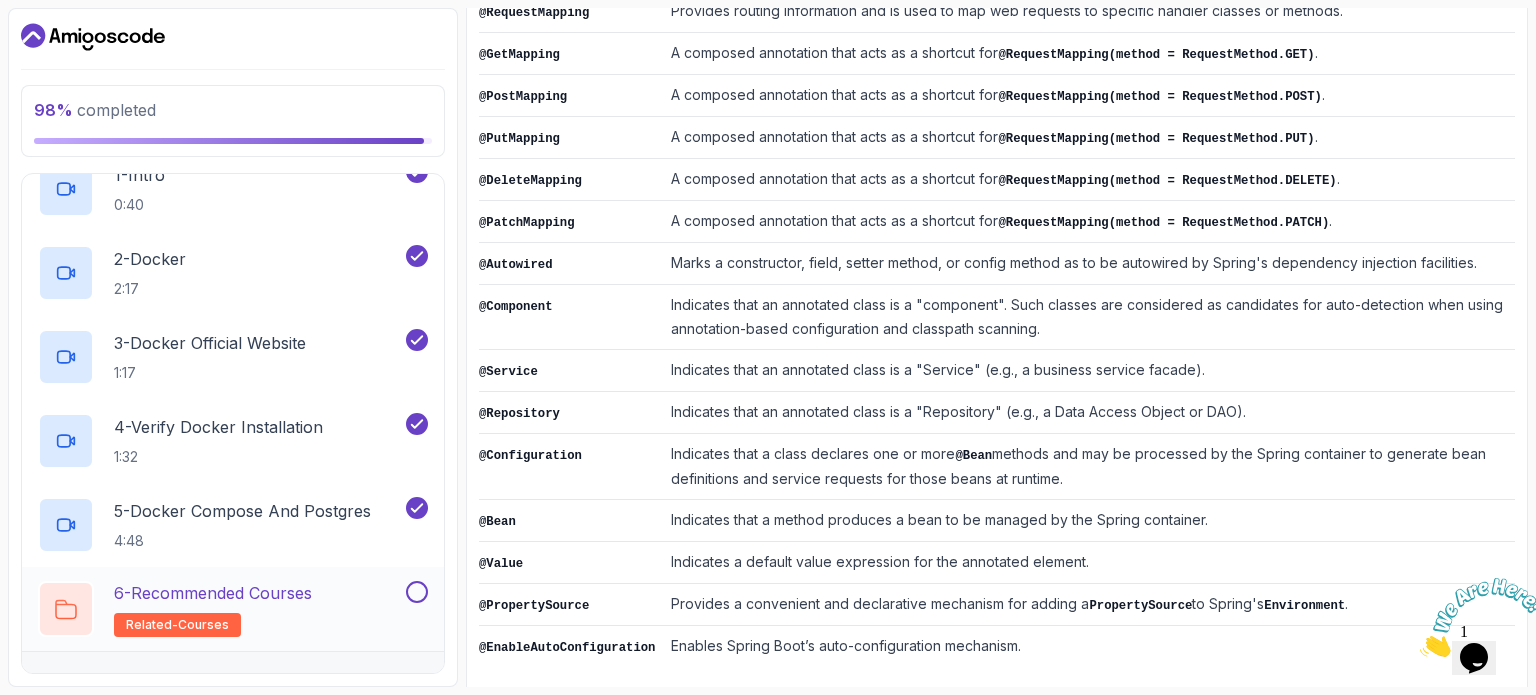 click at bounding box center [417, 592] 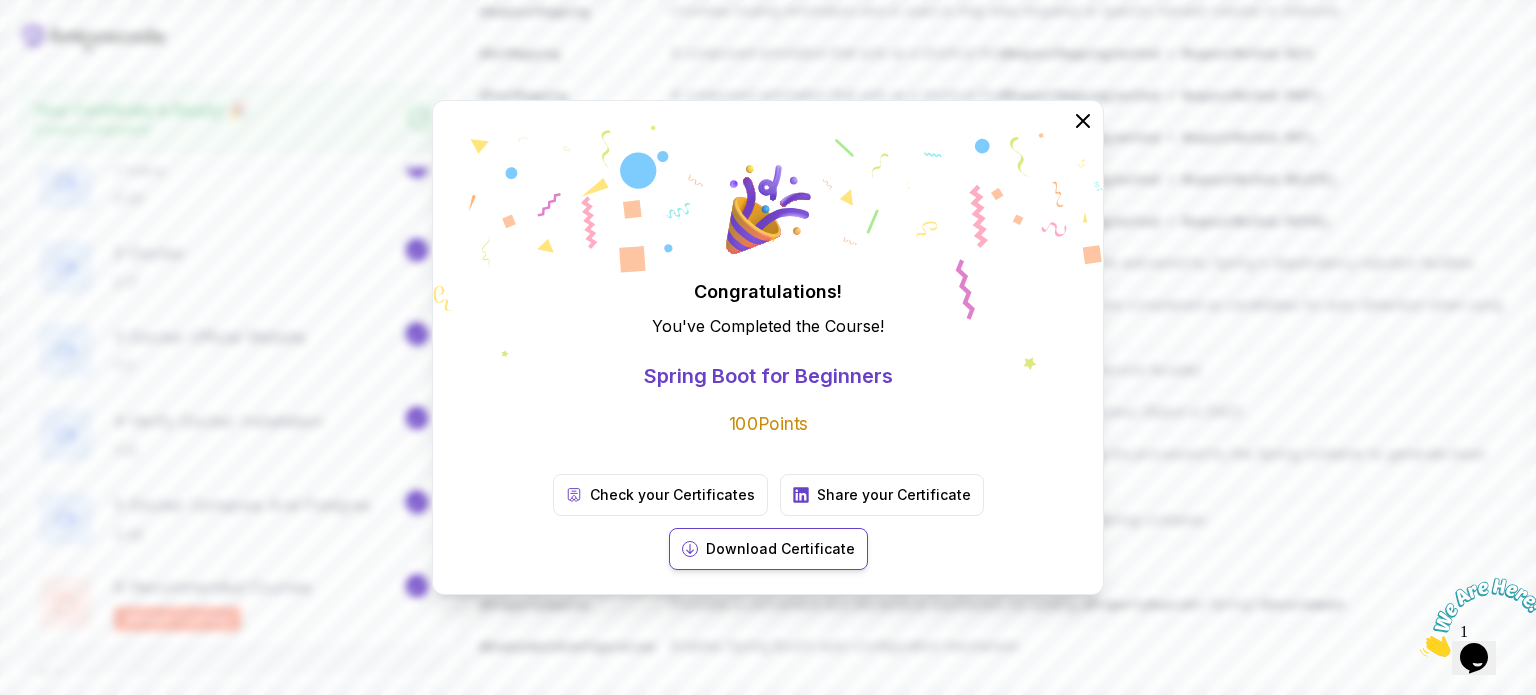 click on "Download Certificate" at bounding box center [780, 549] 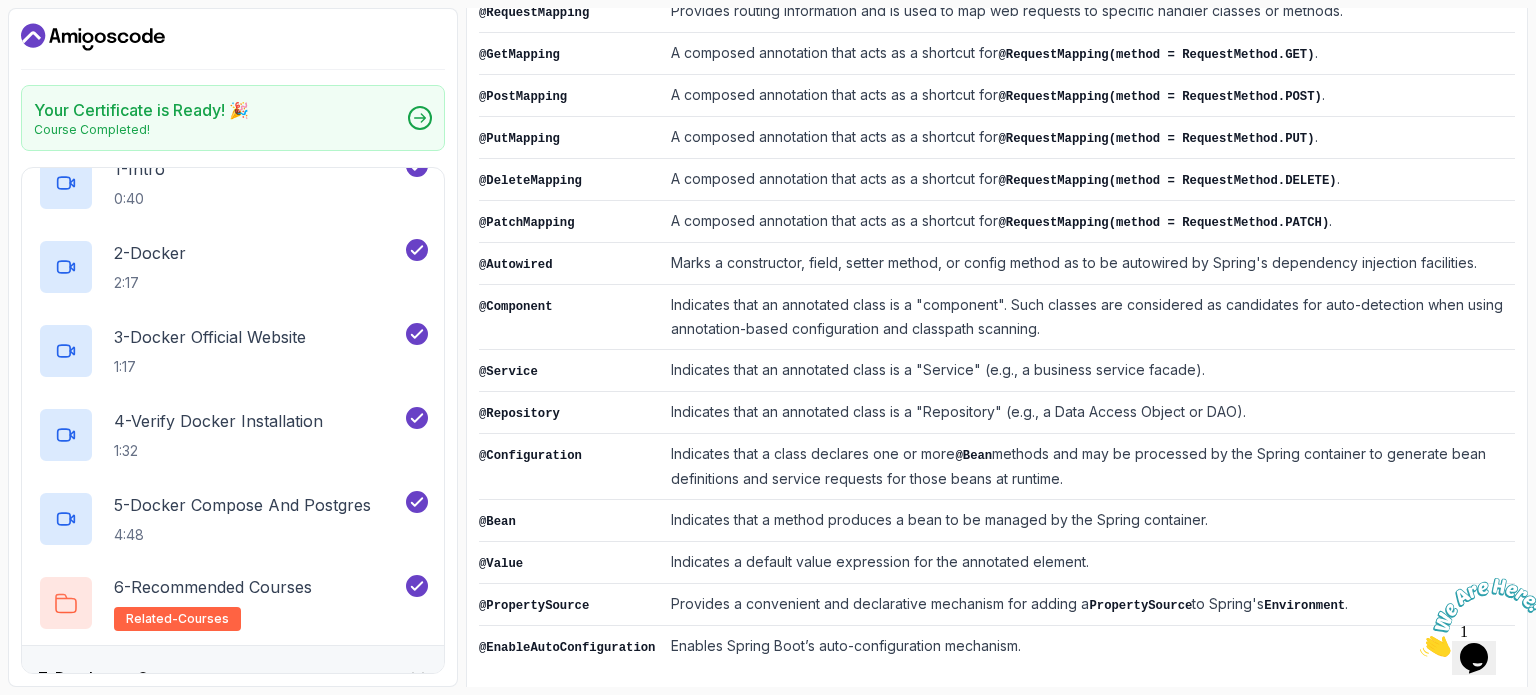 click 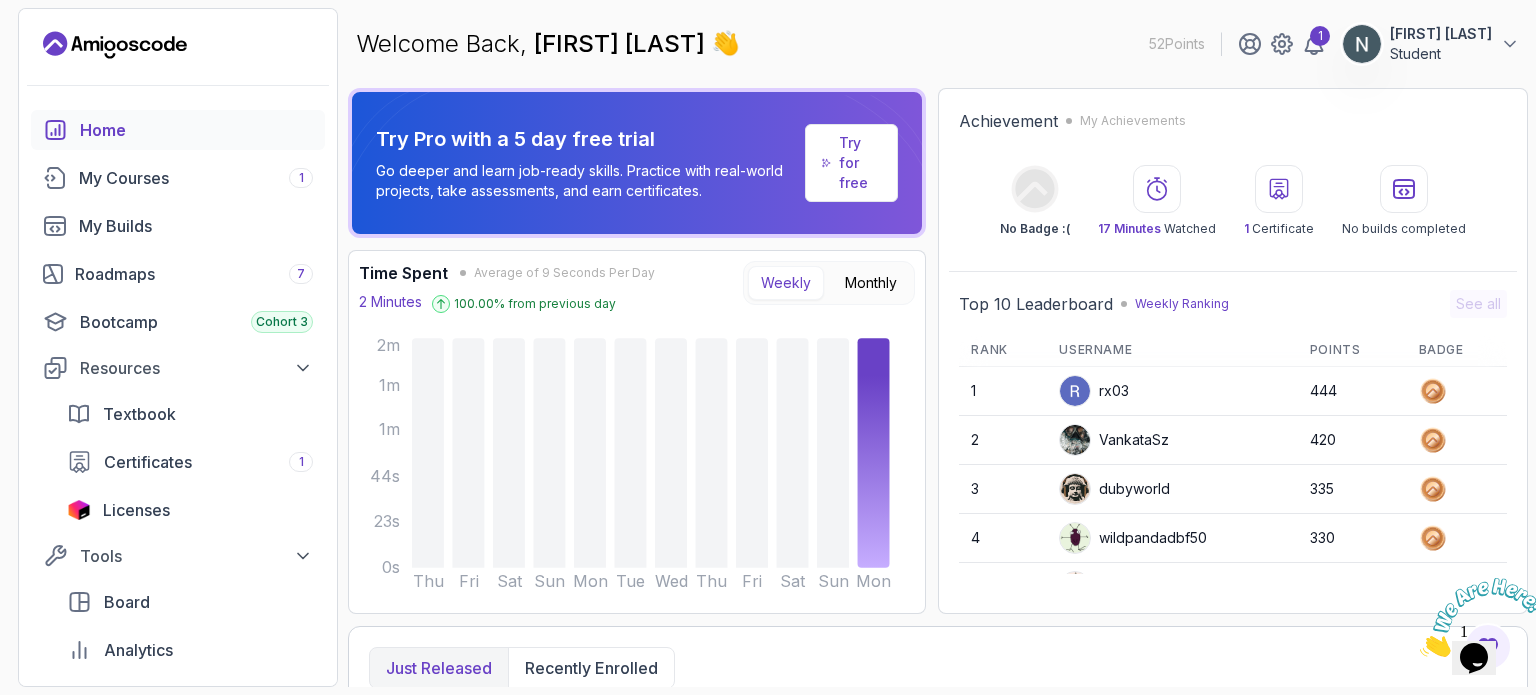 scroll, scrollTop: 280, scrollLeft: 0, axis: vertical 